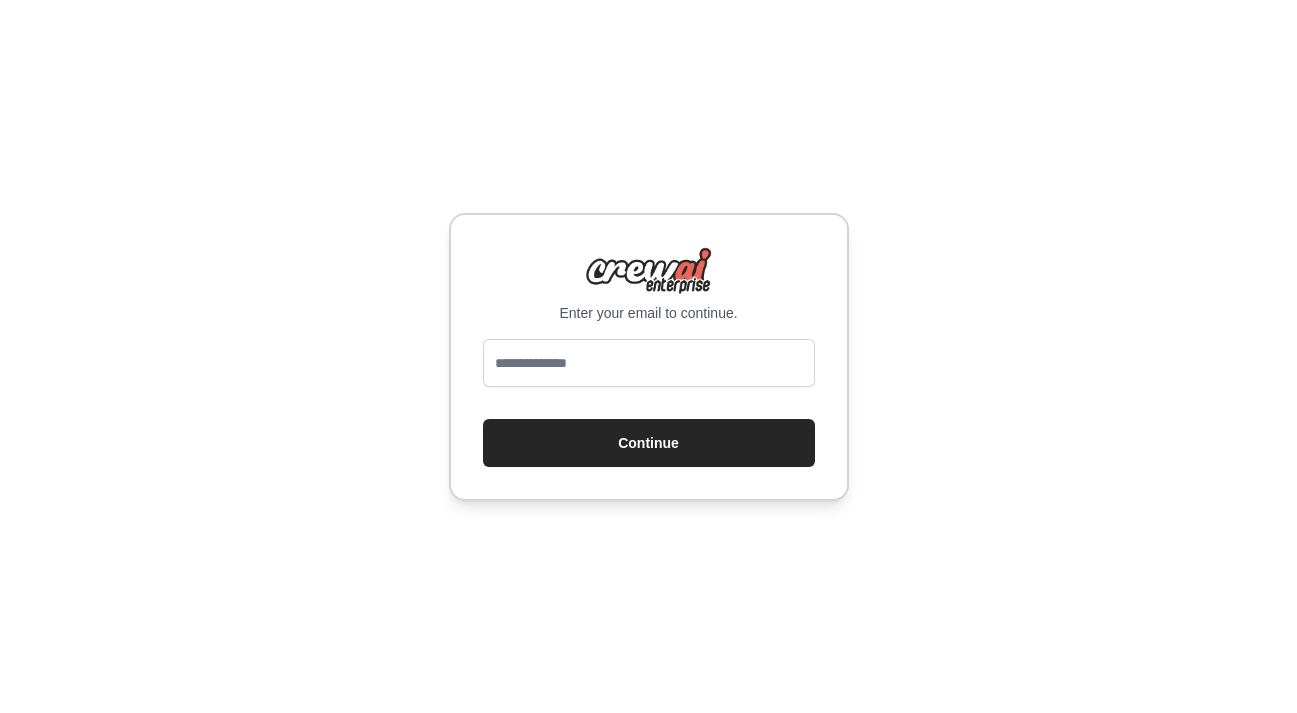 scroll, scrollTop: 0, scrollLeft: 0, axis: both 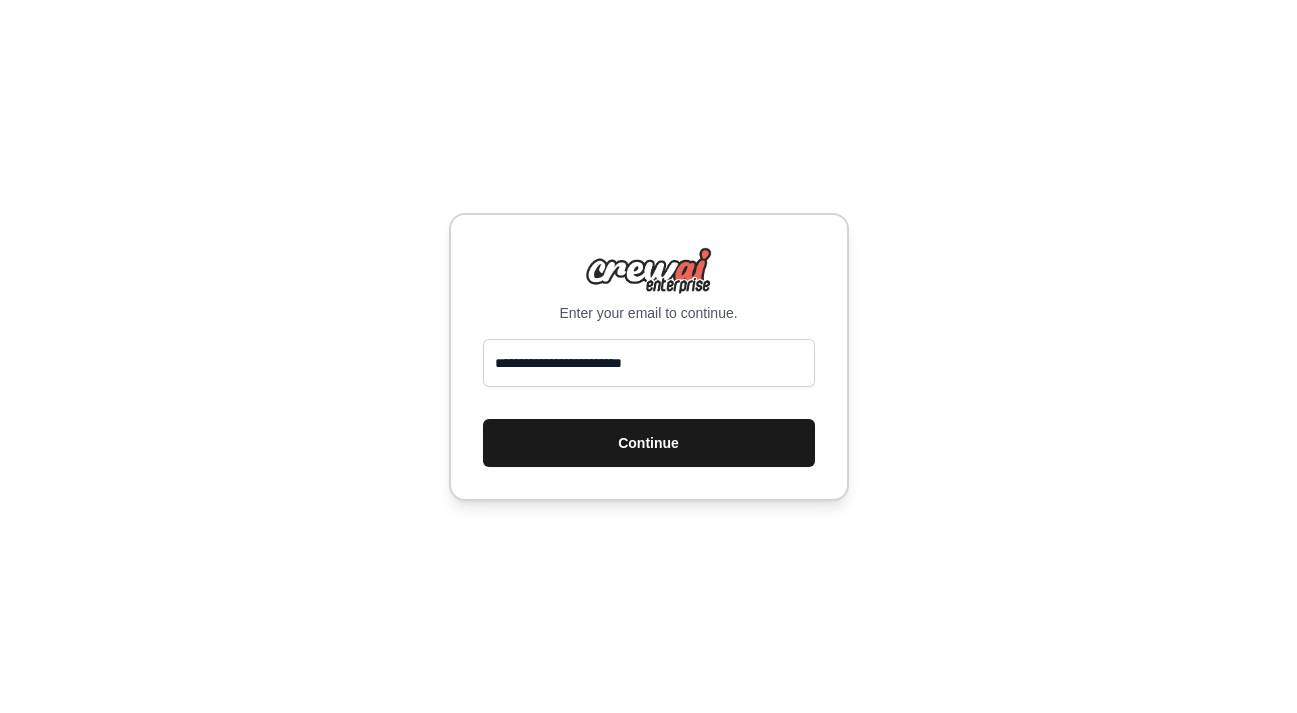 click on "Continue" at bounding box center [649, 443] 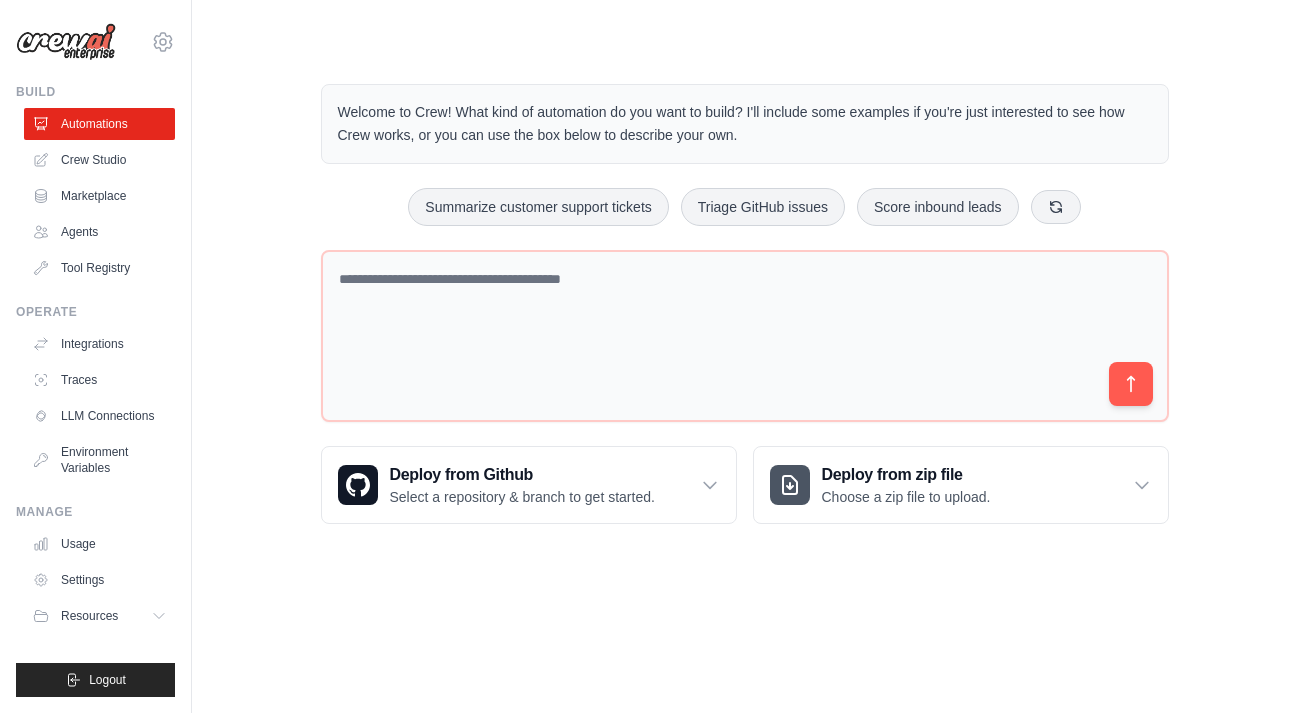 scroll, scrollTop: 0, scrollLeft: 0, axis: both 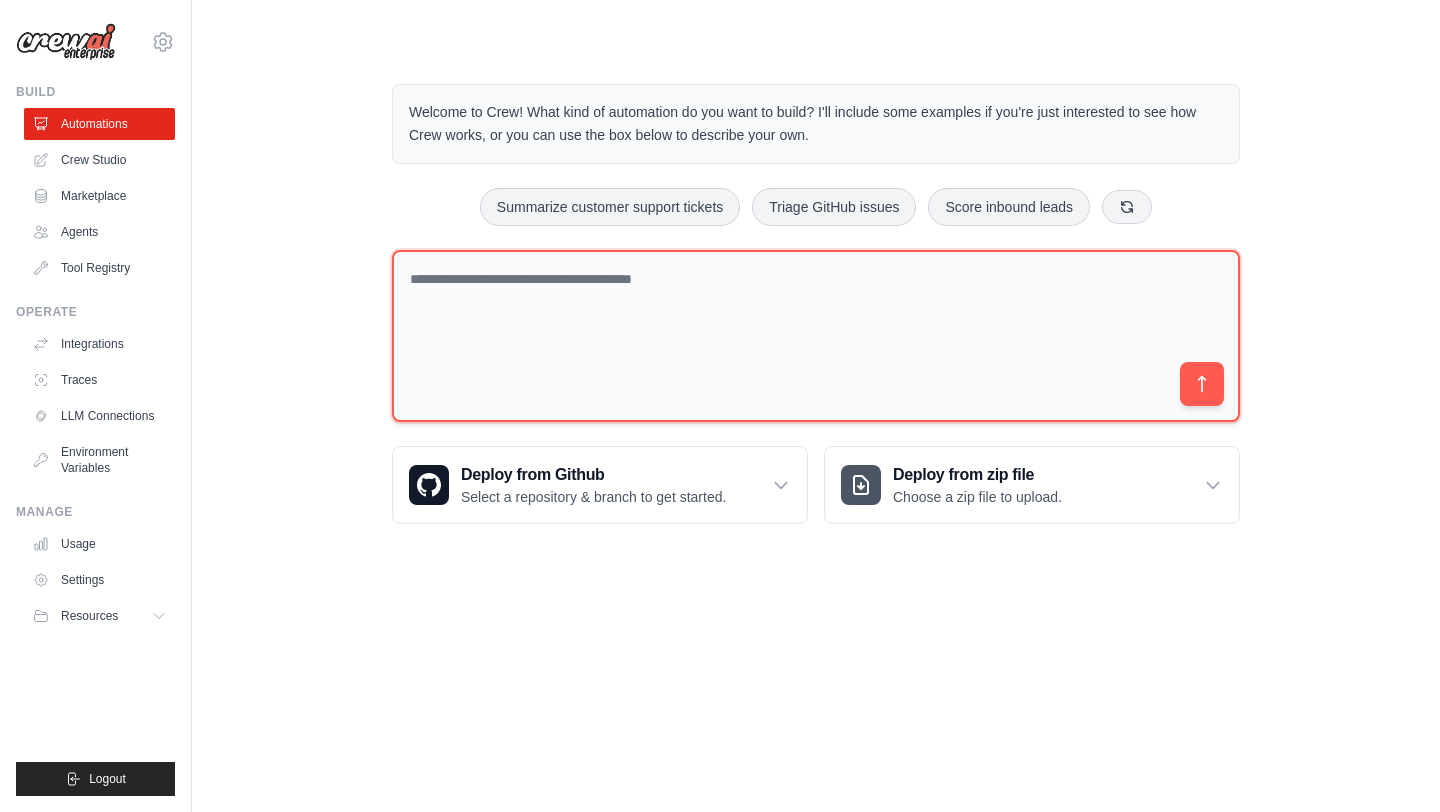 click at bounding box center (816, 336) 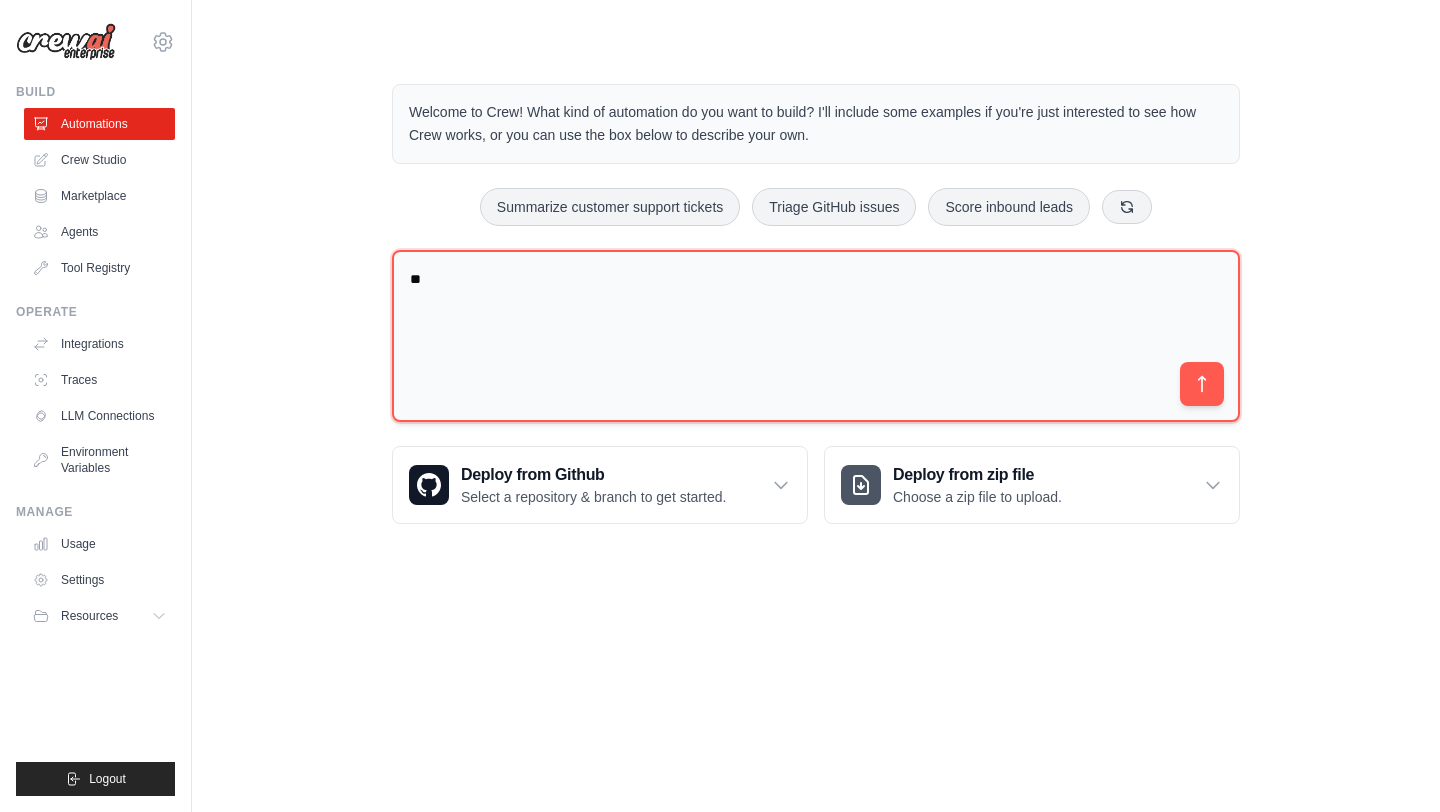 type on "*" 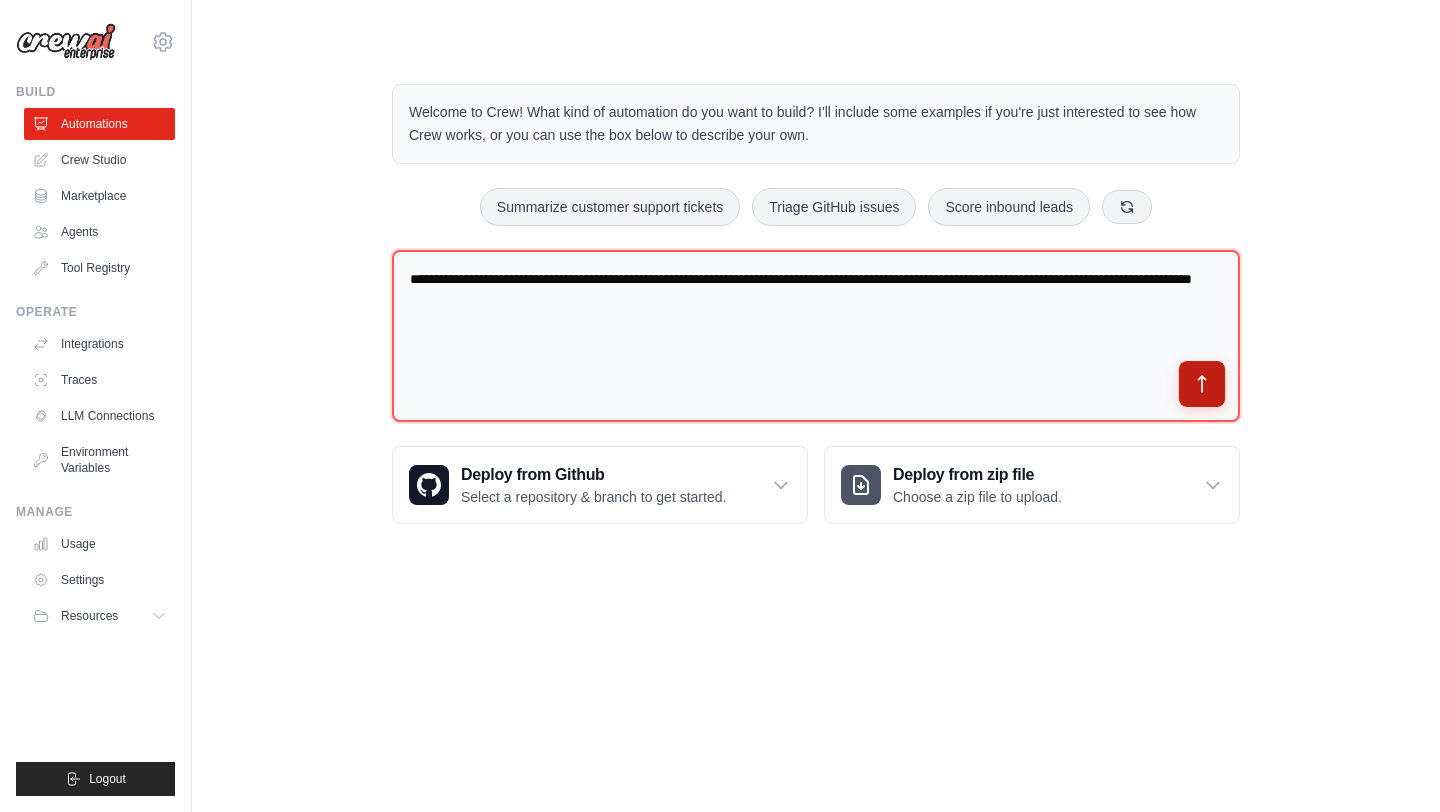 type on "**********" 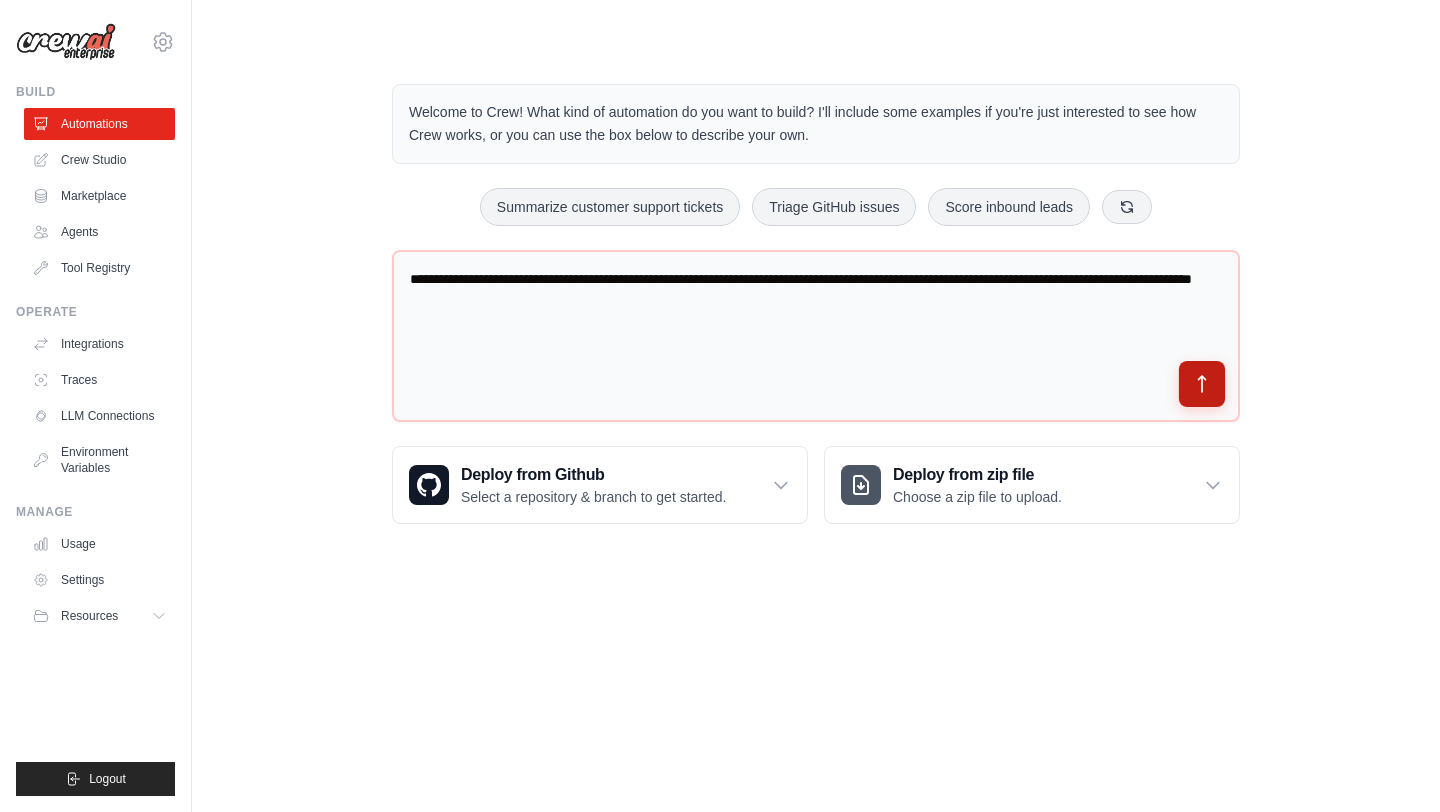 click 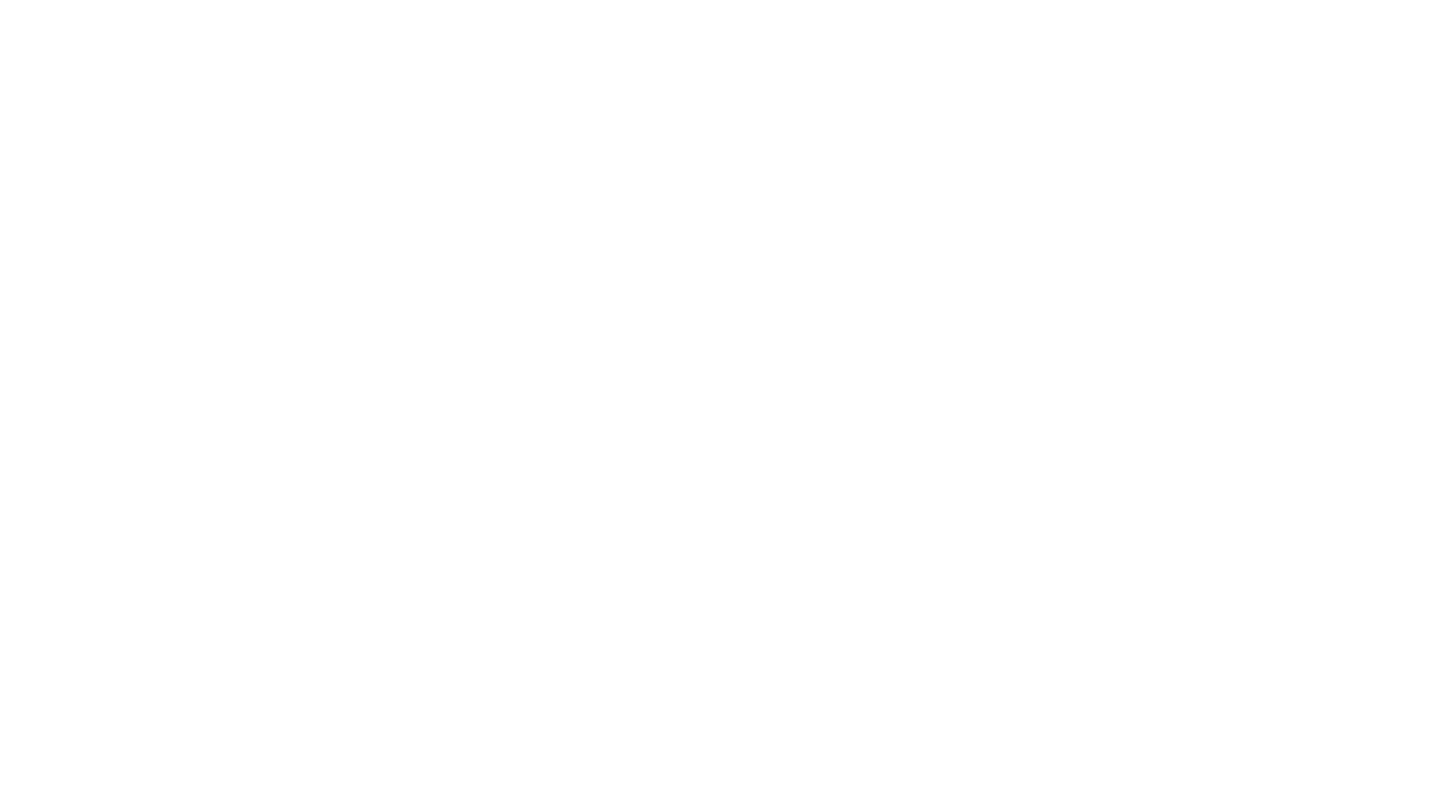 scroll, scrollTop: 0, scrollLeft: 0, axis: both 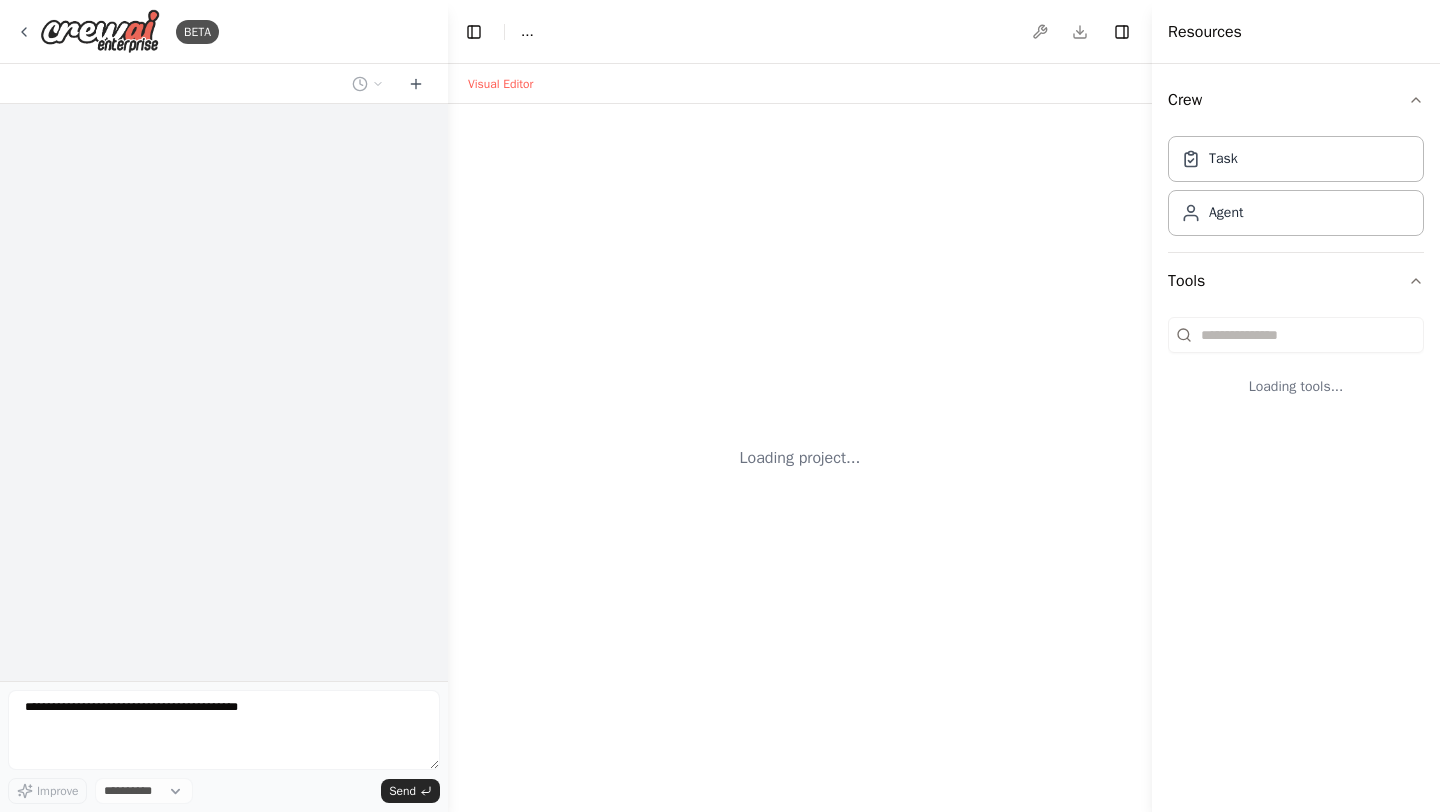 select on "****" 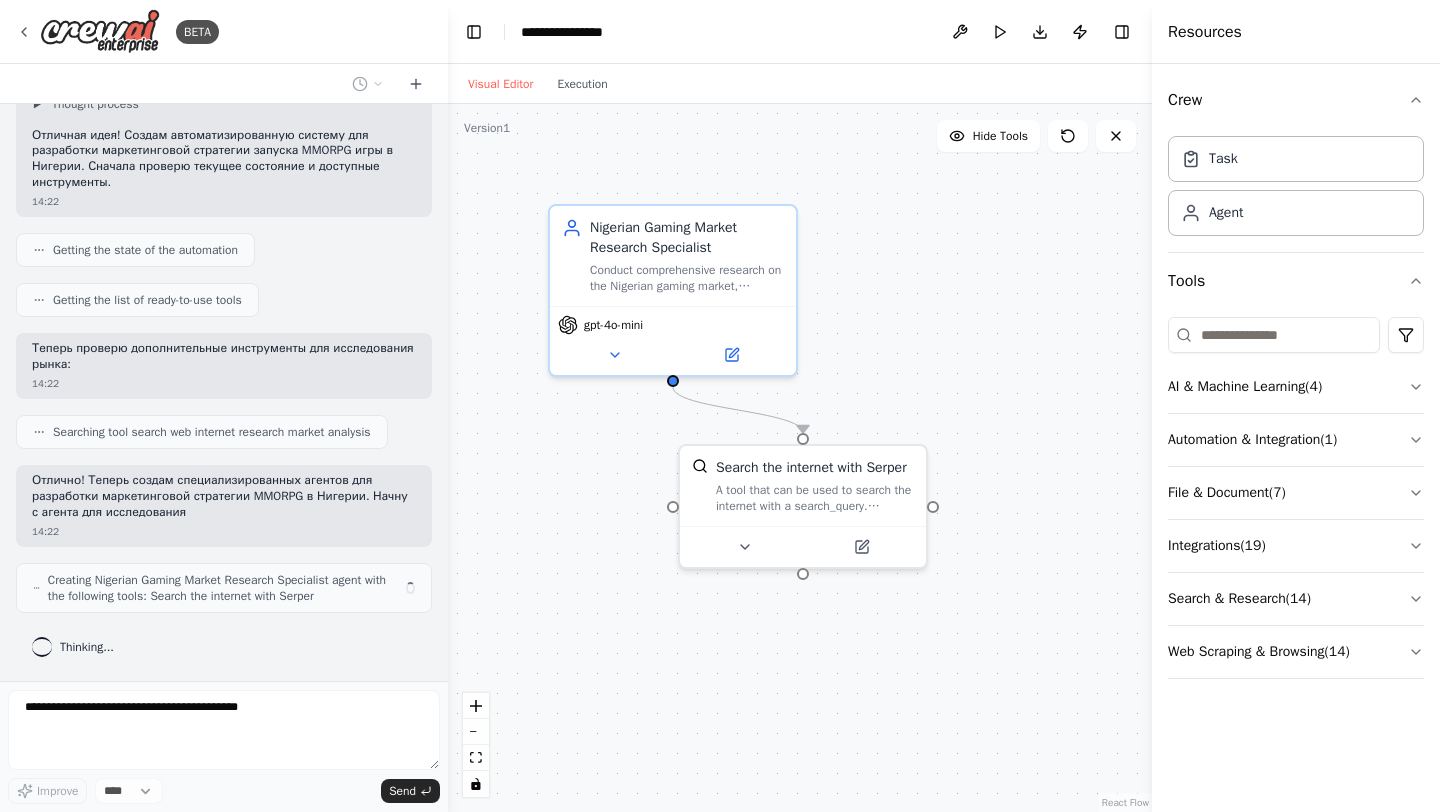 scroll, scrollTop: 149, scrollLeft: 0, axis: vertical 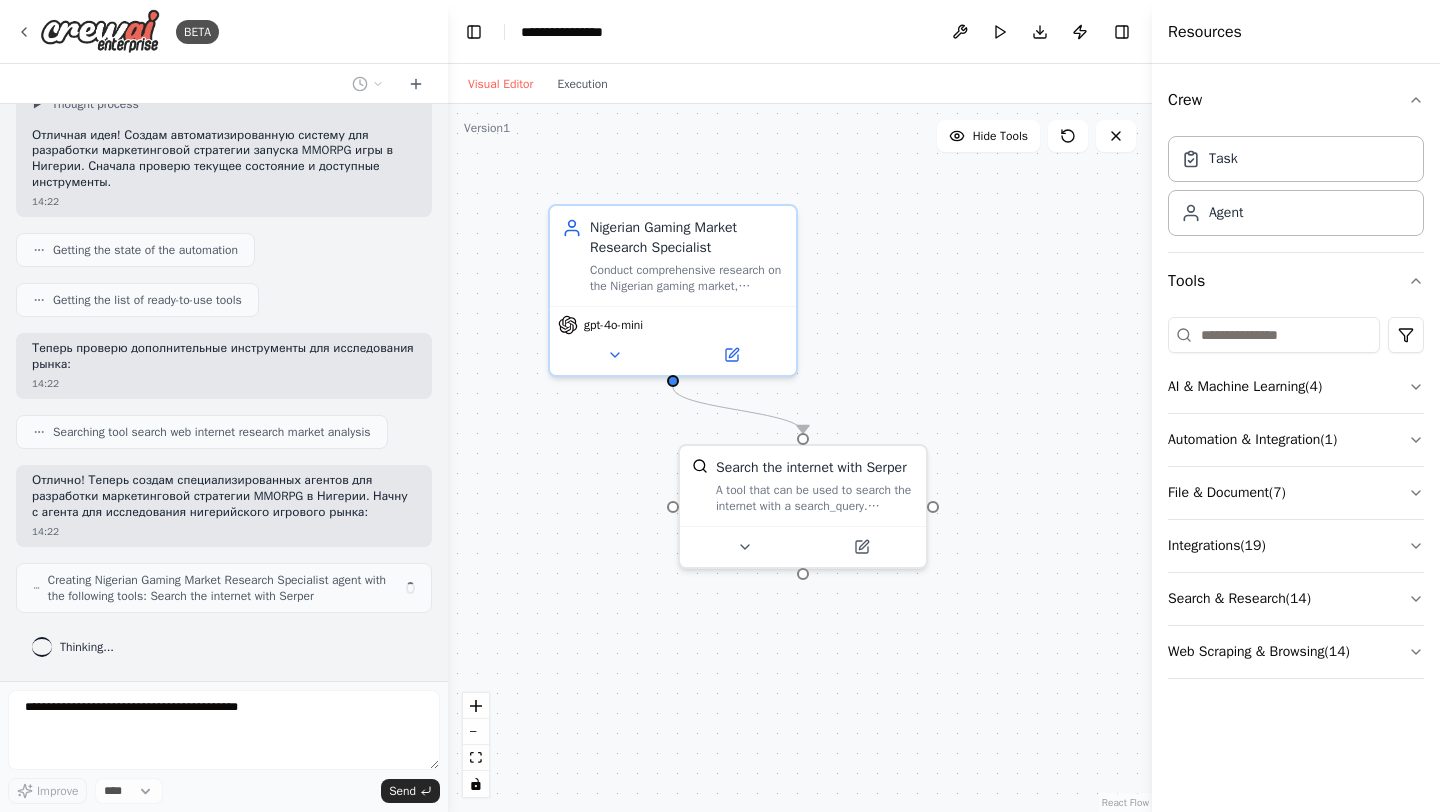 click on "Теперь проверю дополнительные инструменты для исследования рынка: 14:22" at bounding box center [224, 366] 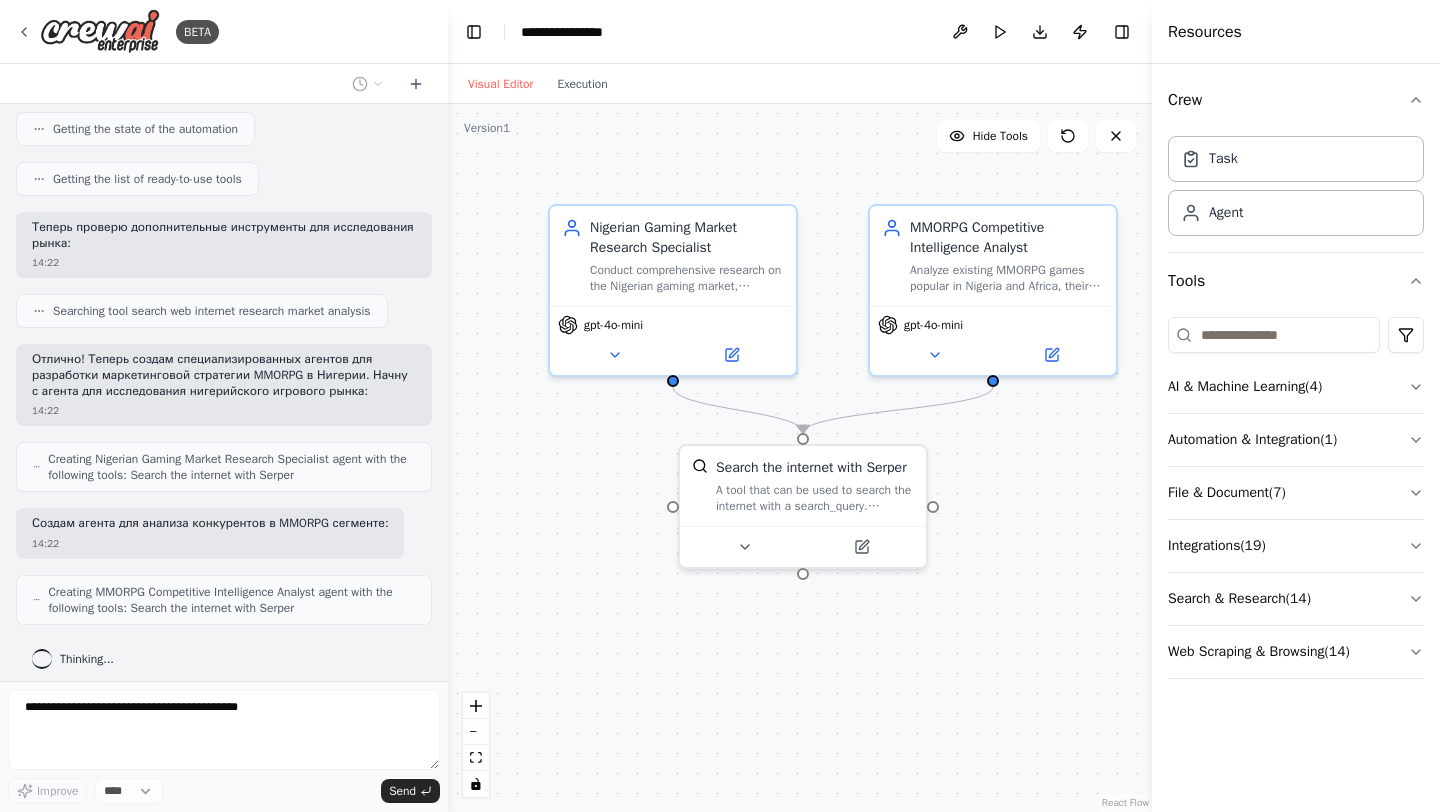 scroll, scrollTop: 251, scrollLeft: 0, axis: vertical 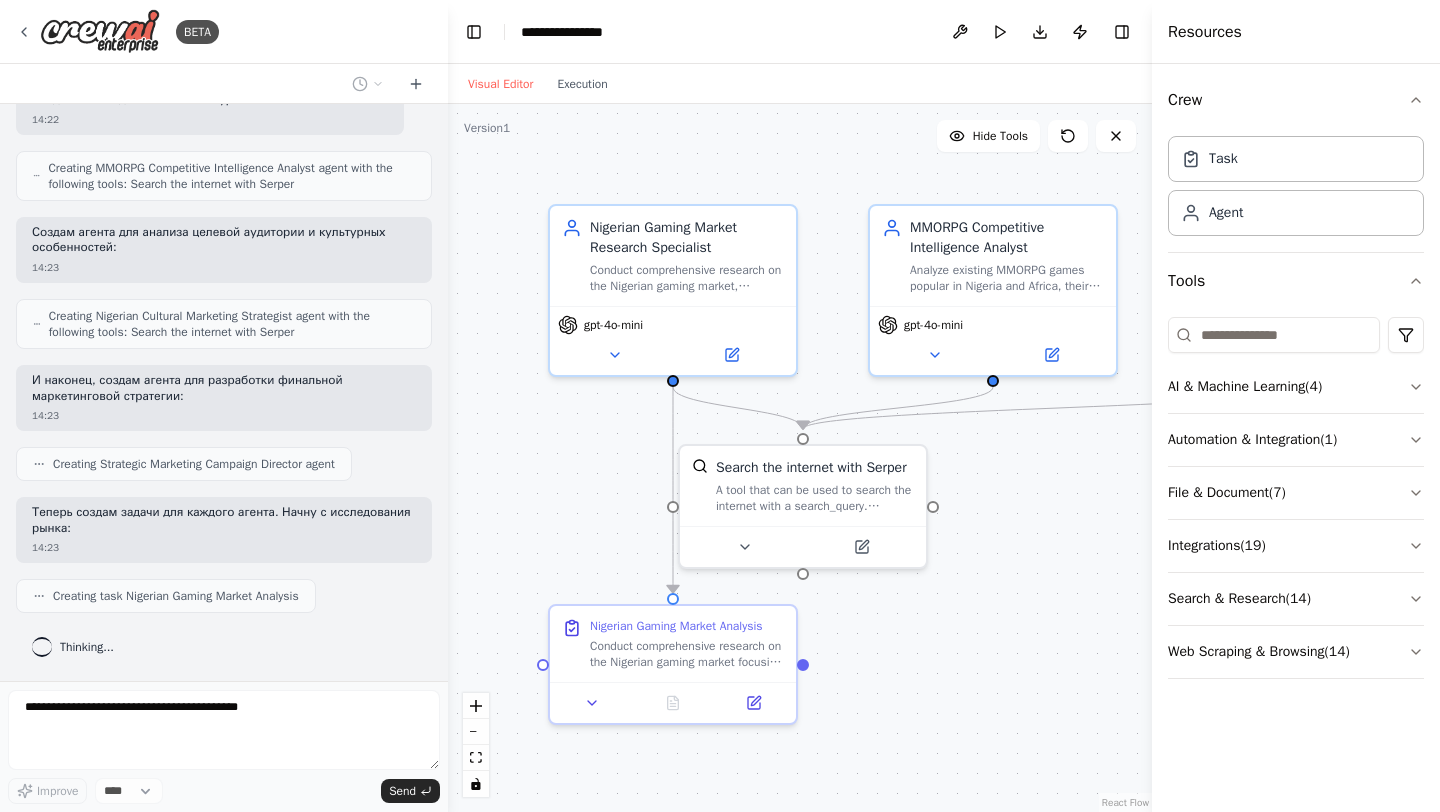 click on "Nigerian Gaming Market Research Specialist gpt-4o-mini gpt-4o-mini" at bounding box center (800, 458) 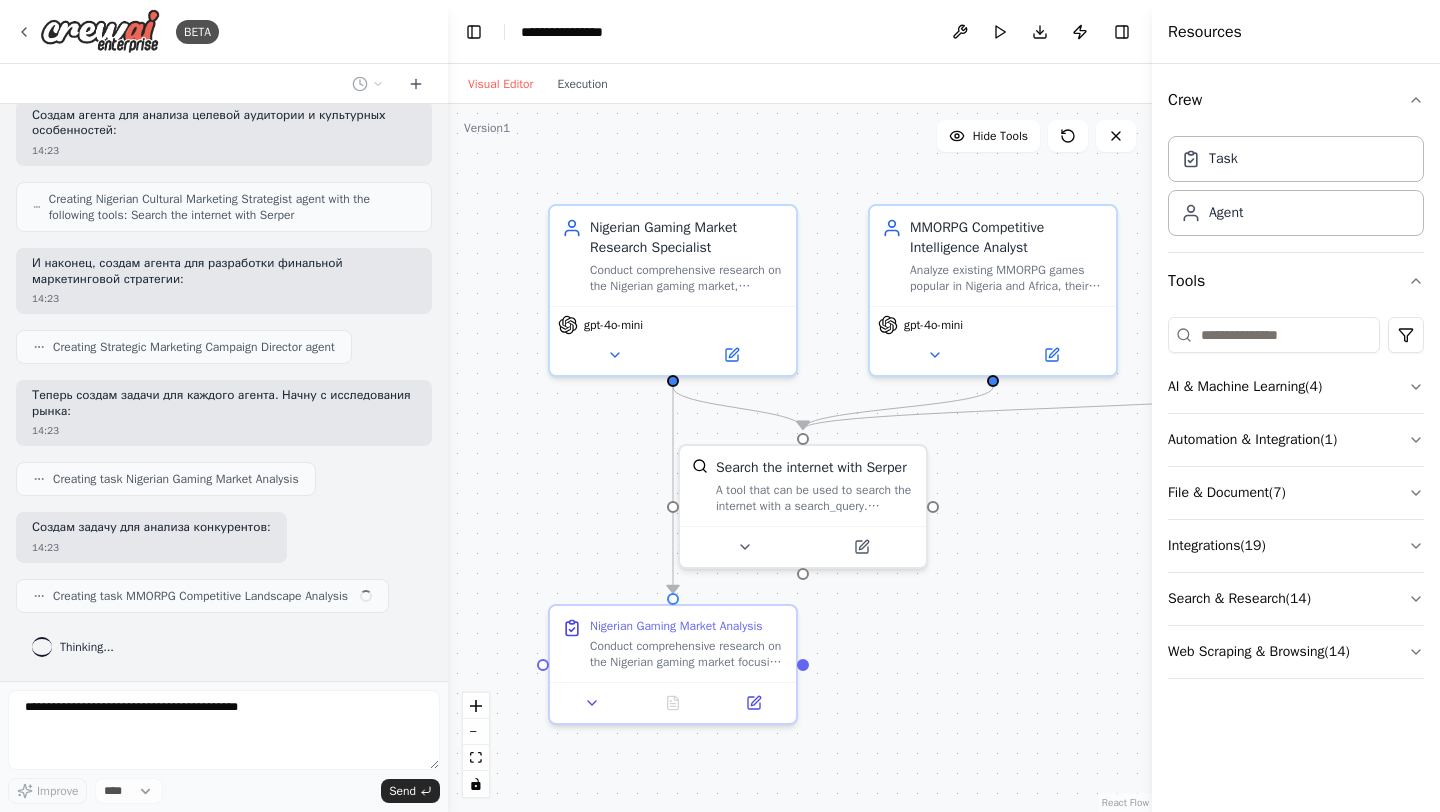 scroll, scrollTop: 811, scrollLeft: 0, axis: vertical 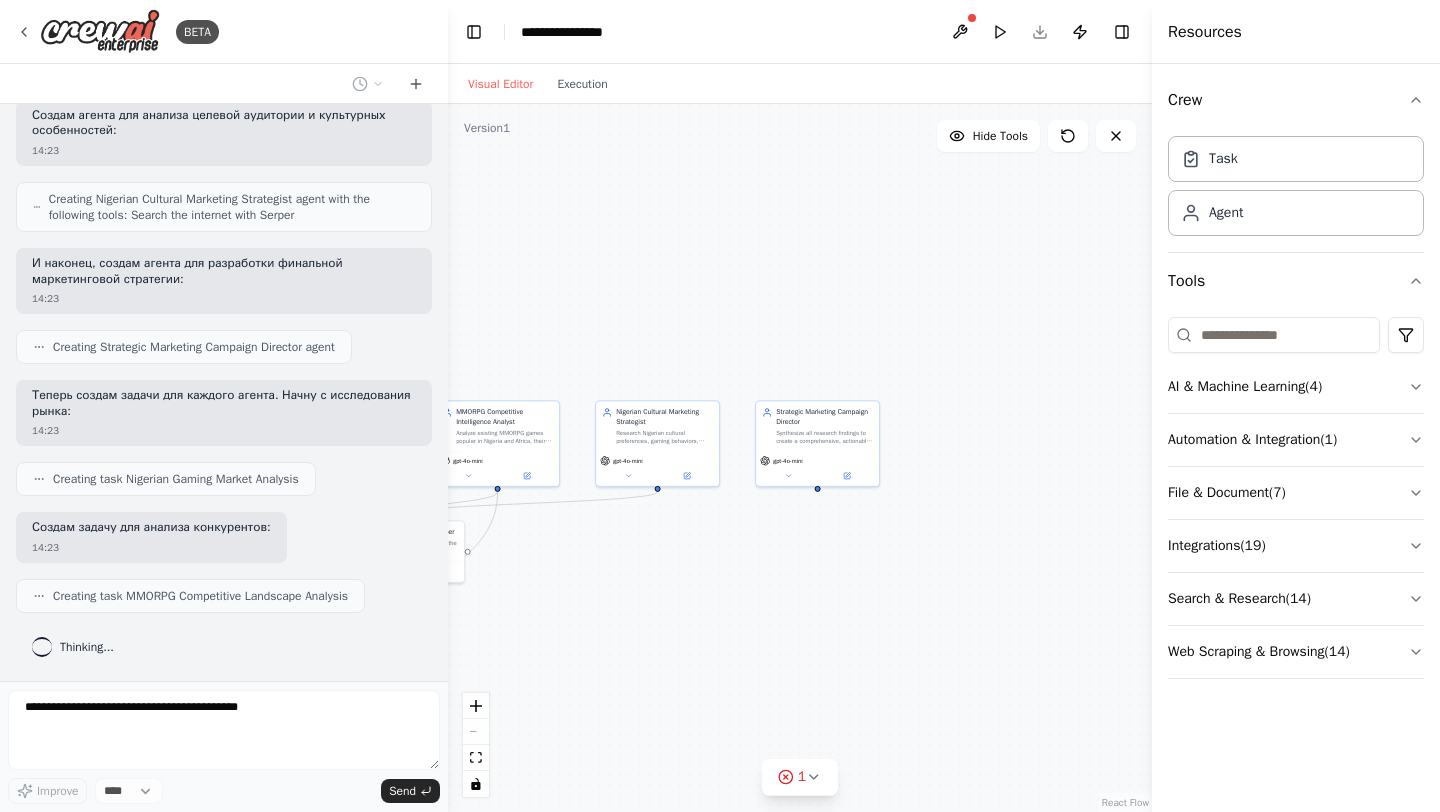 drag, startPoint x: 903, startPoint y: 646, endPoint x: 475, endPoint y: 618, distance: 428.91492 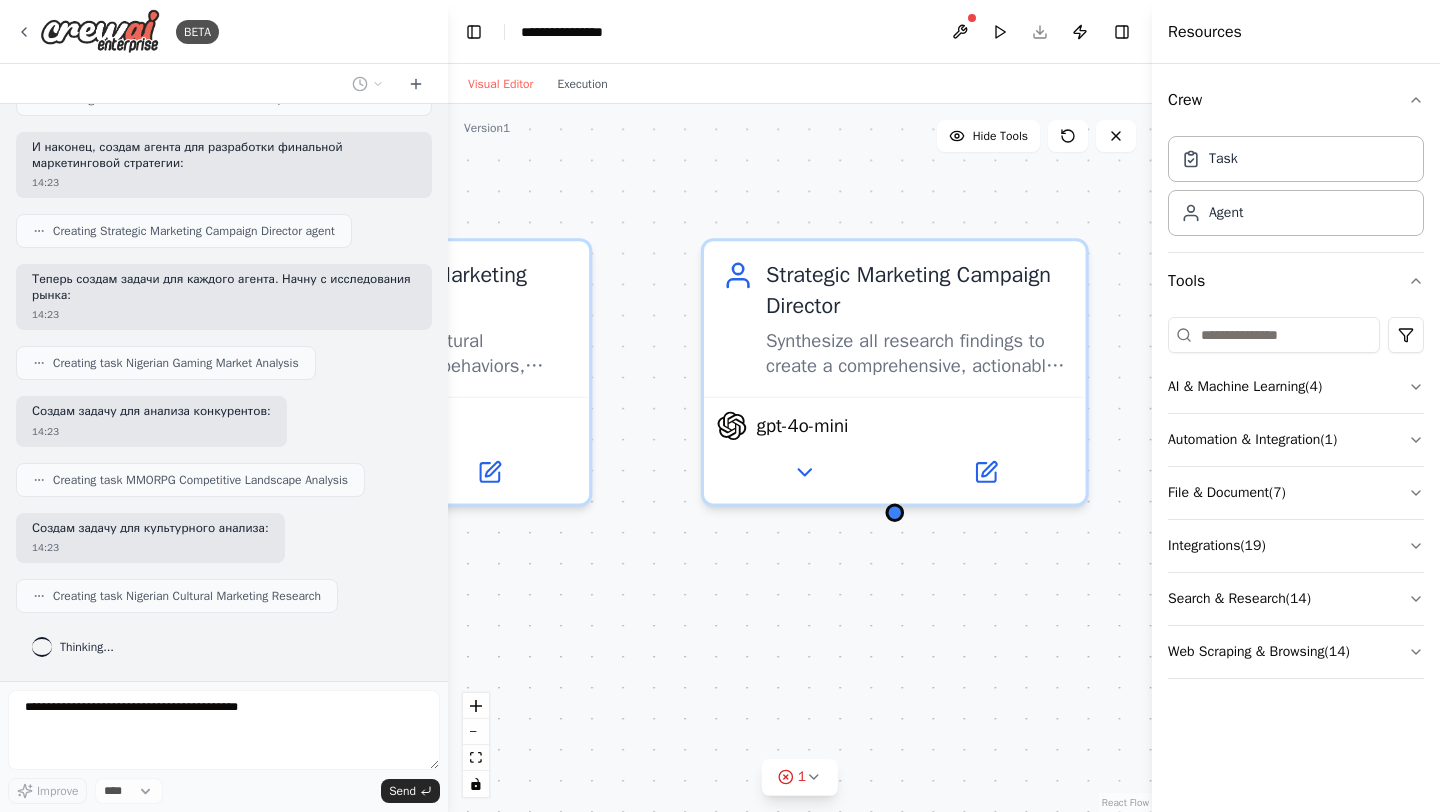 drag, startPoint x: 810, startPoint y: 492, endPoint x: 659, endPoint y: 664, distance: 228.8777 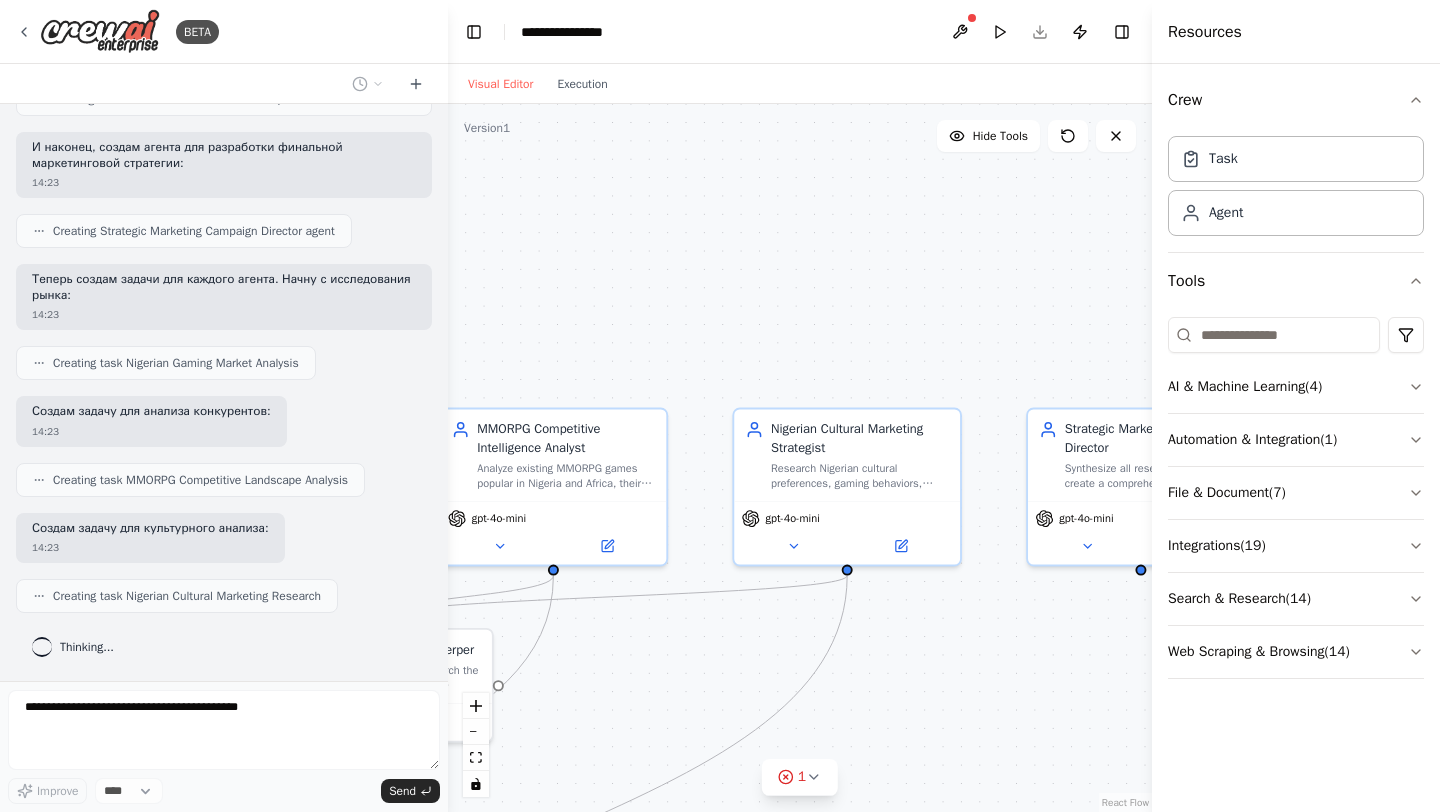 drag, startPoint x: 680, startPoint y: 649, endPoint x: 1020, endPoint y: 639, distance: 340.14703 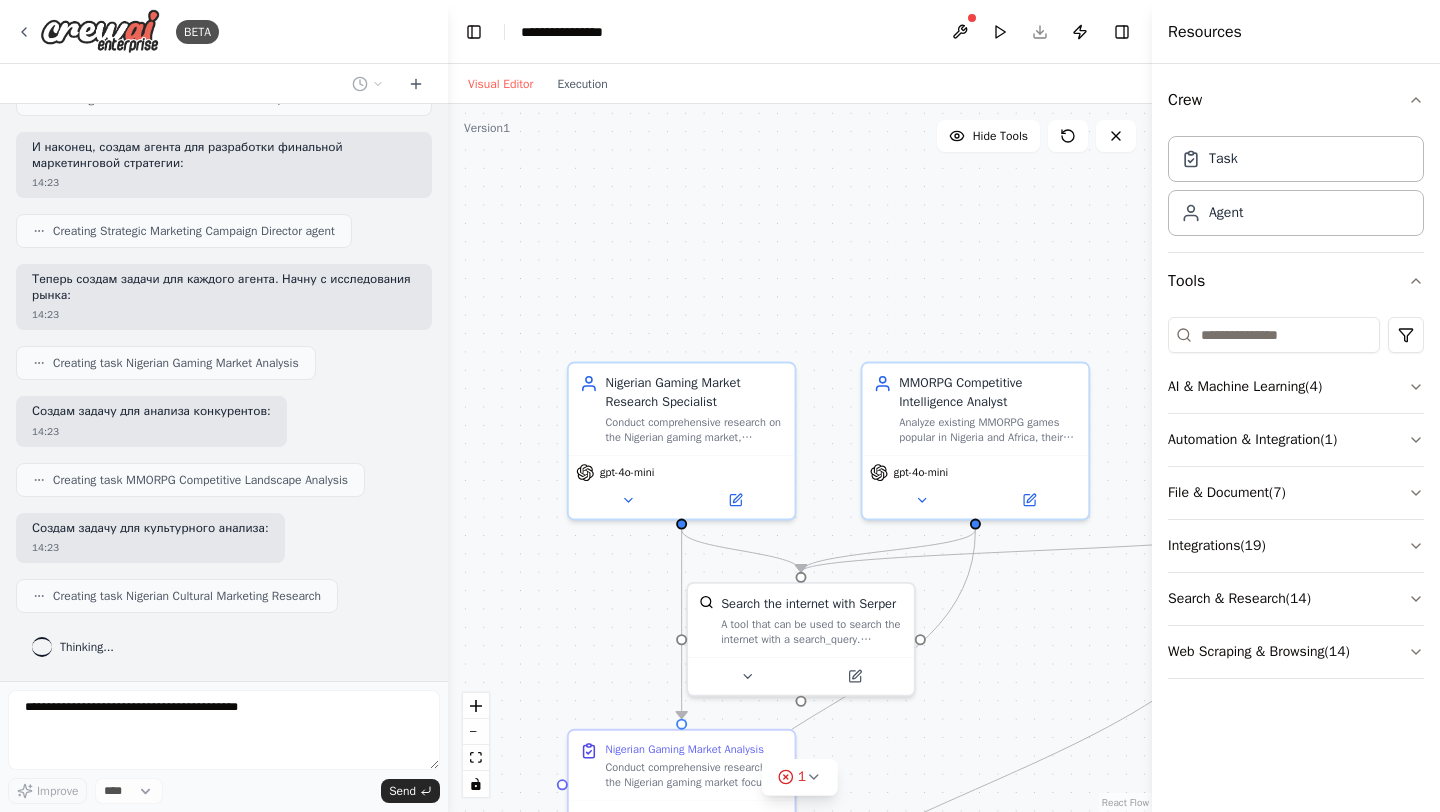 drag, startPoint x: 652, startPoint y: 647, endPoint x: 1075, endPoint y: 603, distance: 425.28226 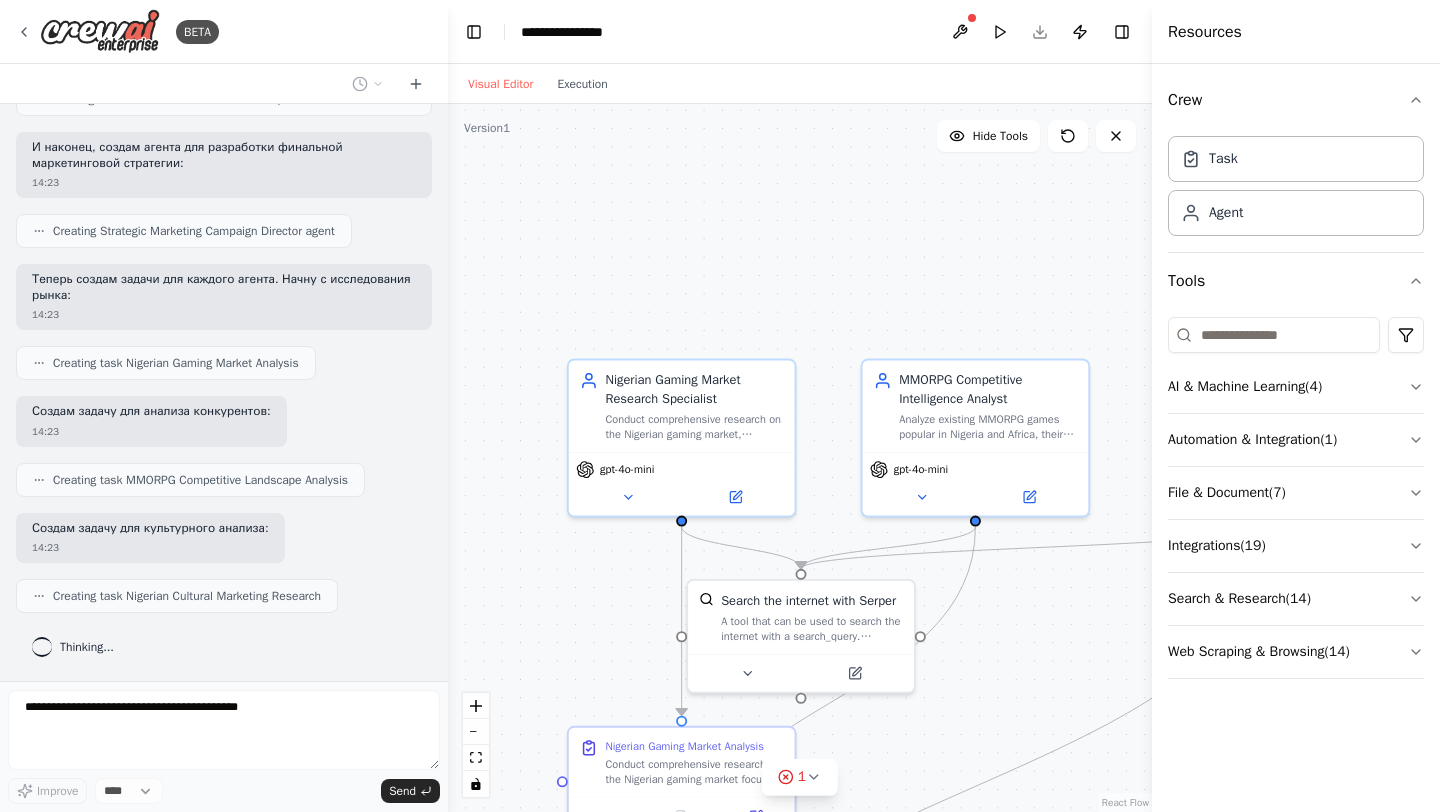 scroll, scrollTop: 1060, scrollLeft: 0, axis: vertical 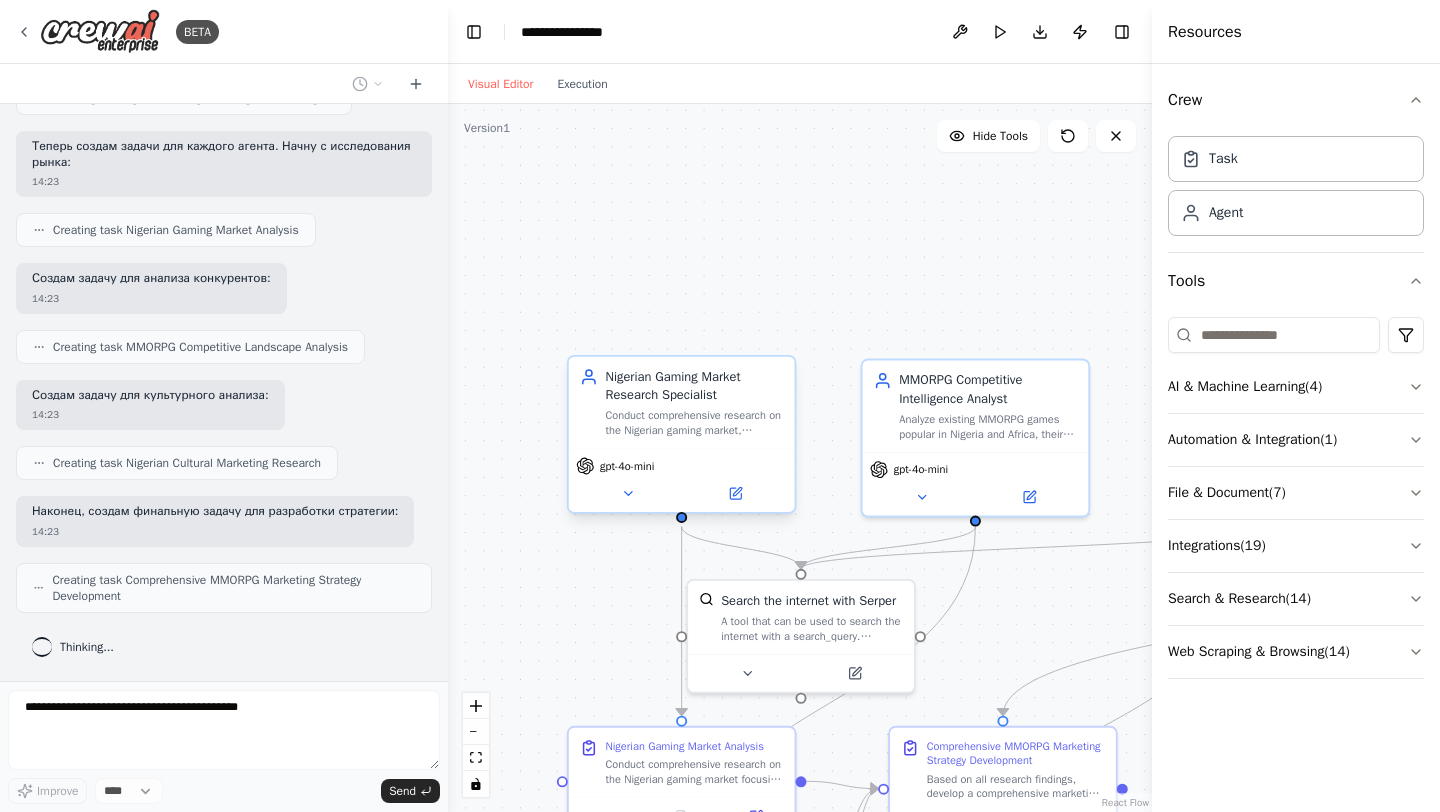 click on "Conduct comprehensive research on the Nigerian gaming market, focusing on MMORPG preferences, market size, consumer behavior, internet infrastructure, payment methods, and local gaming trends in {target_country}" at bounding box center [694, 422] 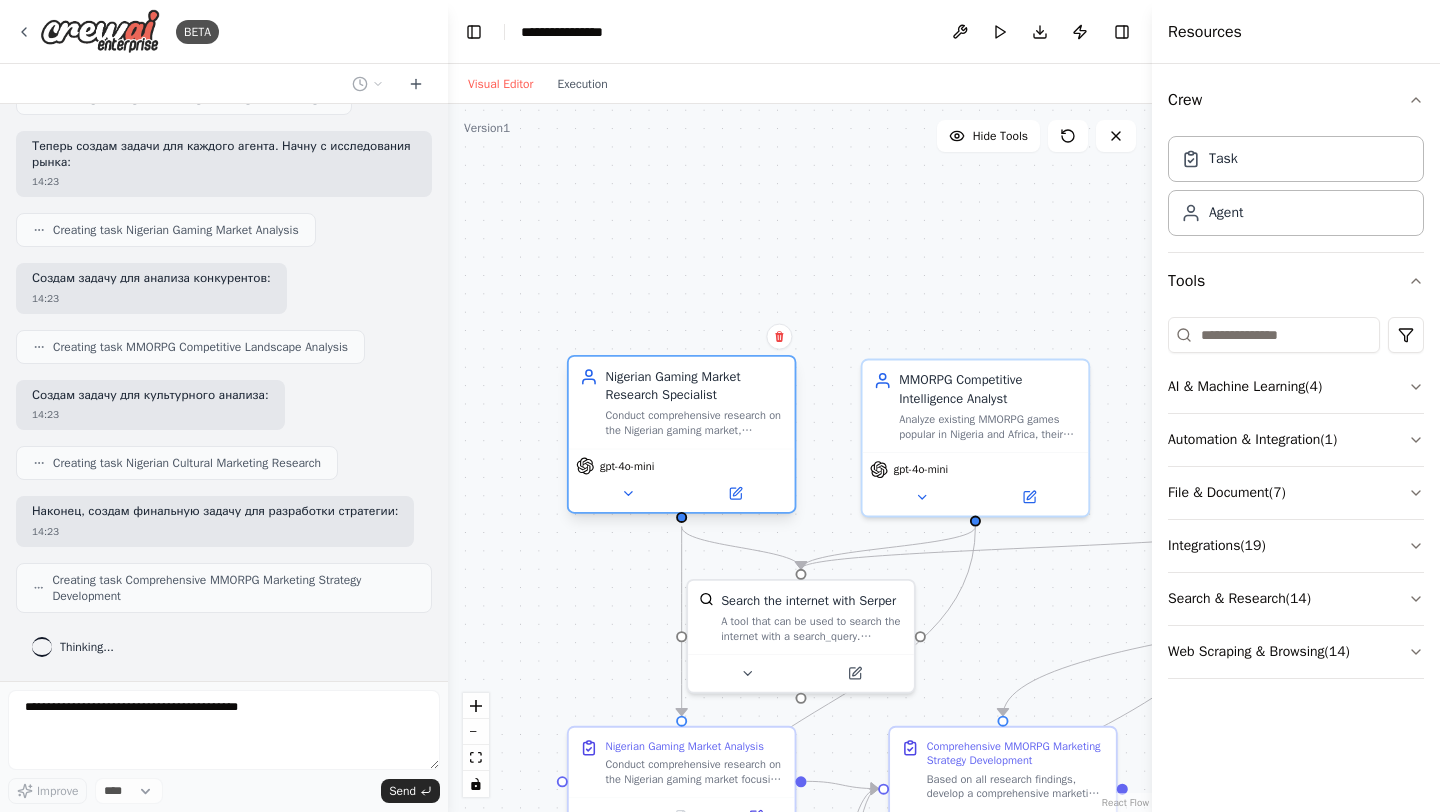 scroll, scrollTop: 1177, scrollLeft: 0, axis: vertical 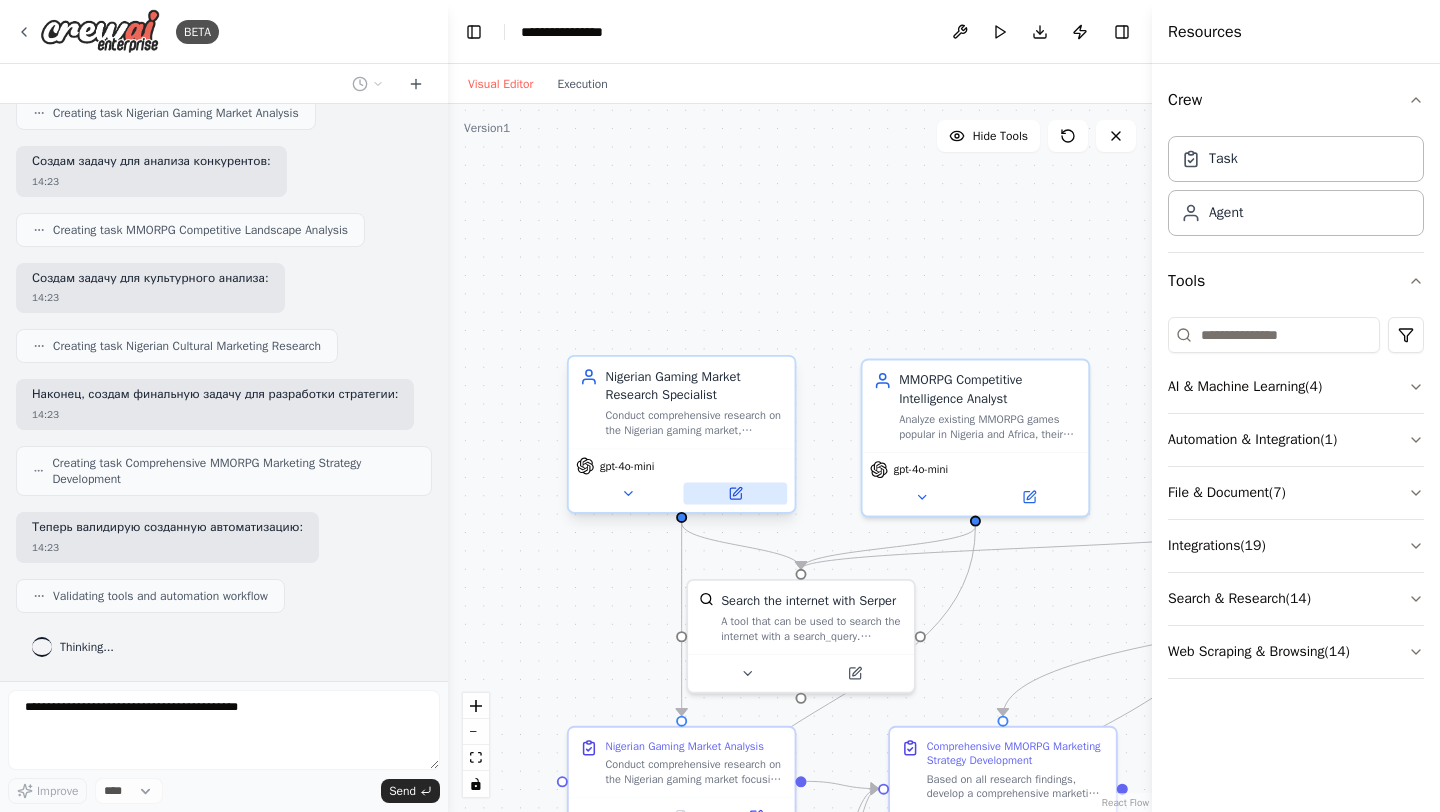 click 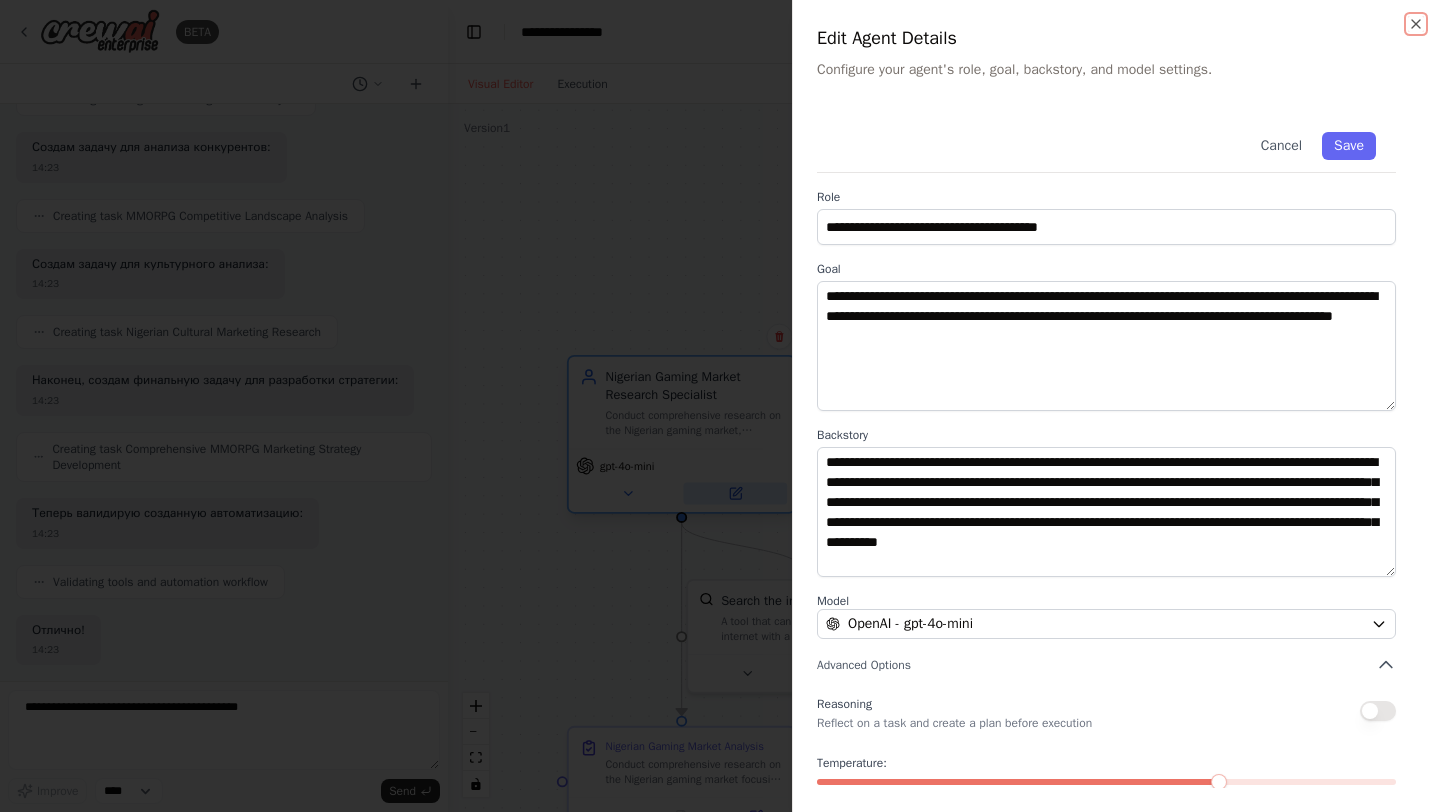 scroll, scrollTop: 1310, scrollLeft: 0, axis: vertical 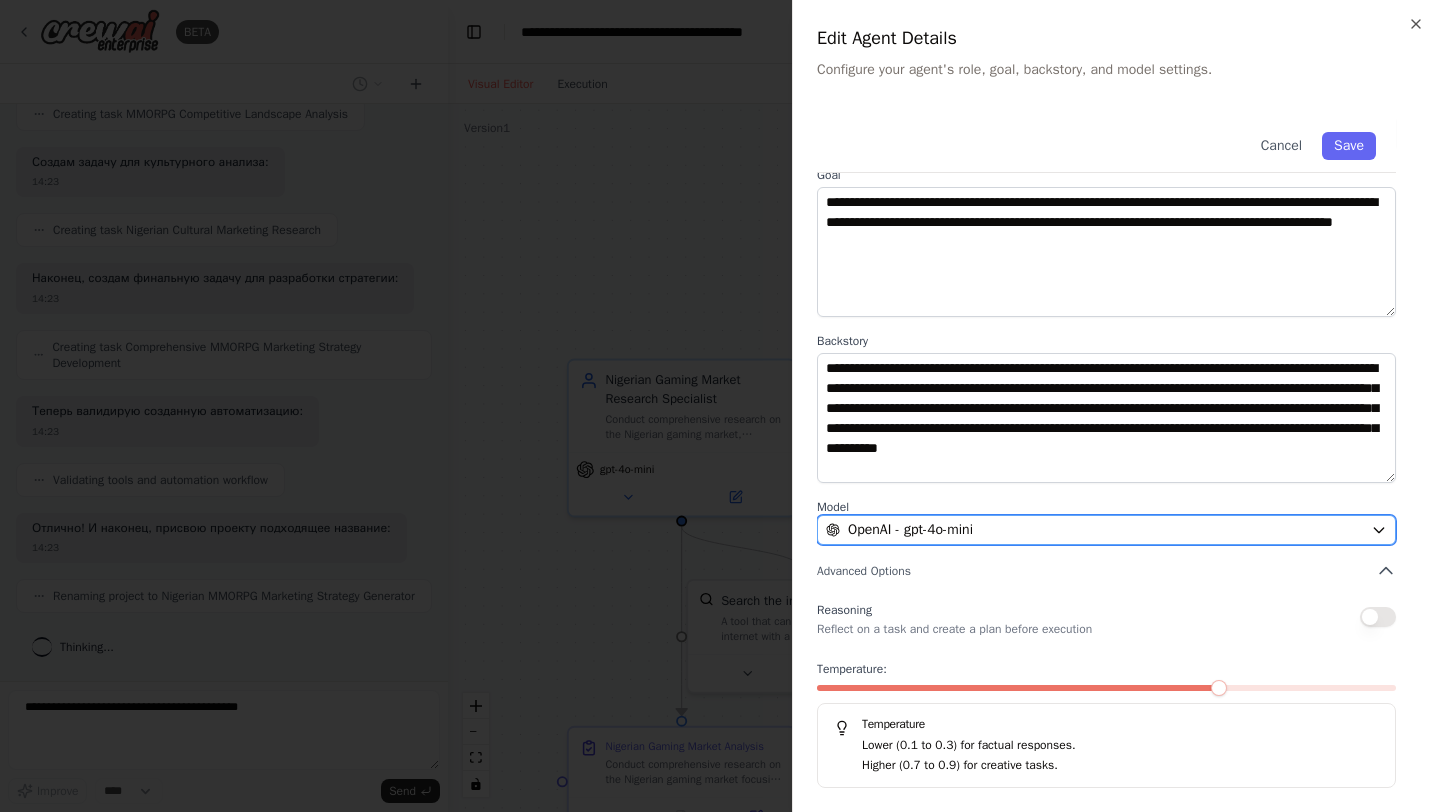 click on "OpenAI - gpt-4o-mini" at bounding box center [1094, 530] 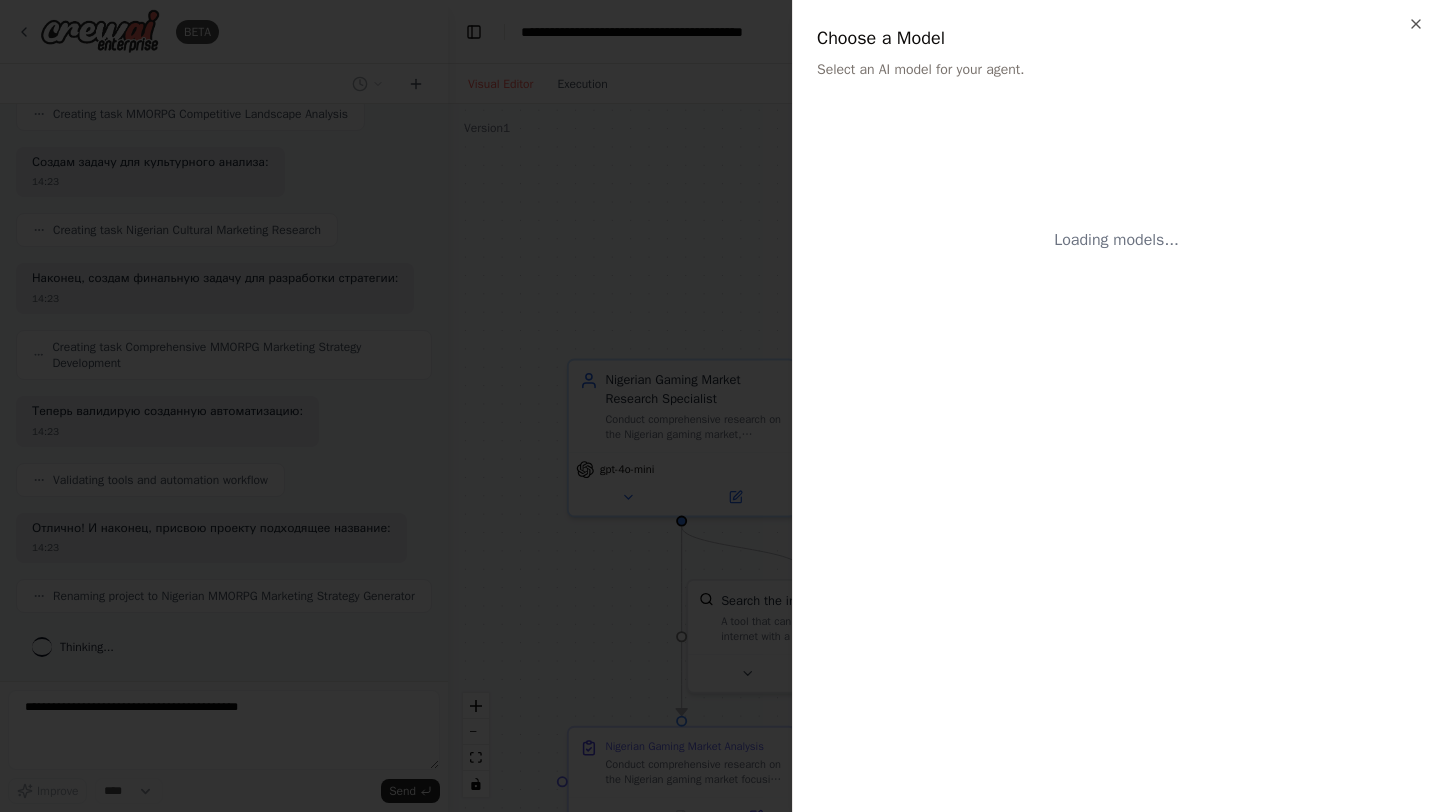 scroll, scrollTop: 0, scrollLeft: 0, axis: both 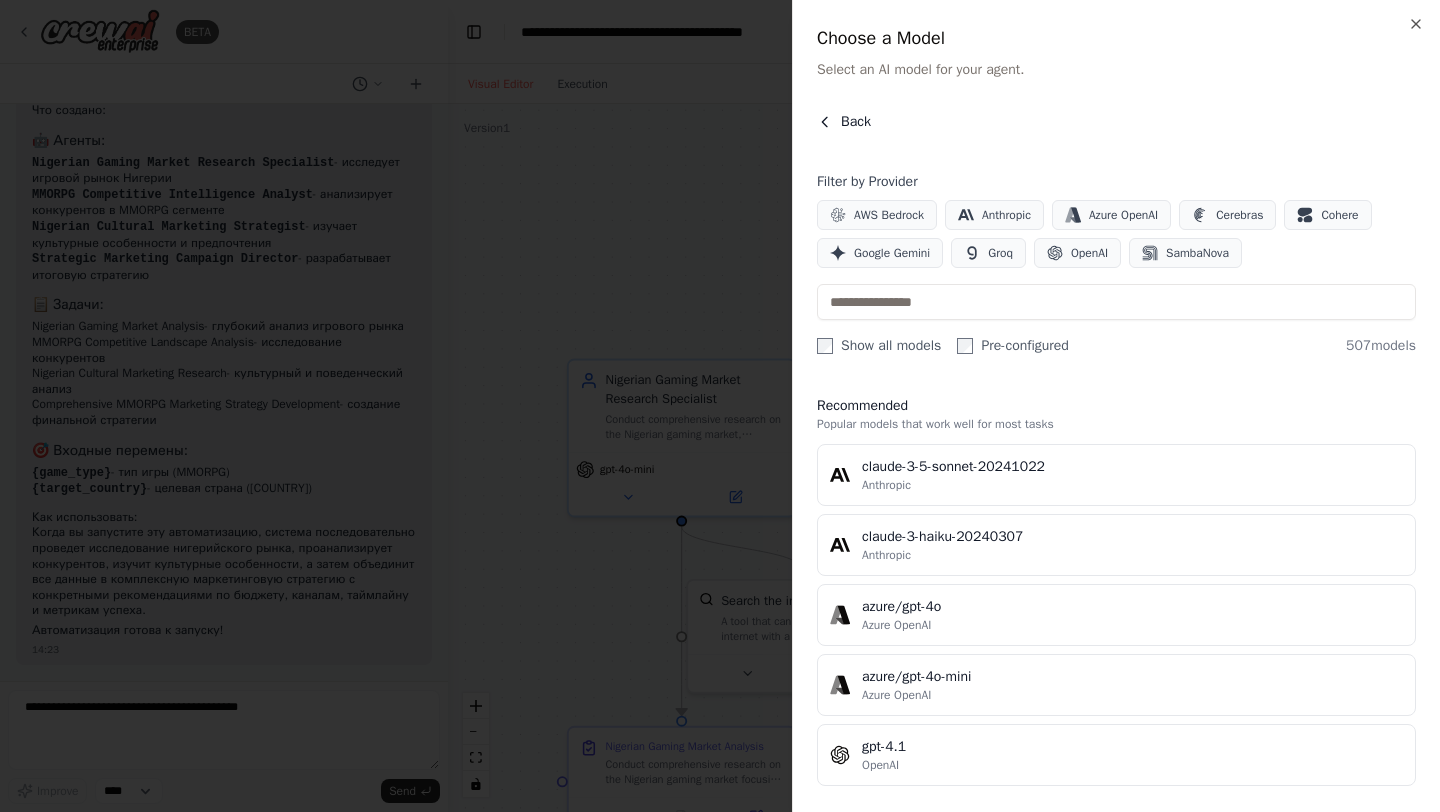 click on "Back" at bounding box center [856, 122] 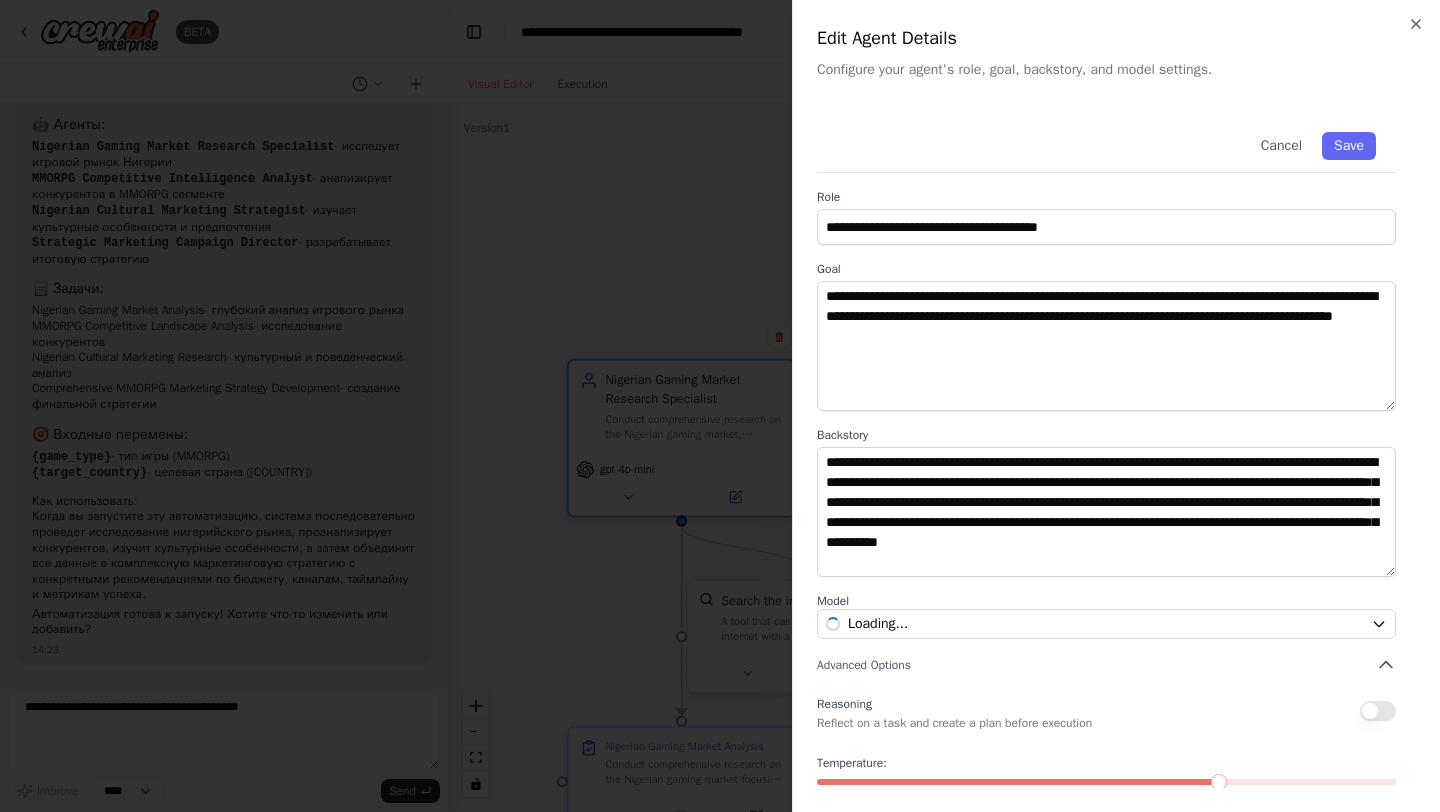 scroll, scrollTop: 1923, scrollLeft: 0, axis: vertical 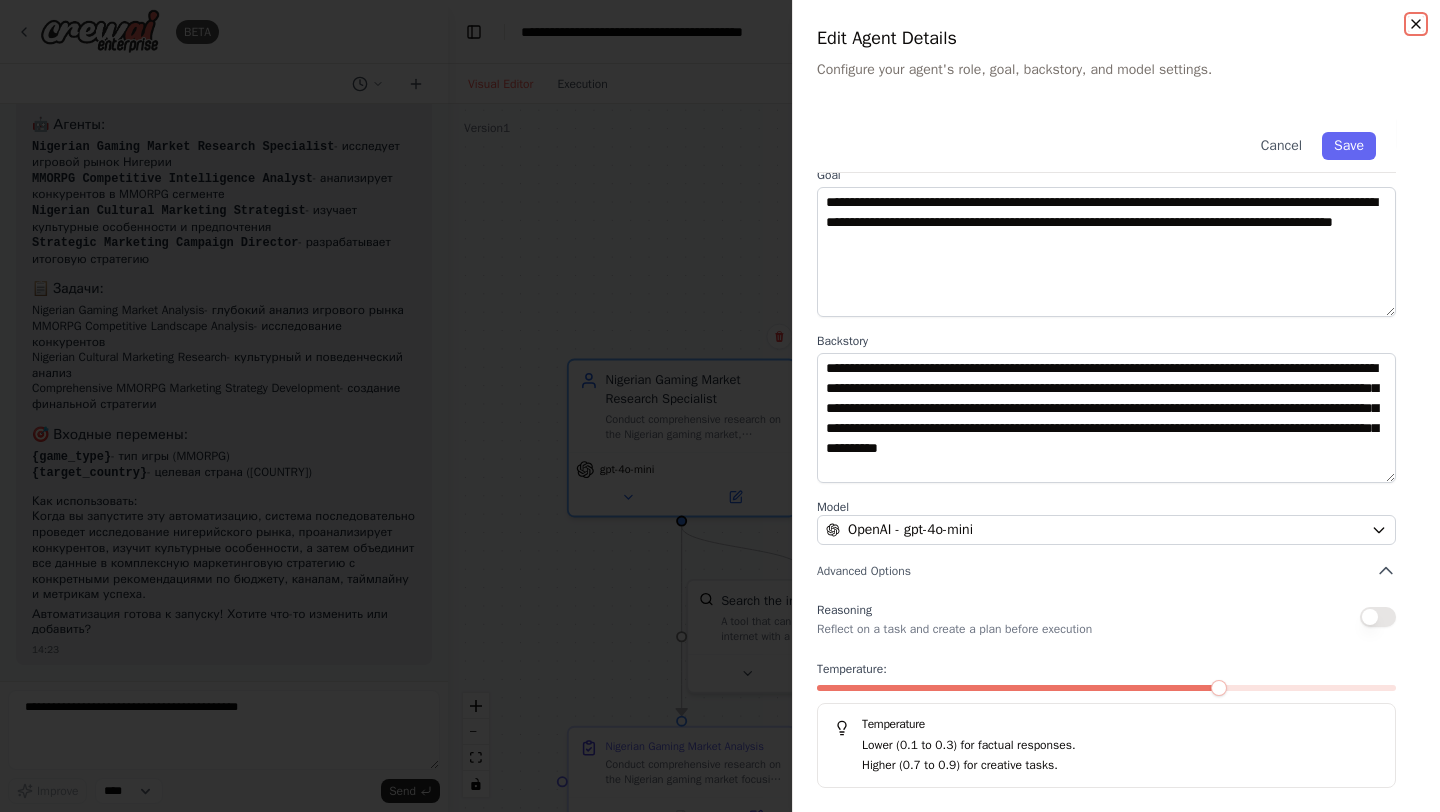 click 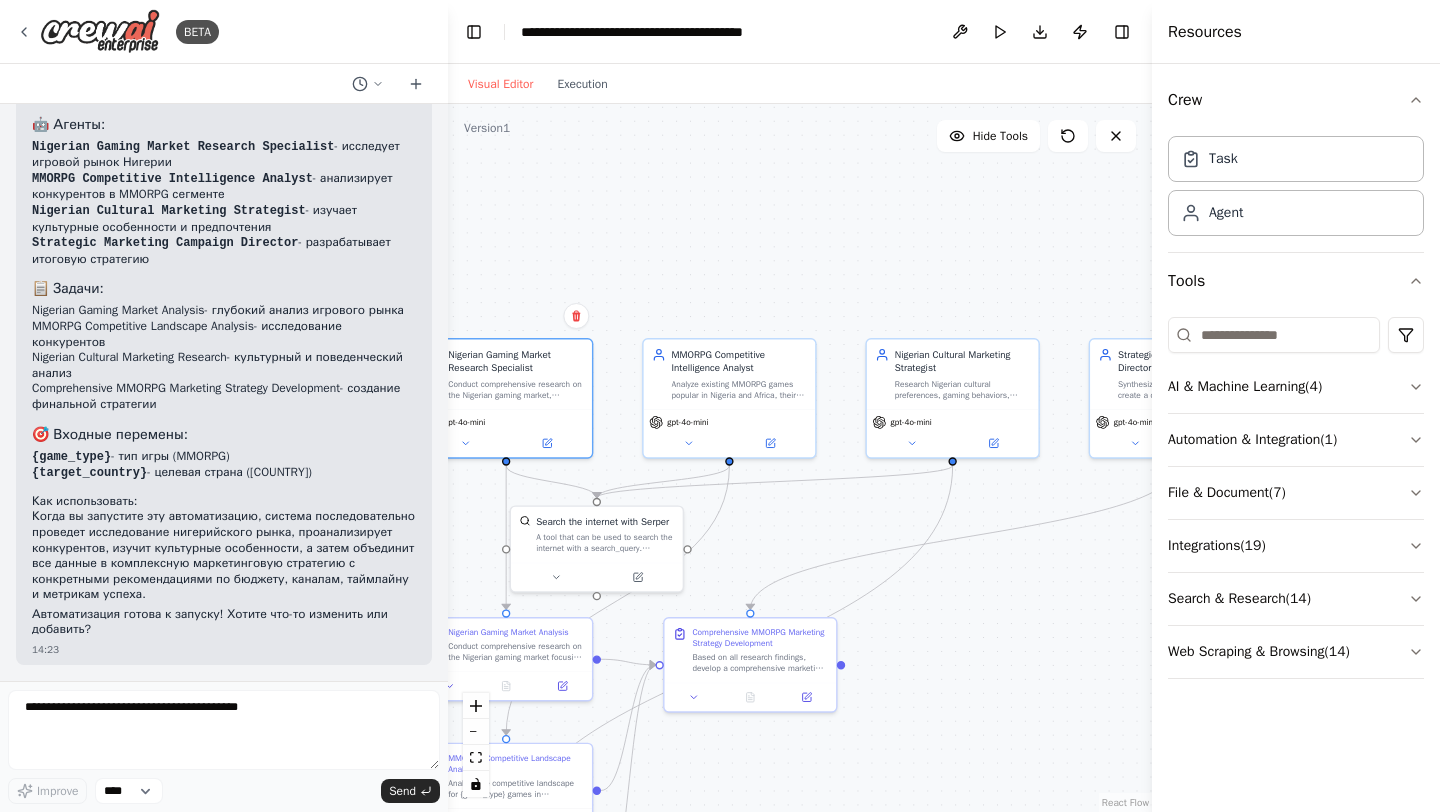 drag, startPoint x: 906, startPoint y: 311, endPoint x: 682, endPoint y: 292, distance: 224.80435 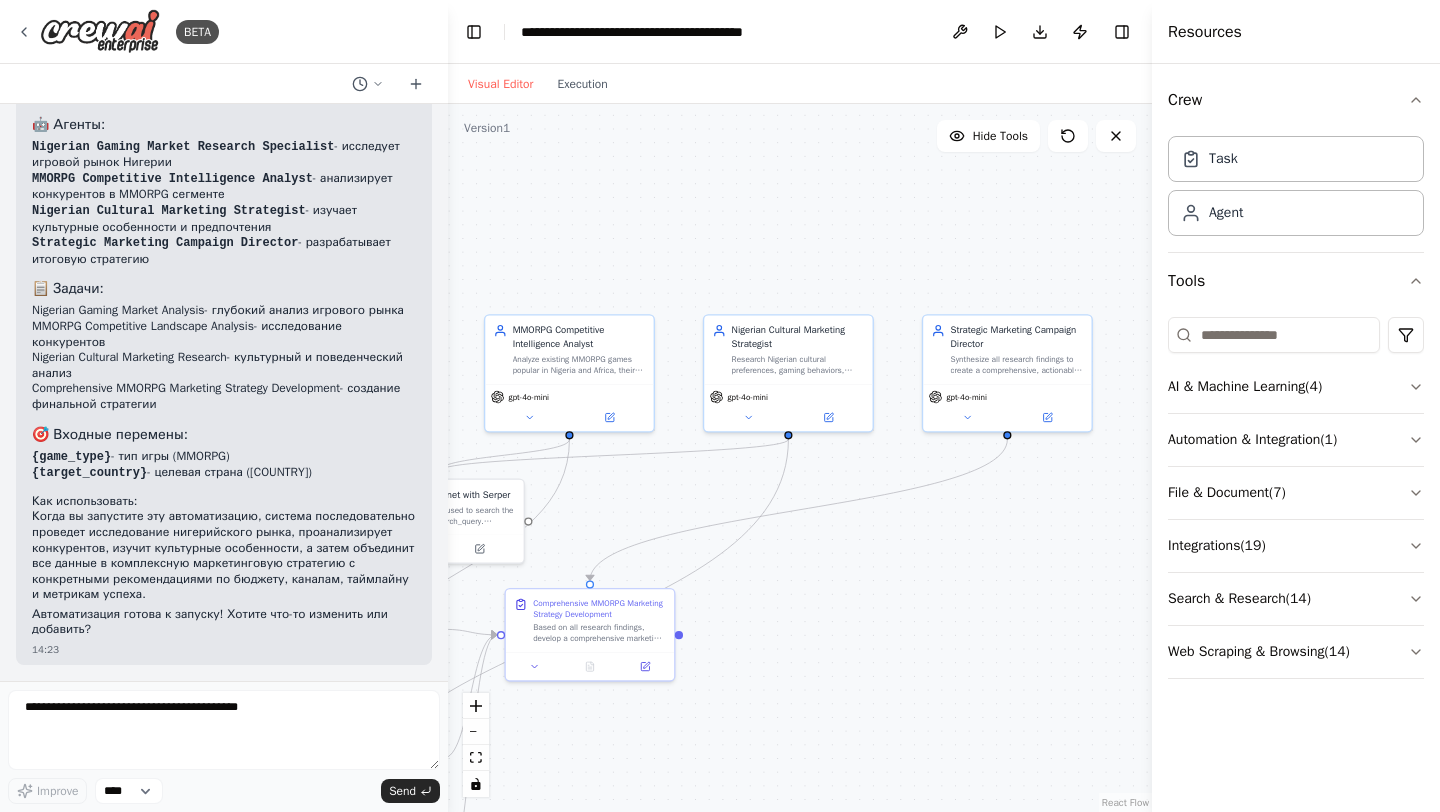 drag, startPoint x: 885, startPoint y: 246, endPoint x: 713, endPoint y: 221, distance: 173.80736 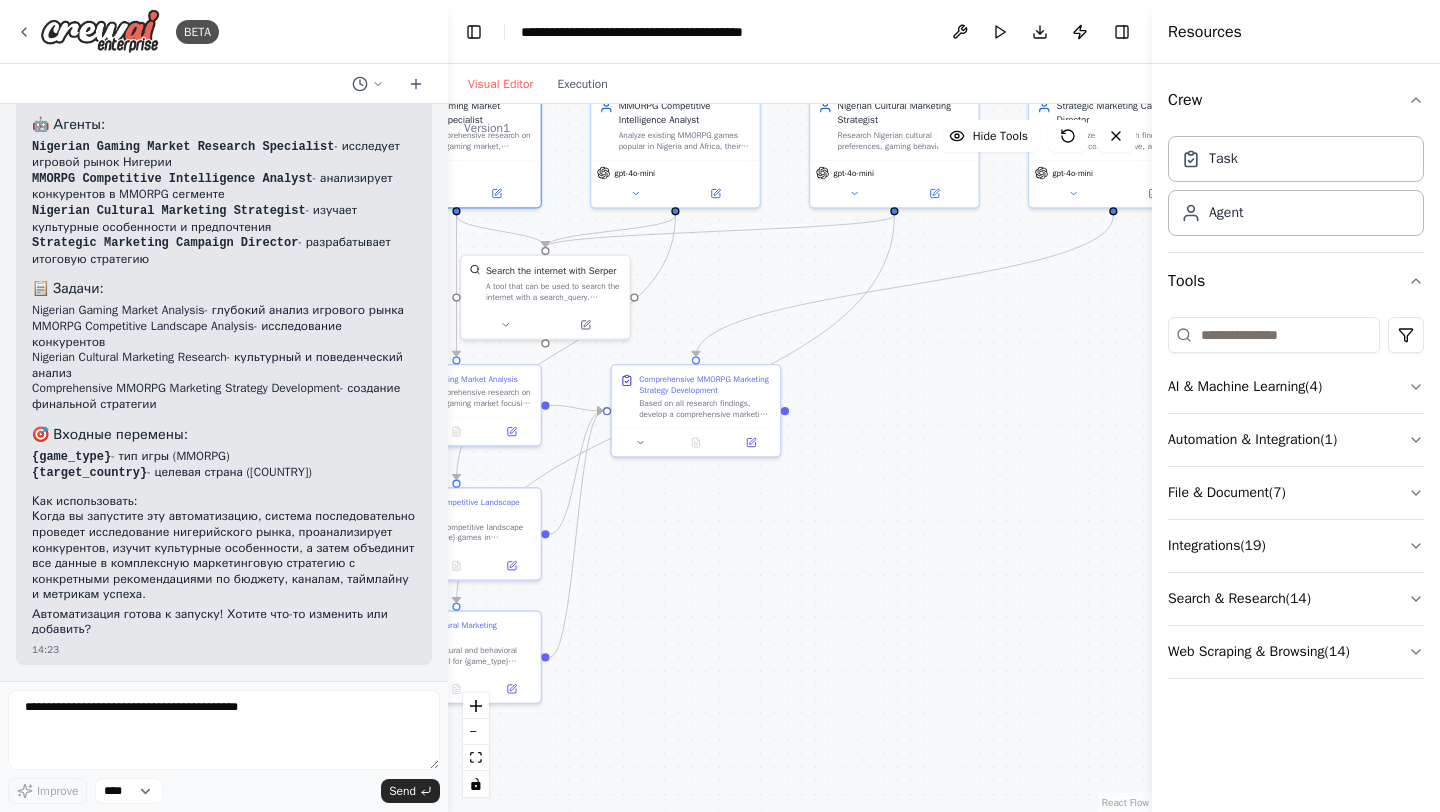 drag, startPoint x: 835, startPoint y: 553, endPoint x: 952, endPoint y: 333, distance: 249.17665 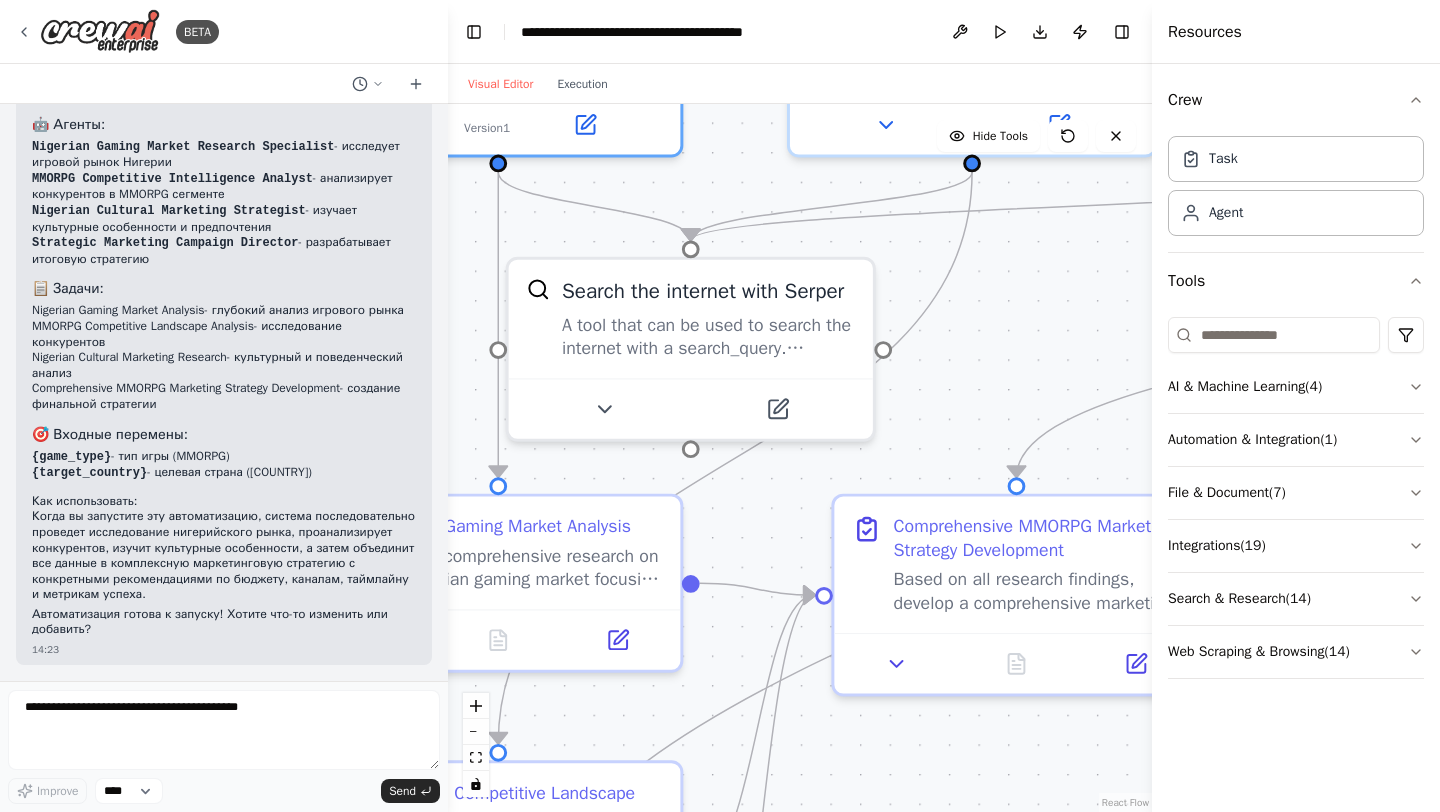 drag, startPoint x: 665, startPoint y: 287, endPoint x: 938, endPoint y: 329, distance: 276.21188 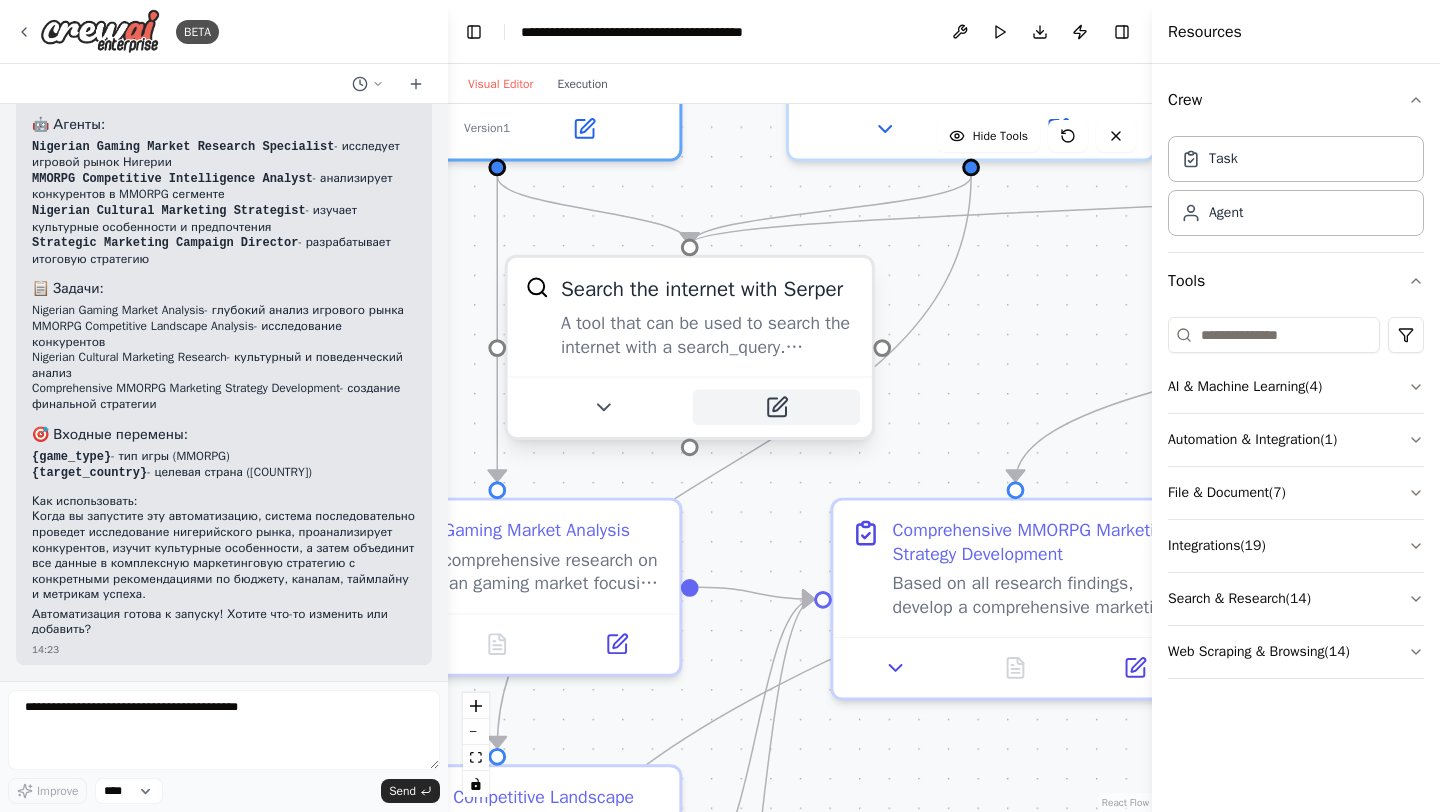 click 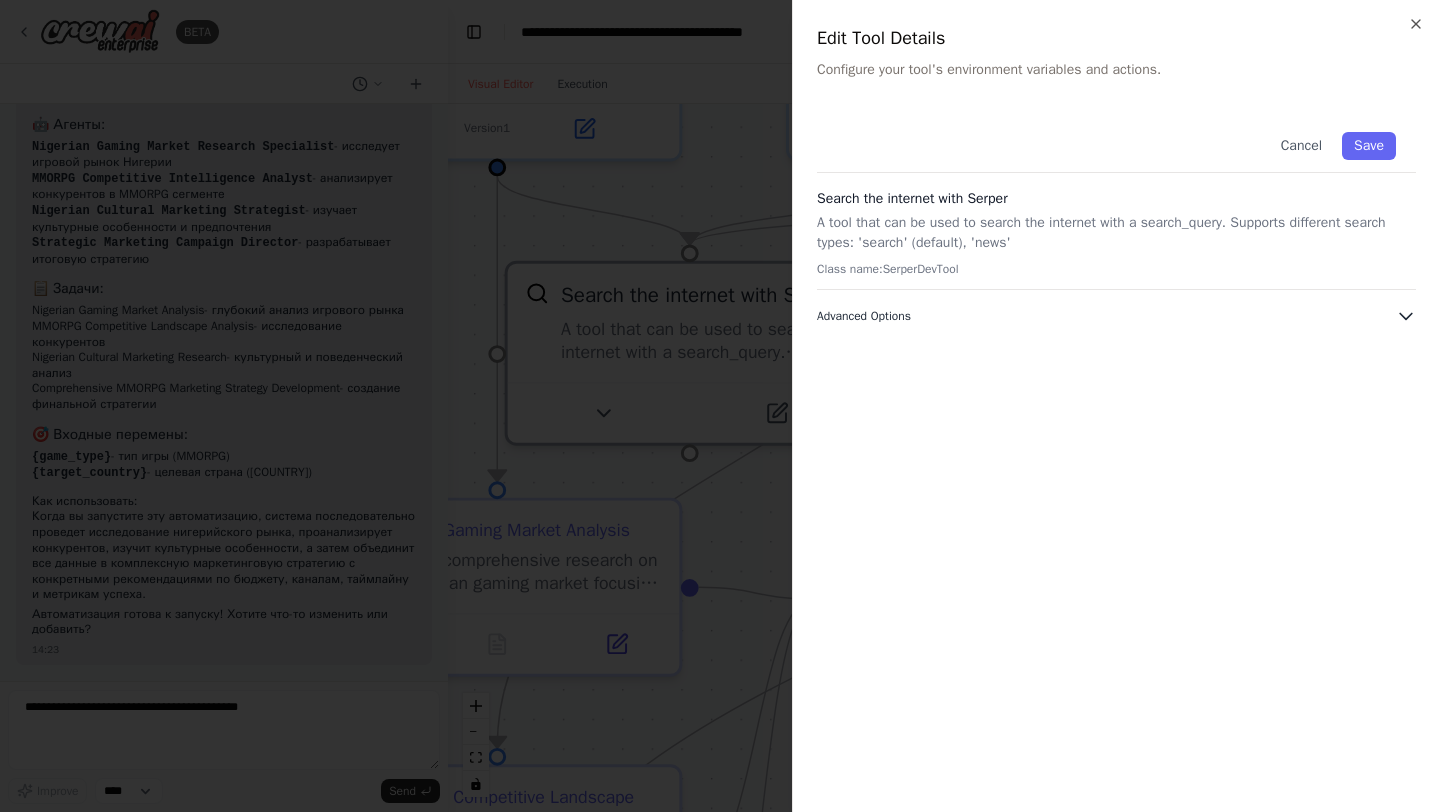 click on "Advanced Options" at bounding box center (864, 316) 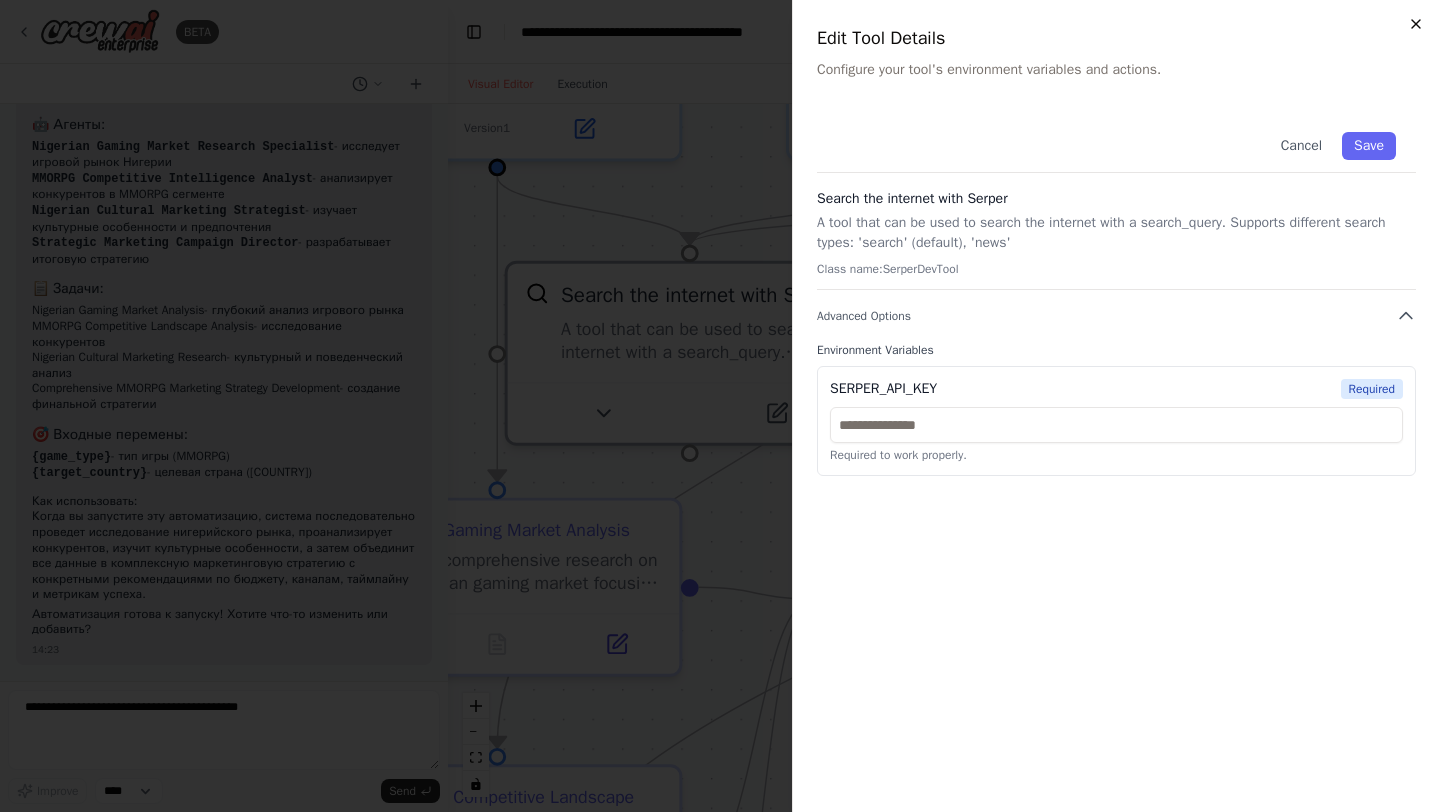 click 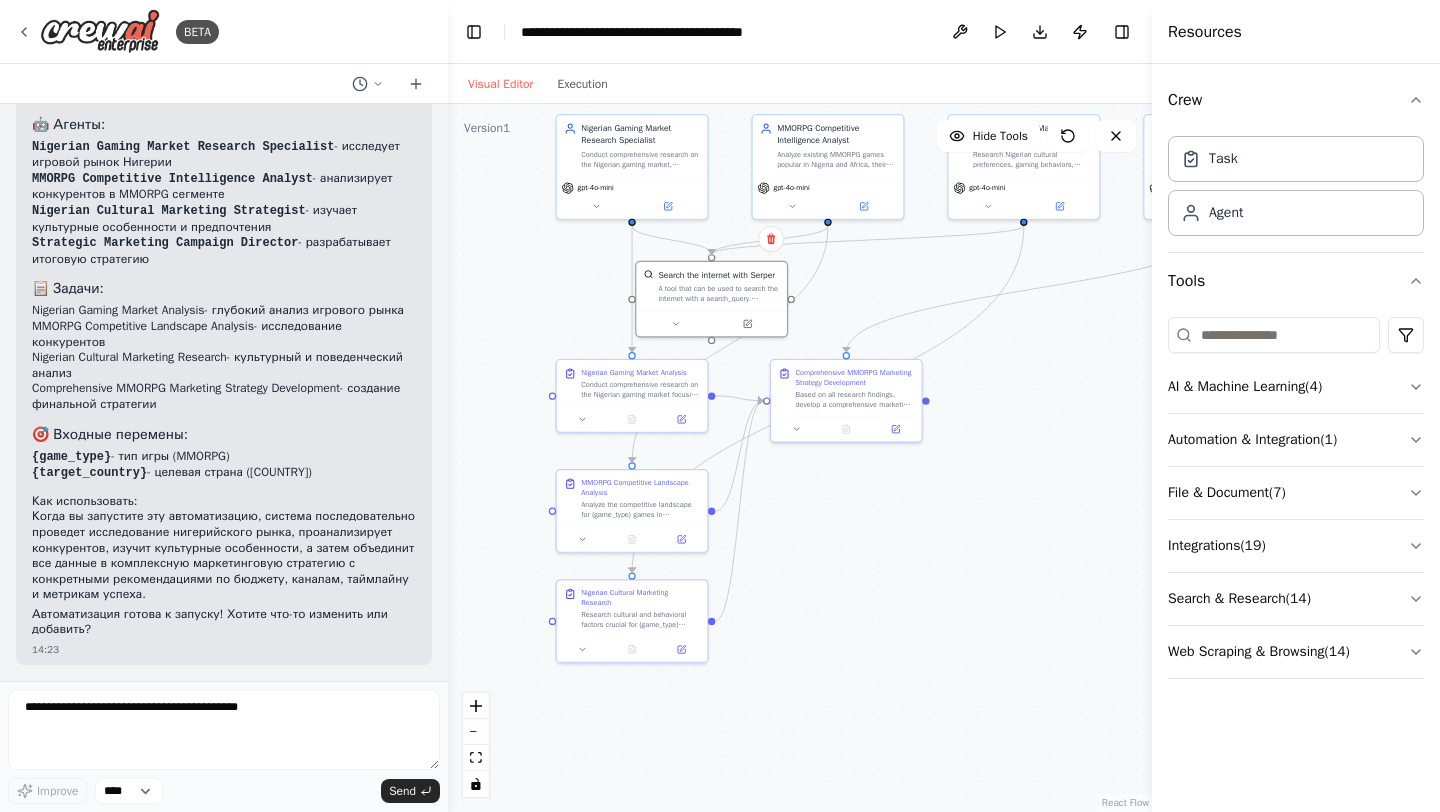 drag, startPoint x: 943, startPoint y: 601, endPoint x: 771, endPoint y: 528, distance: 186.8502 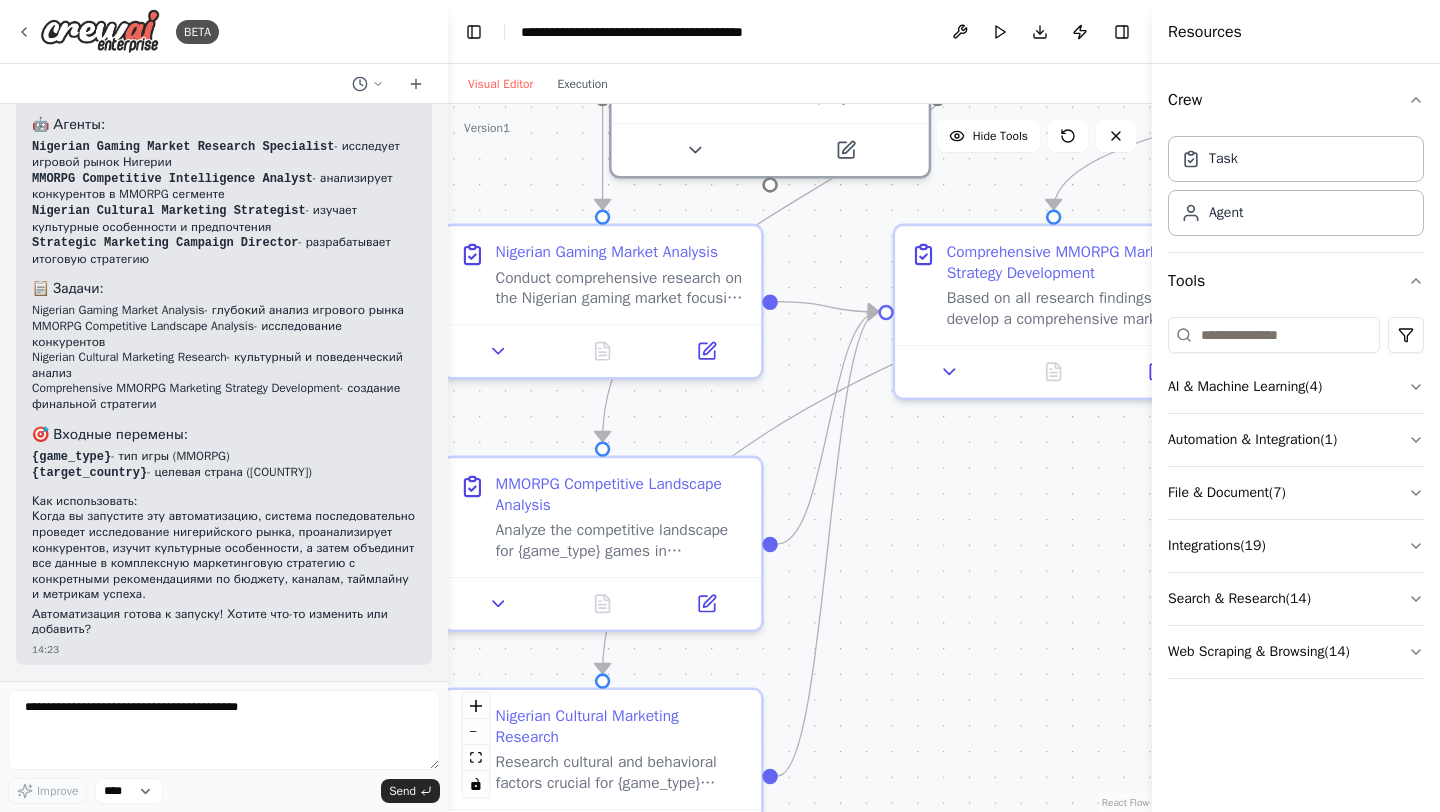 drag, startPoint x: 696, startPoint y: 322, endPoint x: 818, endPoint y: 378, distance: 134.23859 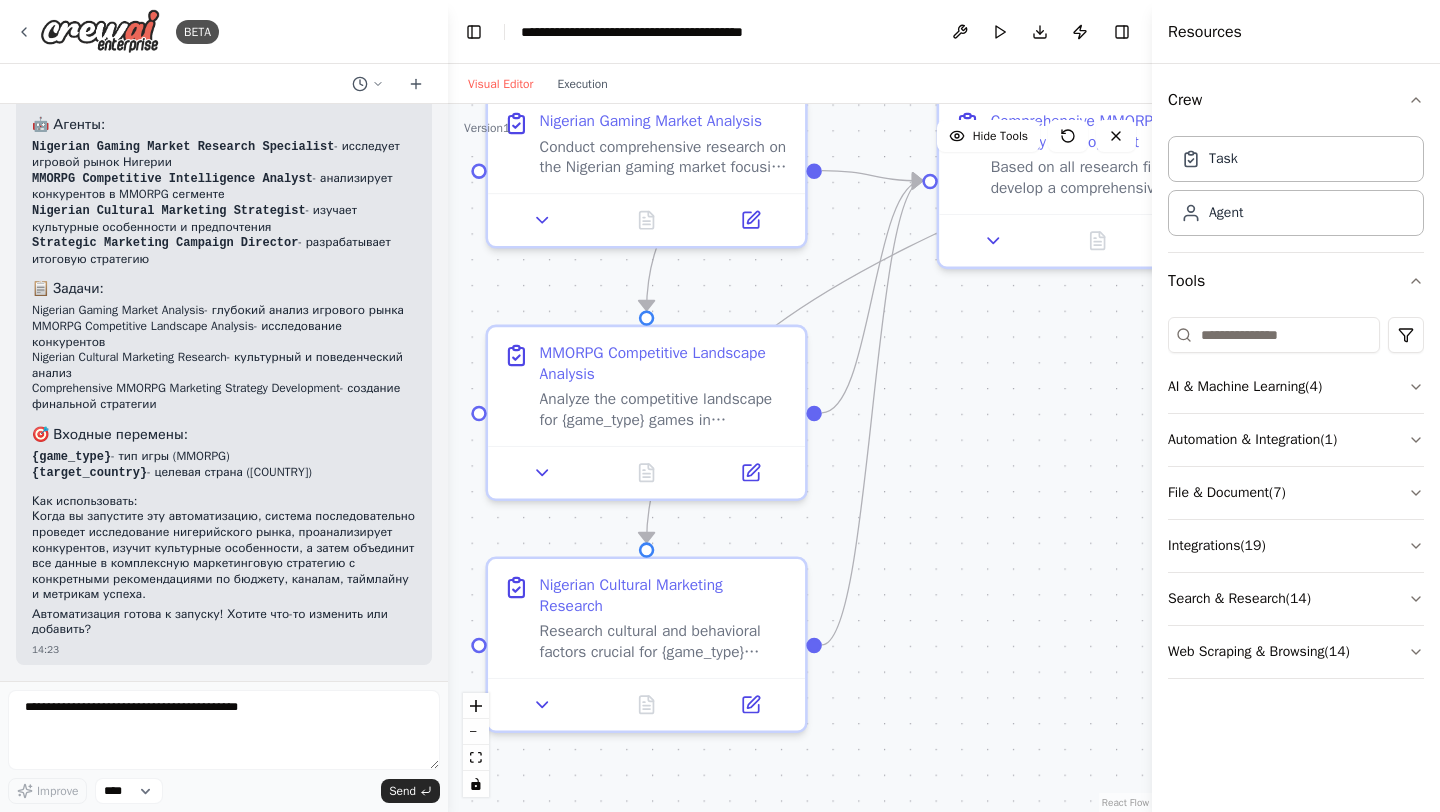 drag, startPoint x: 950, startPoint y: 549, endPoint x: 993, endPoint y: 418, distance: 137.87675 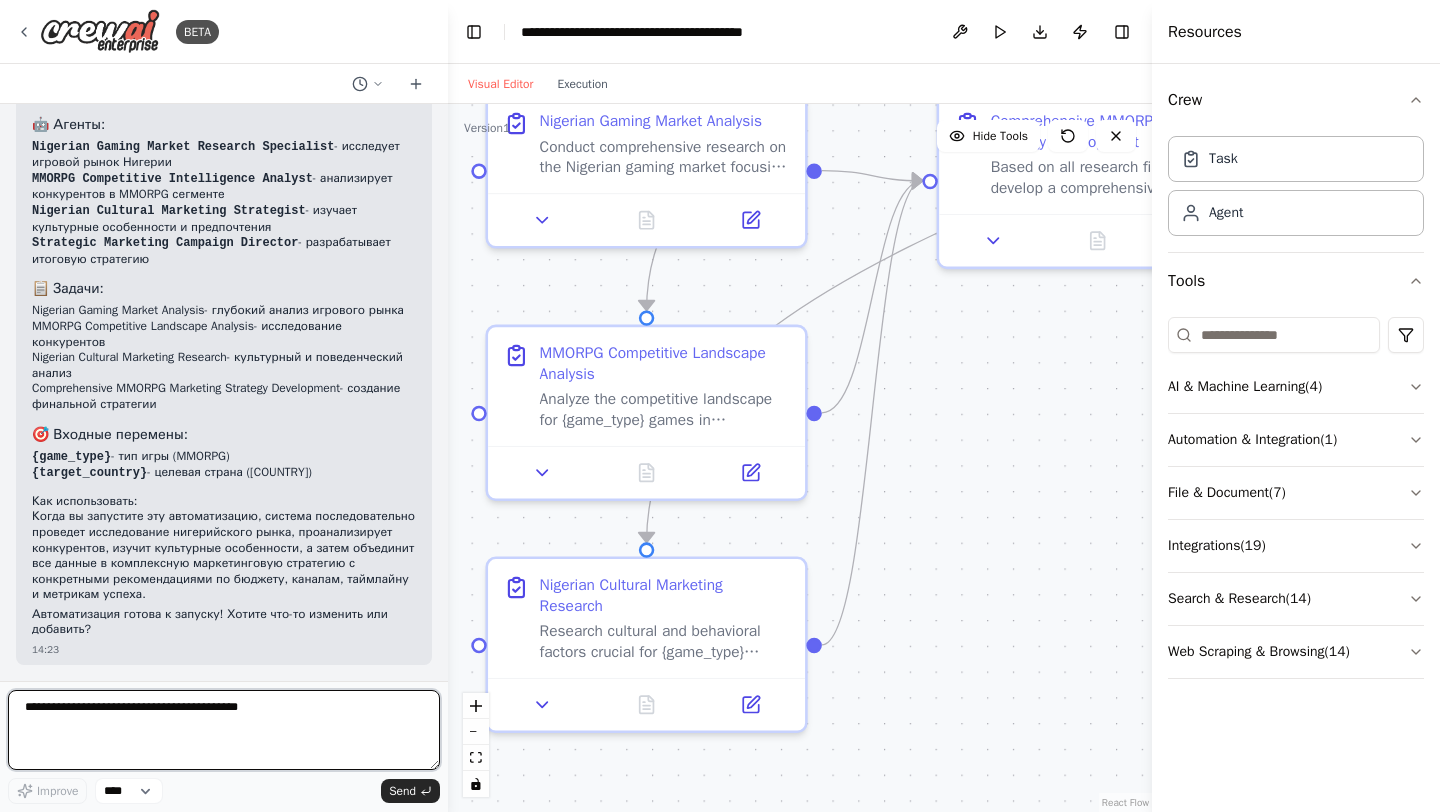 click at bounding box center [224, 730] 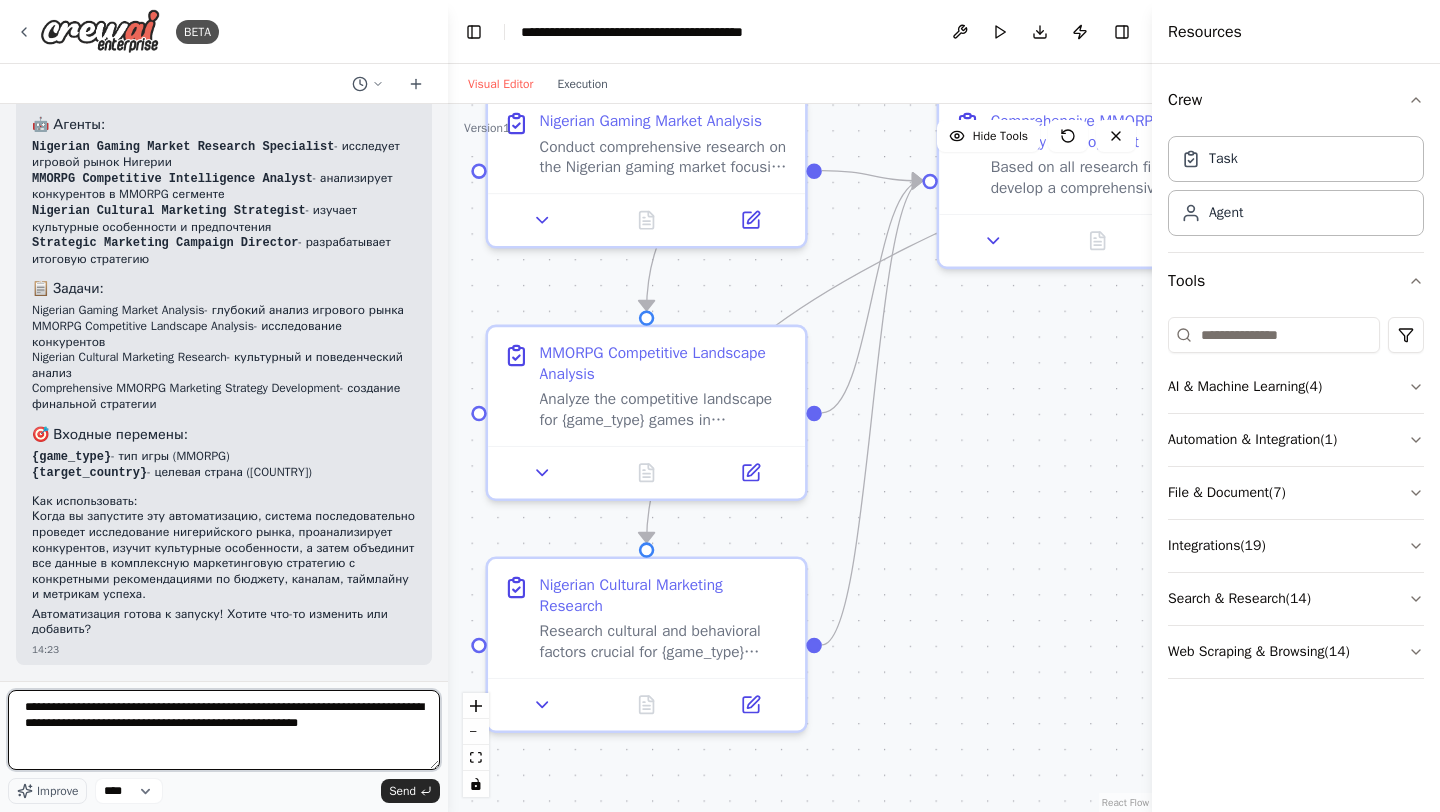 type on "**********" 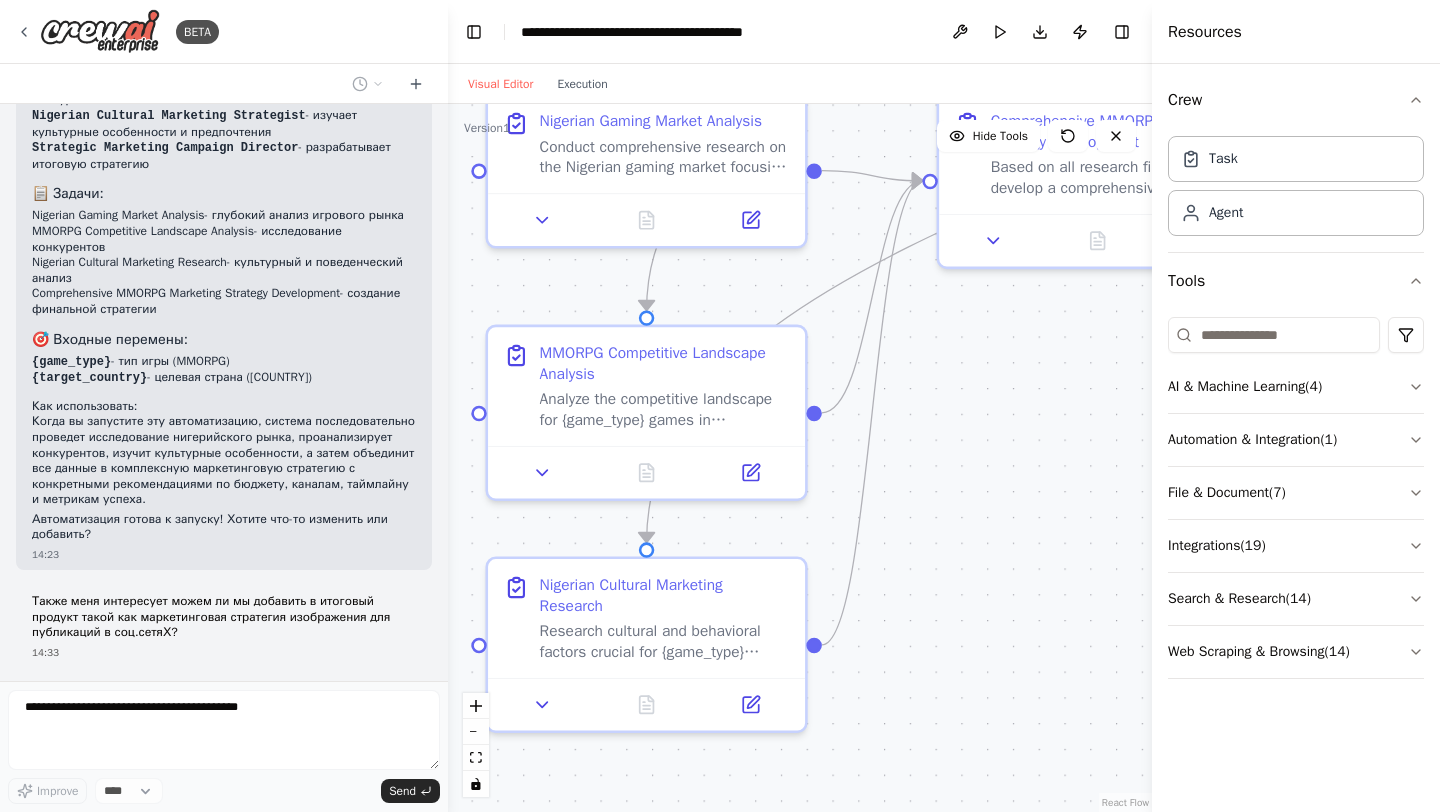 scroll, scrollTop: 2073, scrollLeft: 0, axis: vertical 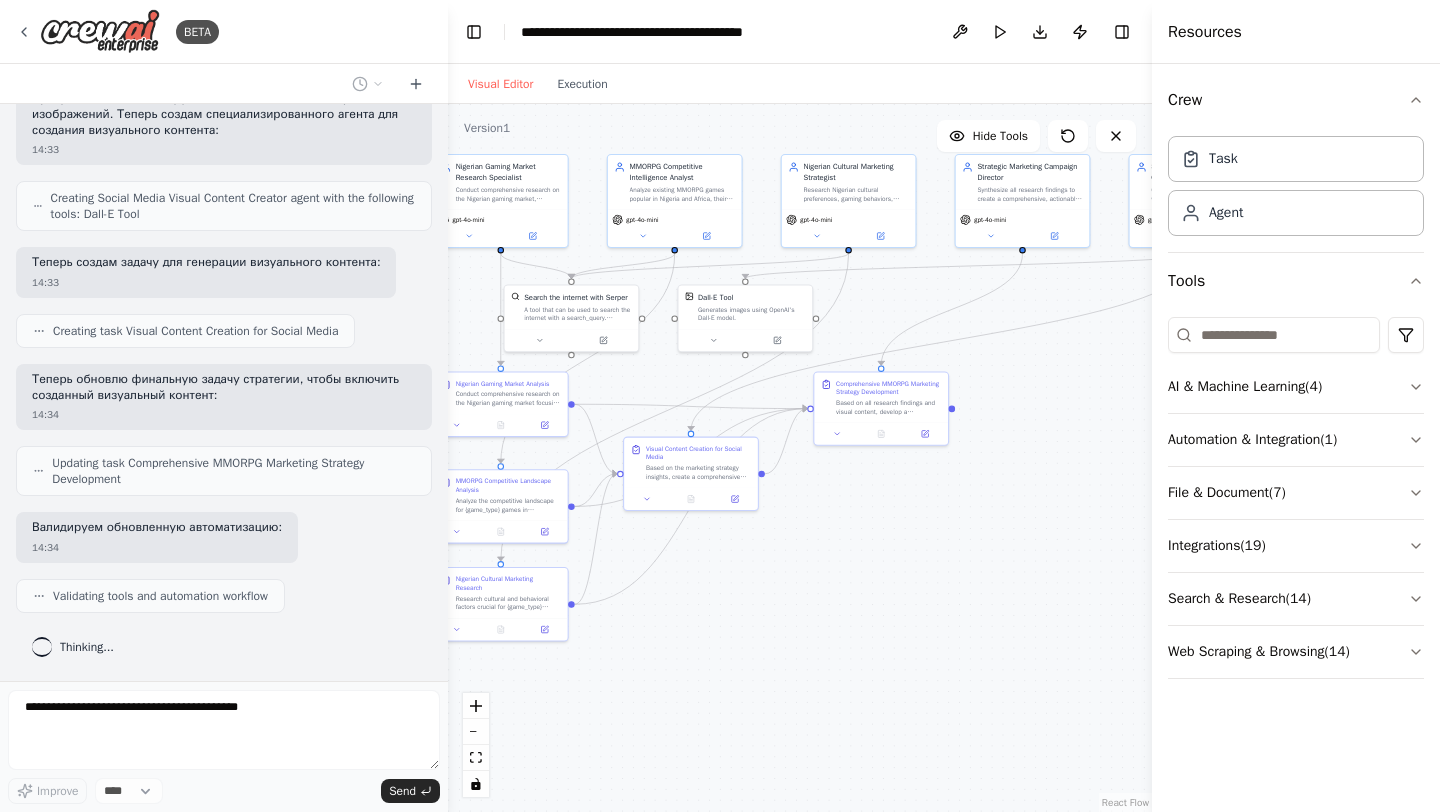 drag, startPoint x: 994, startPoint y: 534, endPoint x: 716, endPoint y: 555, distance: 278.79202 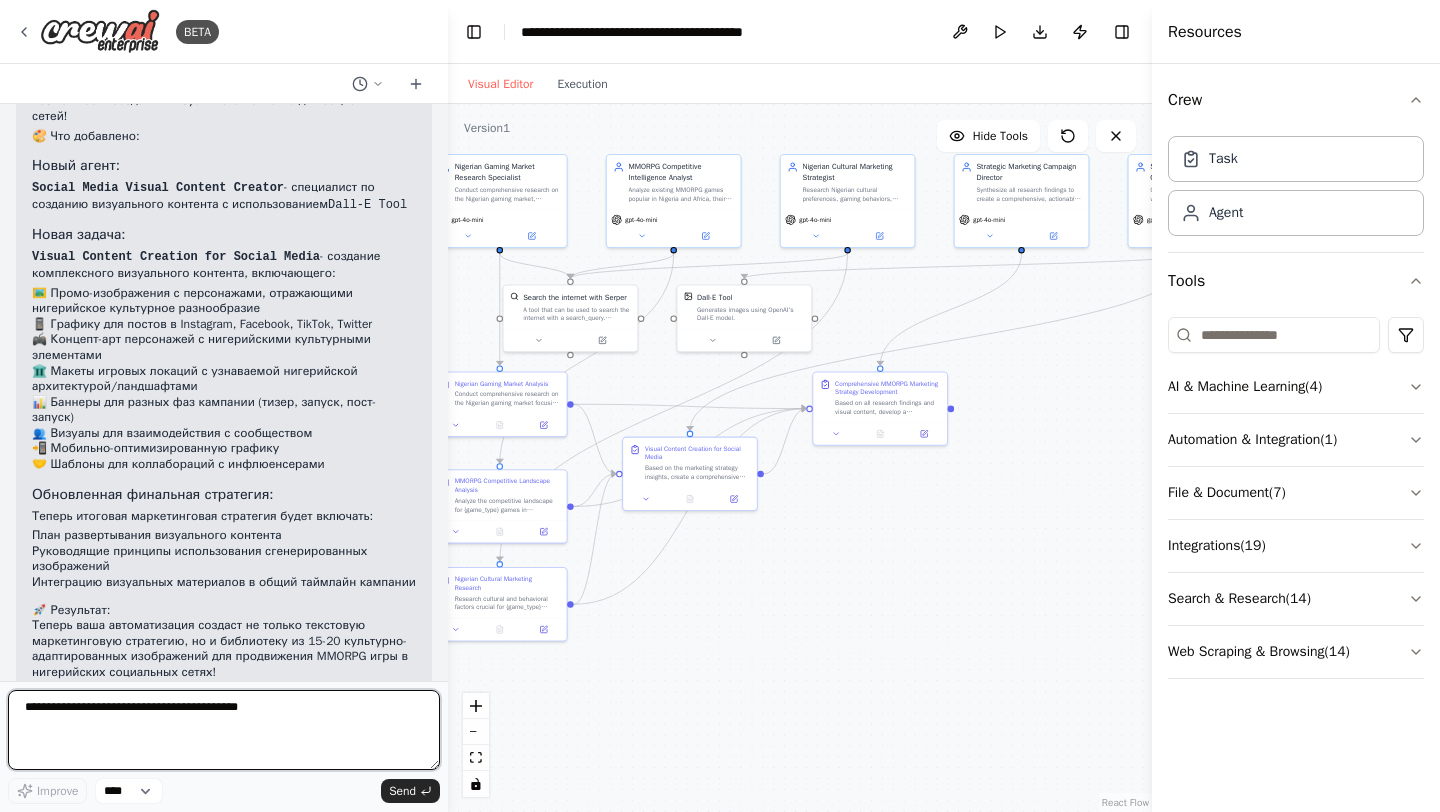scroll, scrollTop: 3331, scrollLeft: 0, axis: vertical 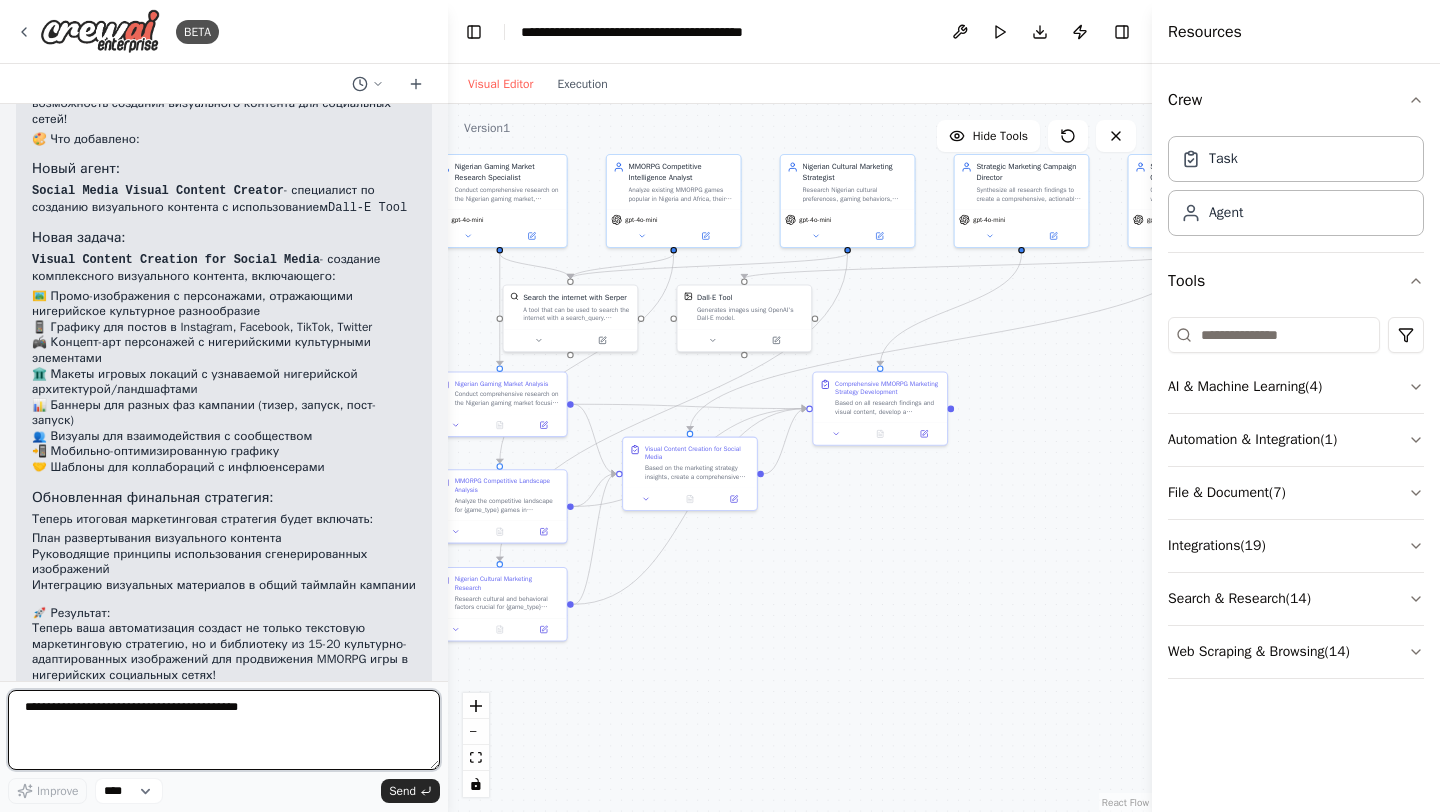 click at bounding box center [224, 730] 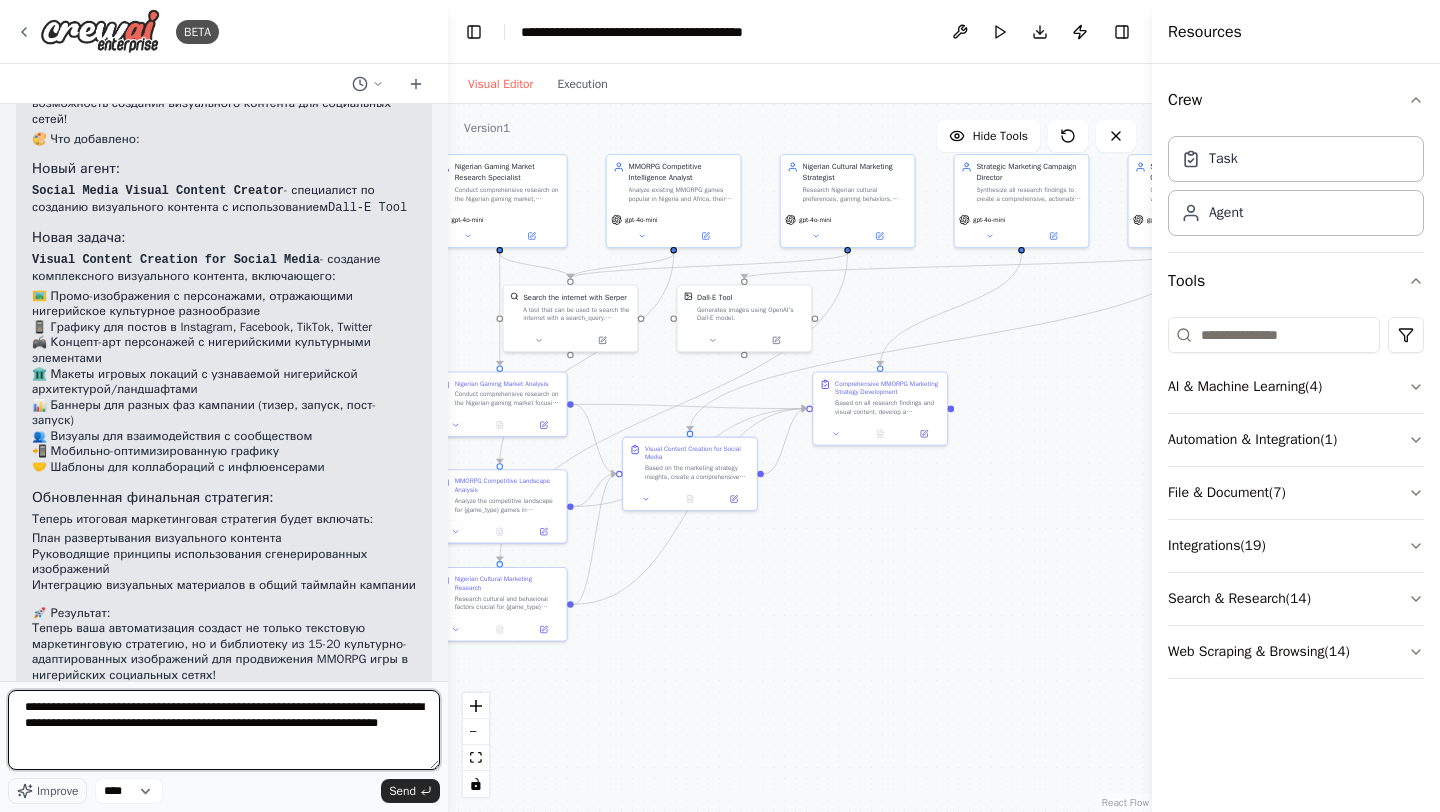 type on "**********" 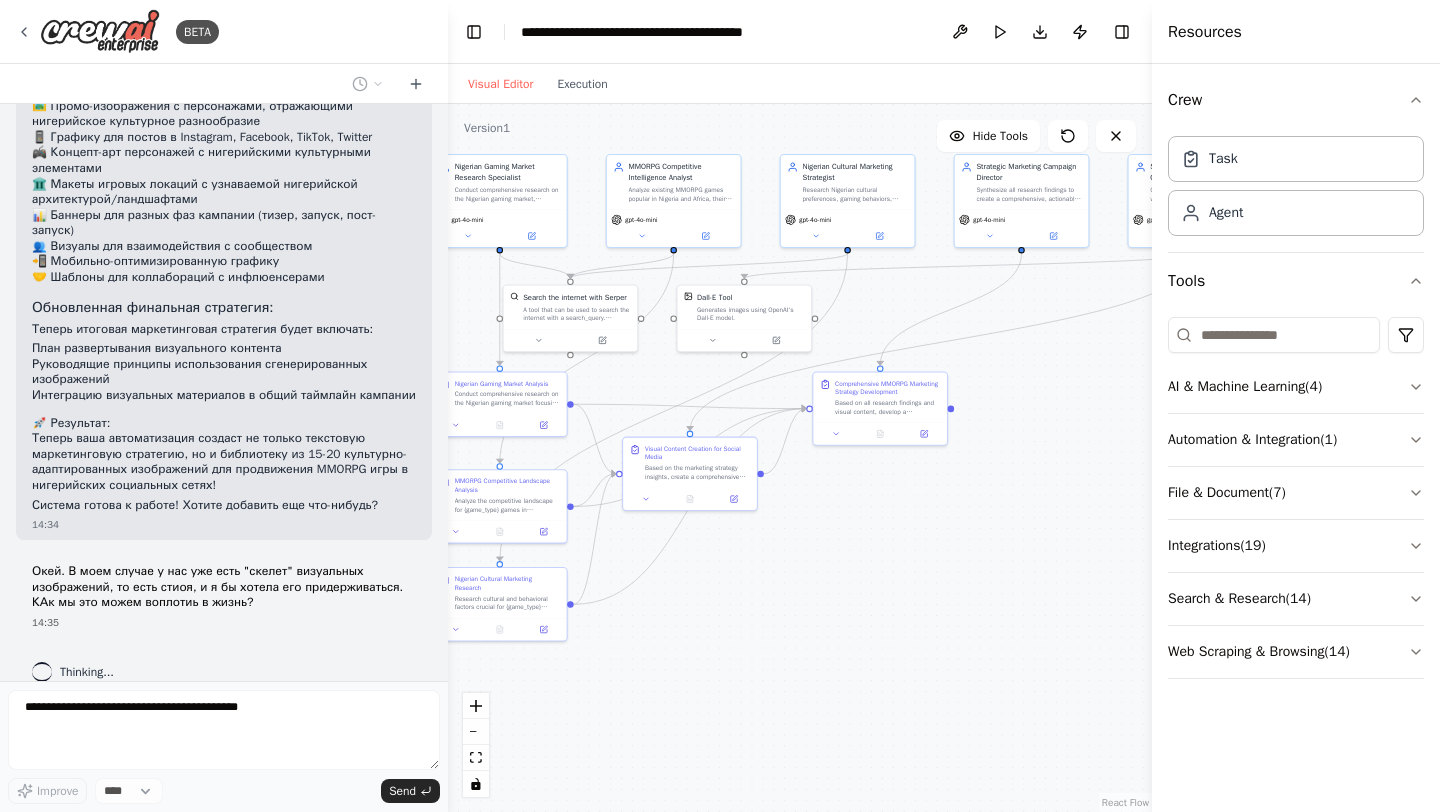 scroll, scrollTop: 3620, scrollLeft: 0, axis: vertical 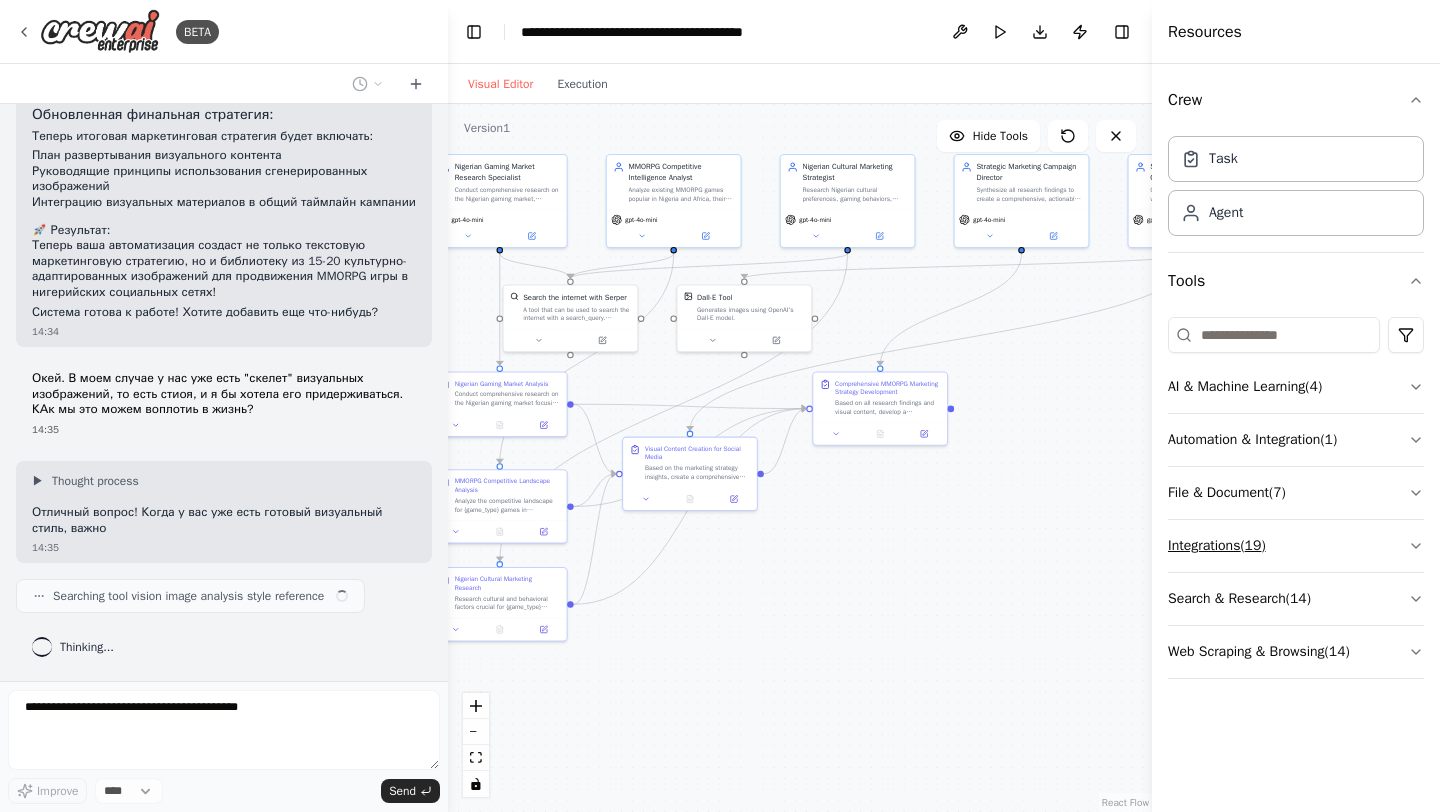 click on "Integrations  ( 19 )" at bounding box center (1296, 546) 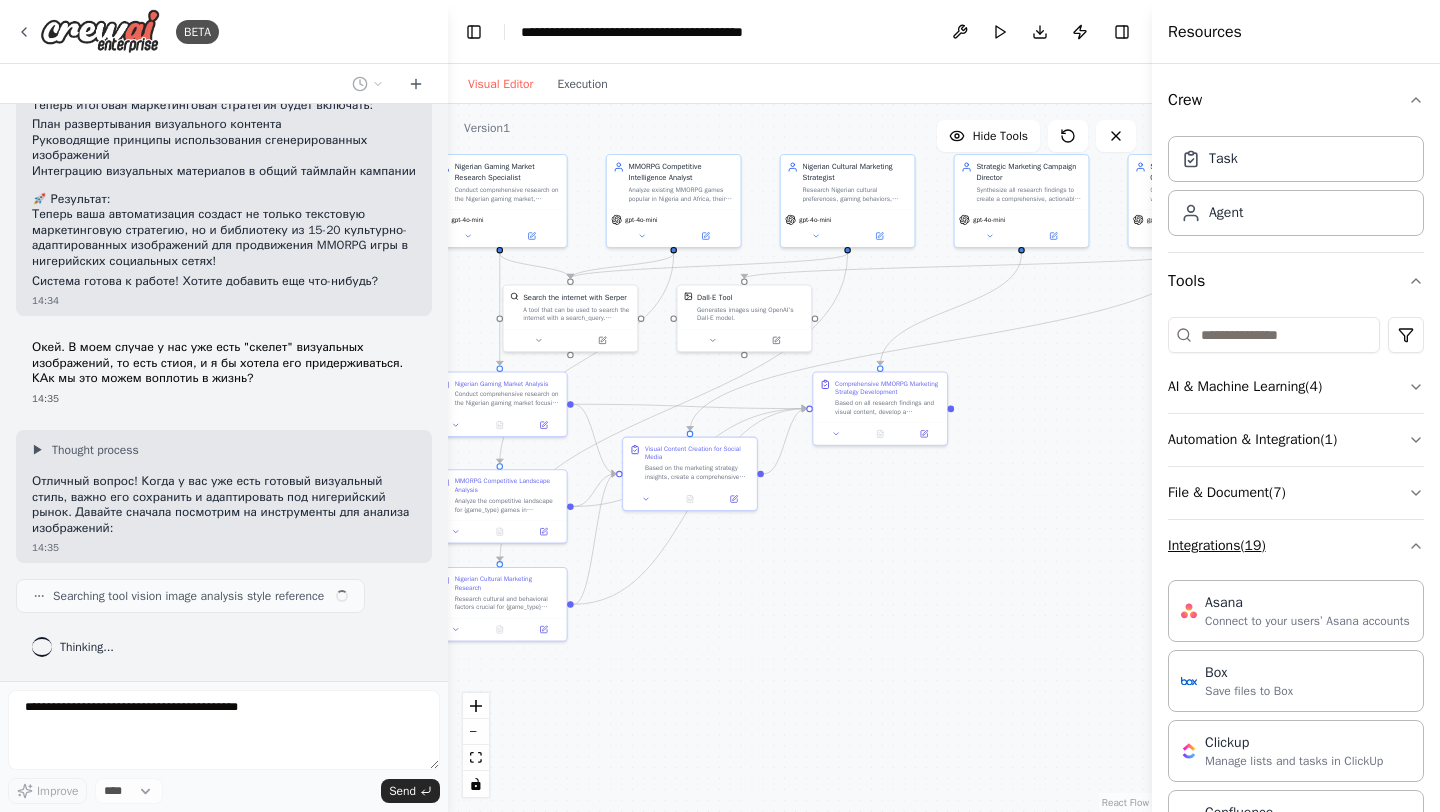 scroll, scrollTop: 3819, scrollLeft: 0, axis: vertical 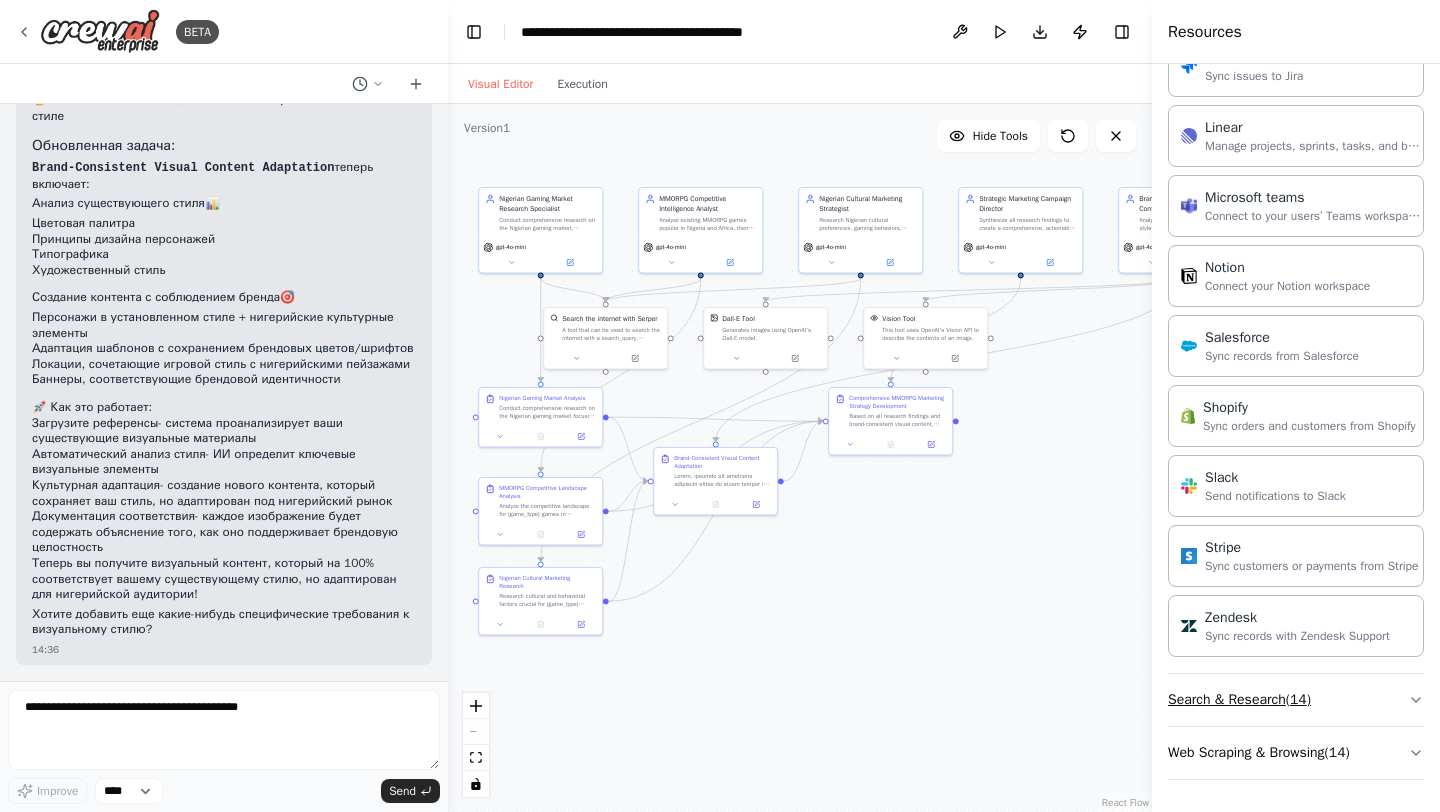 click on "Search & Research  ( 14 )" at bounding box center (1296, 700) 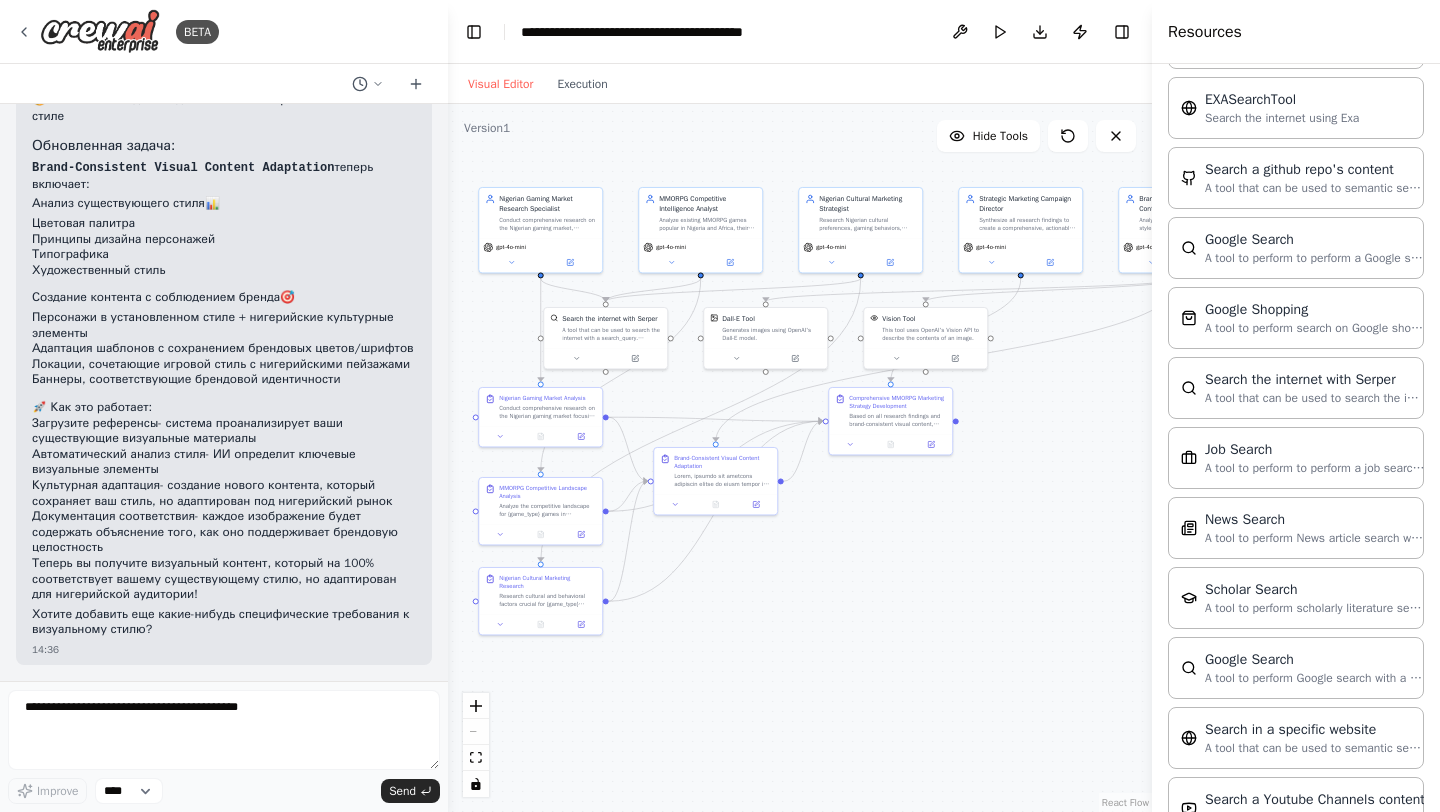 scroll, scrollTop: 2261, scrollLeft: 0, axis: vertical 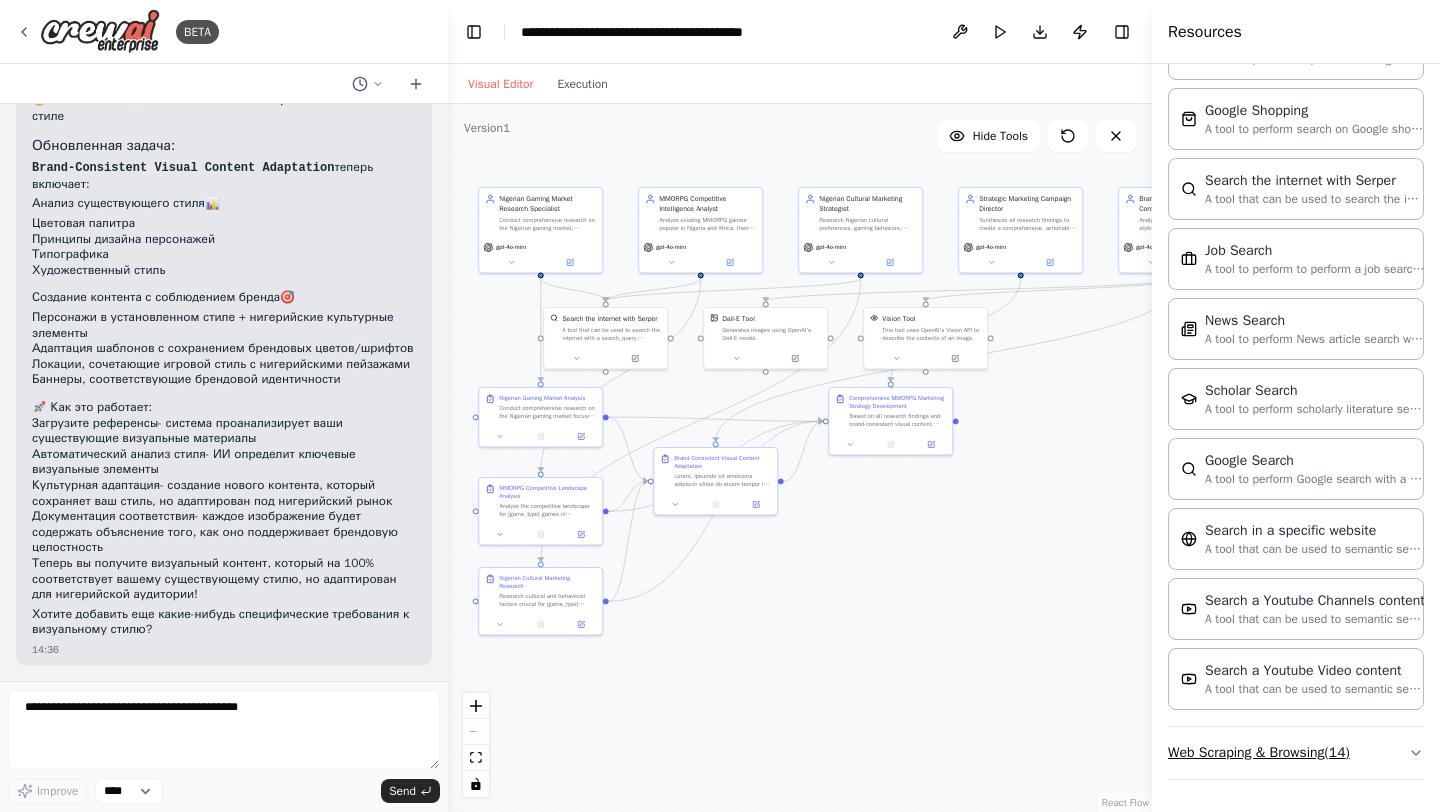 click on "Web Scraping & Browsing  ( 14 )" at bounding box center (1296, 753) 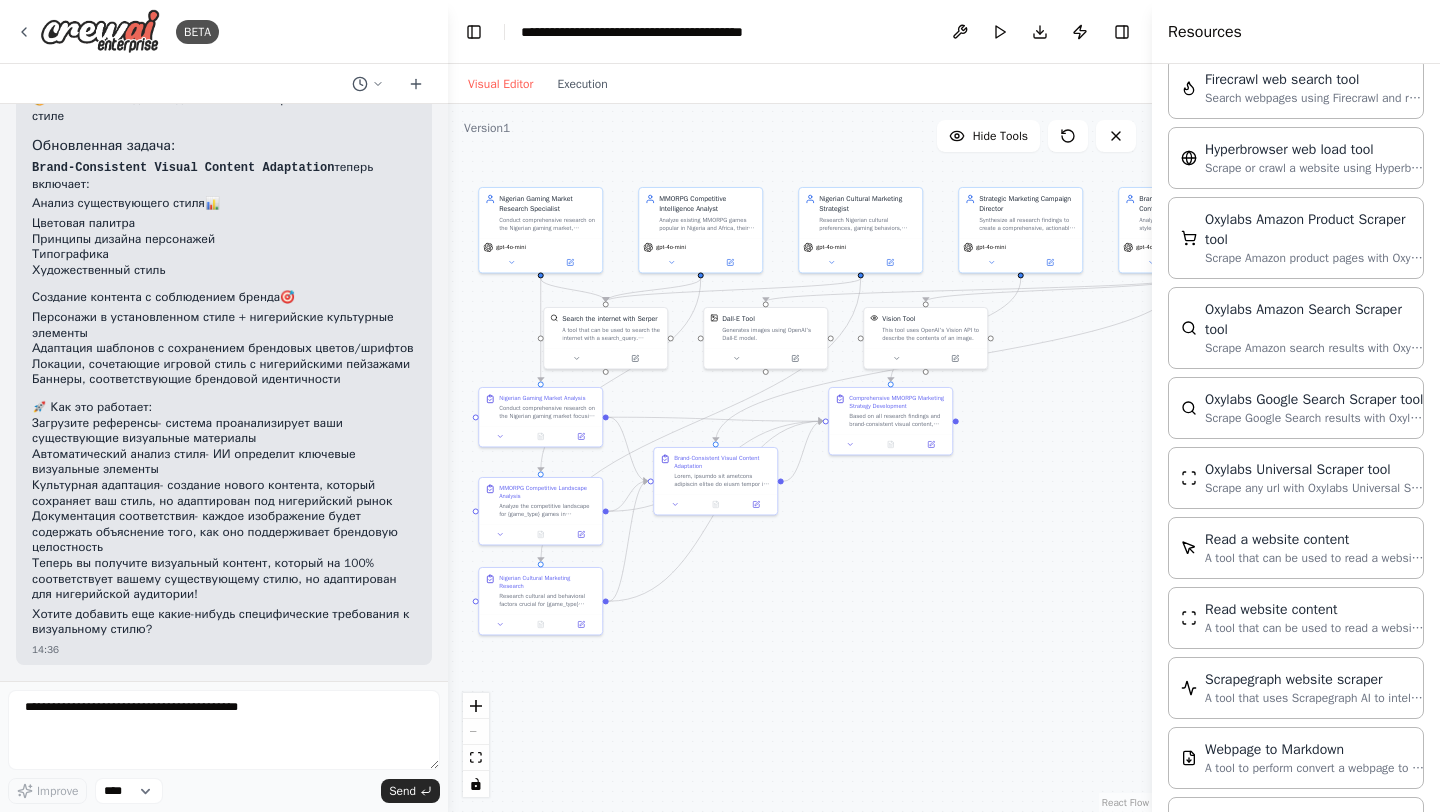 scroll, scrollTop: 3317, scrollLeft: 0, axis: vertical 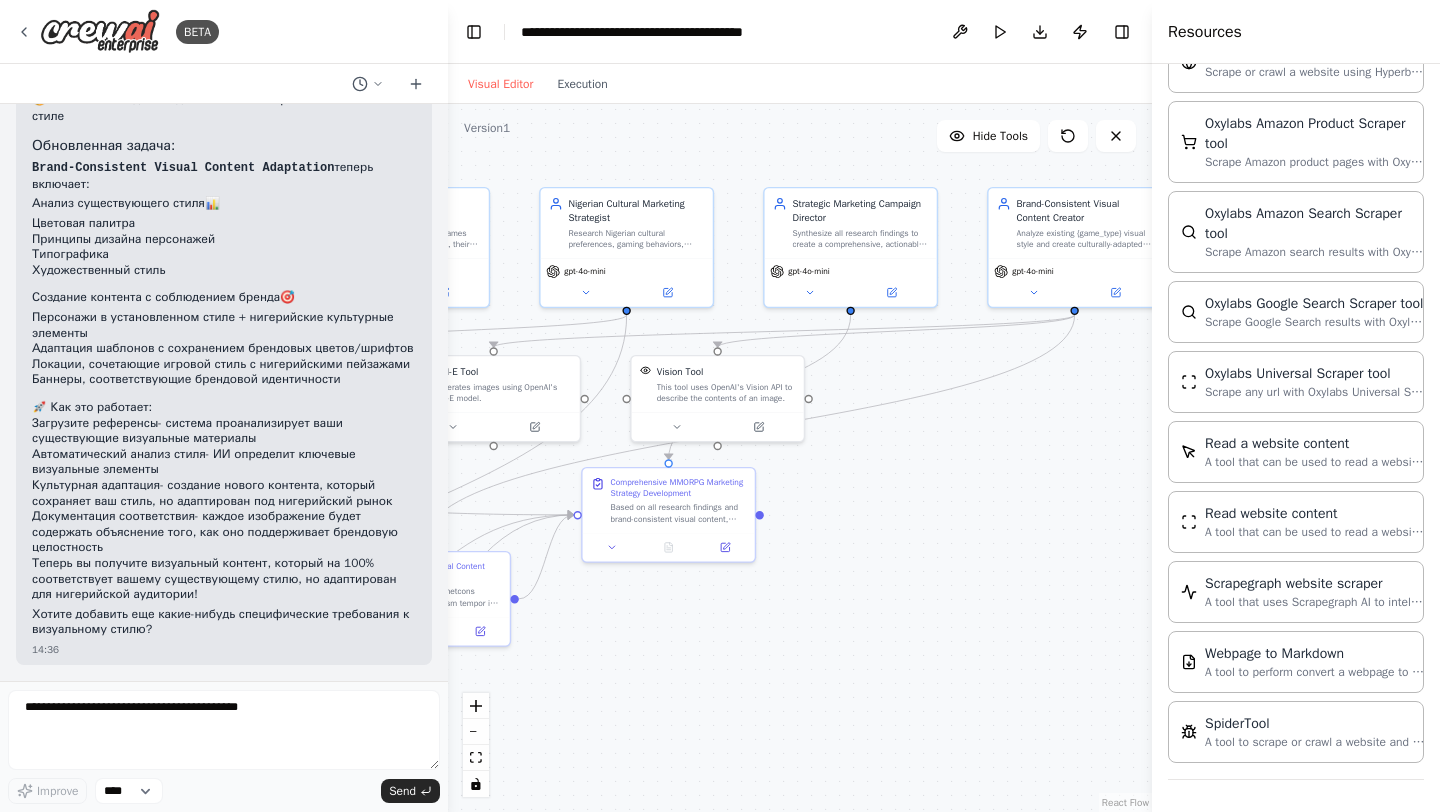 drag, startPoint x: 1063, startPoint y: 408, endPoint x: 778, endPoint y: 505, distance: 301.0548 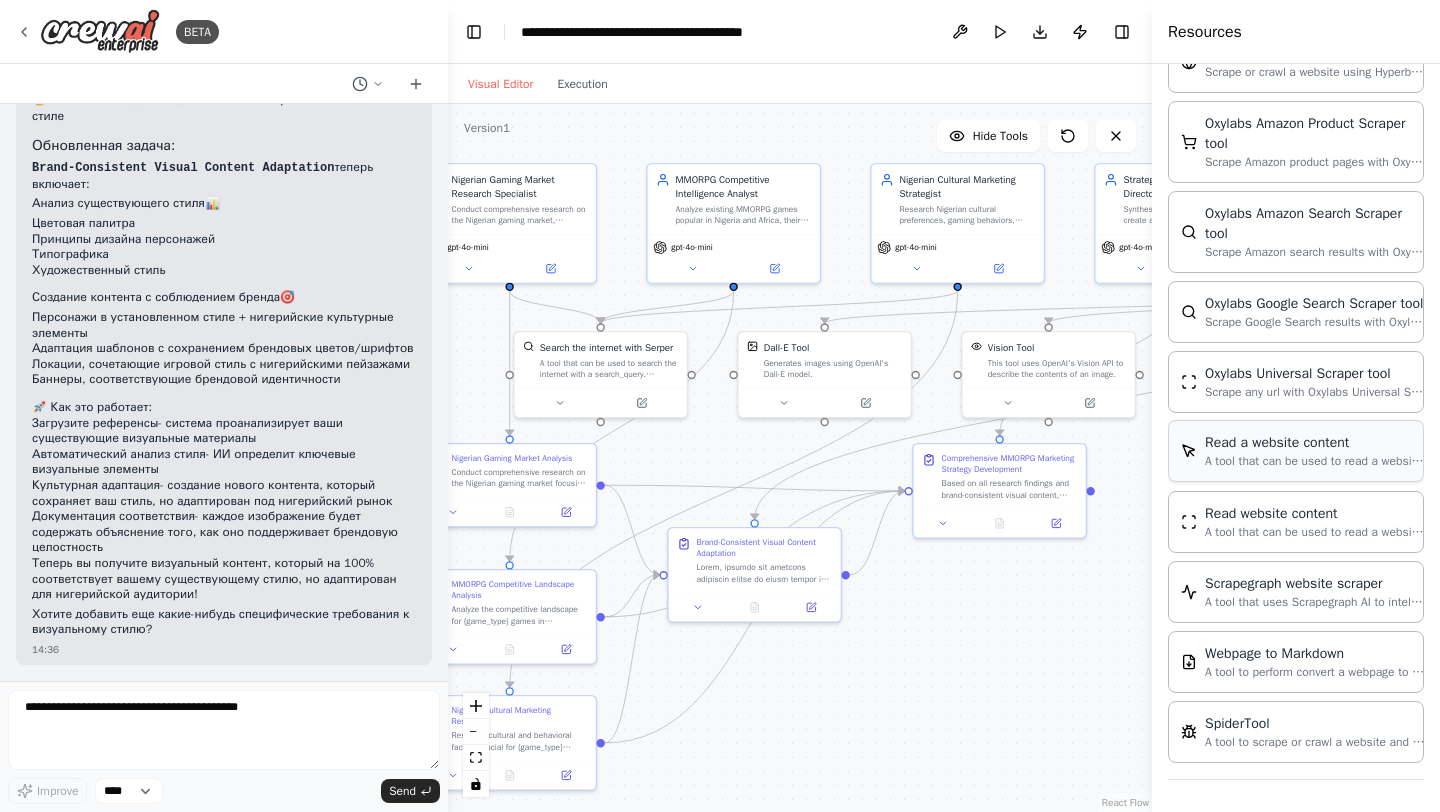 drag, startPoint x: 781, startPoint y: 505, endPoint x: 1168, endPoint y: 478, distance: 387.9407 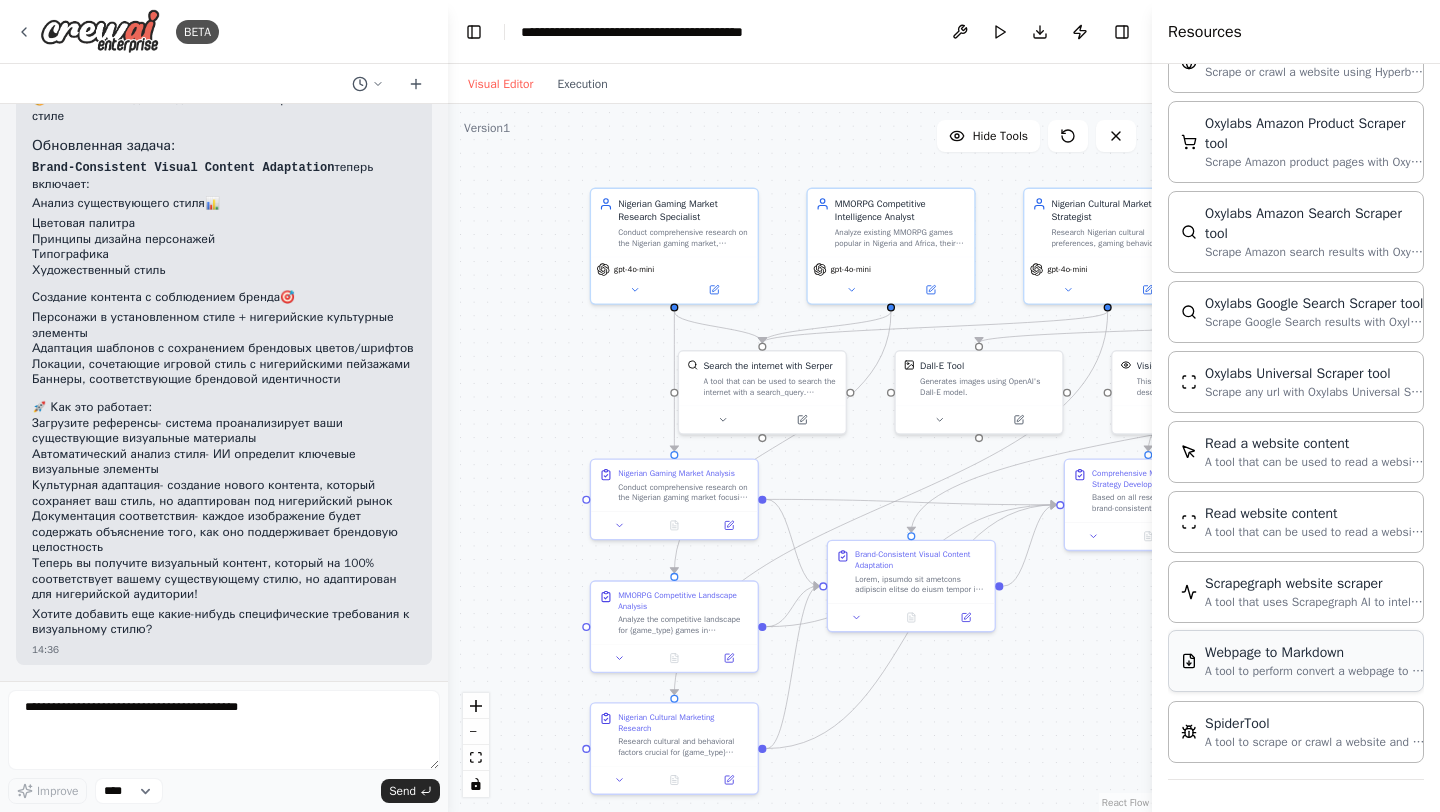 drag, startPoint x: 1021, startPoint y: 674, endPoint x: 1167, endPoint y: 677, distance: 146.03082 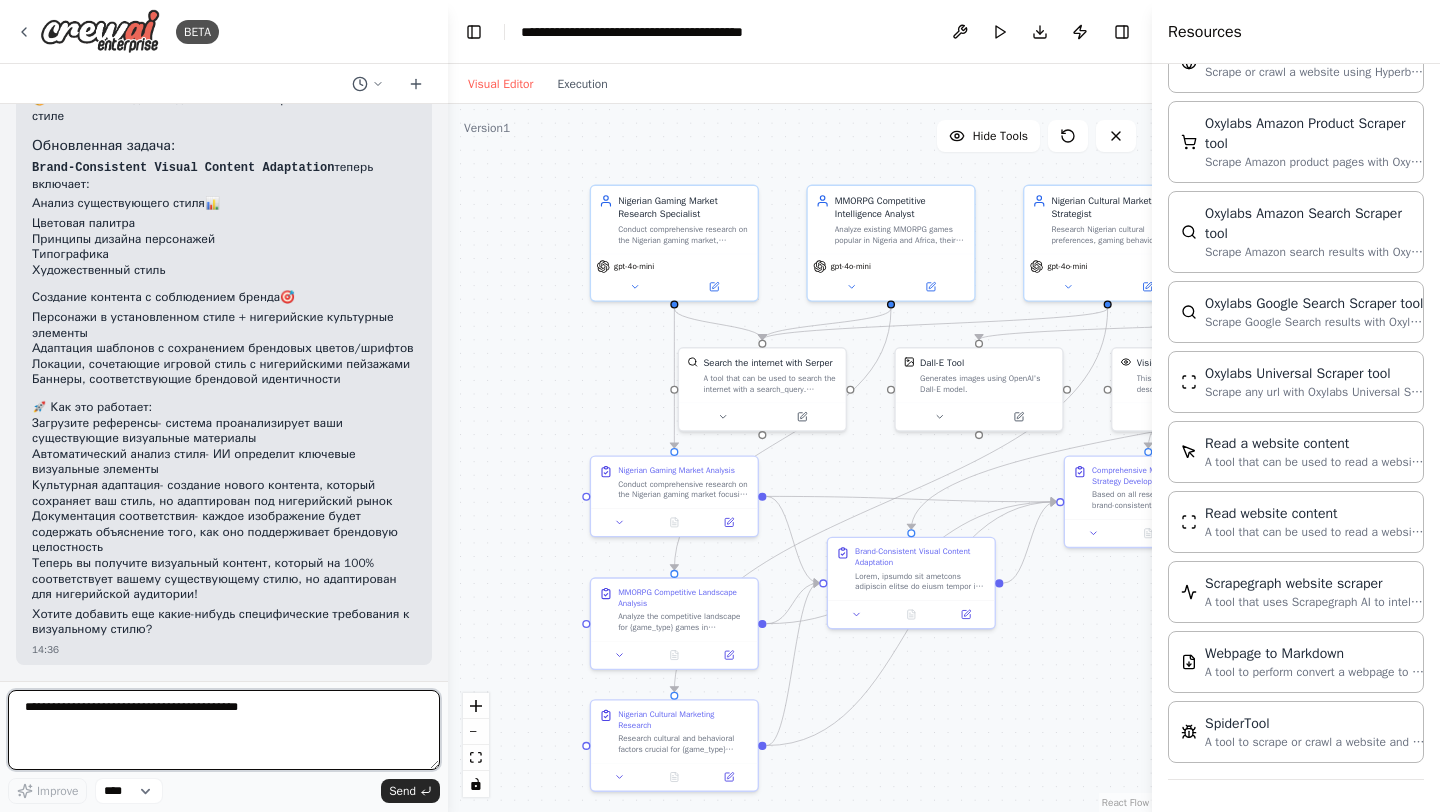 click at bounding box center (224, 730) 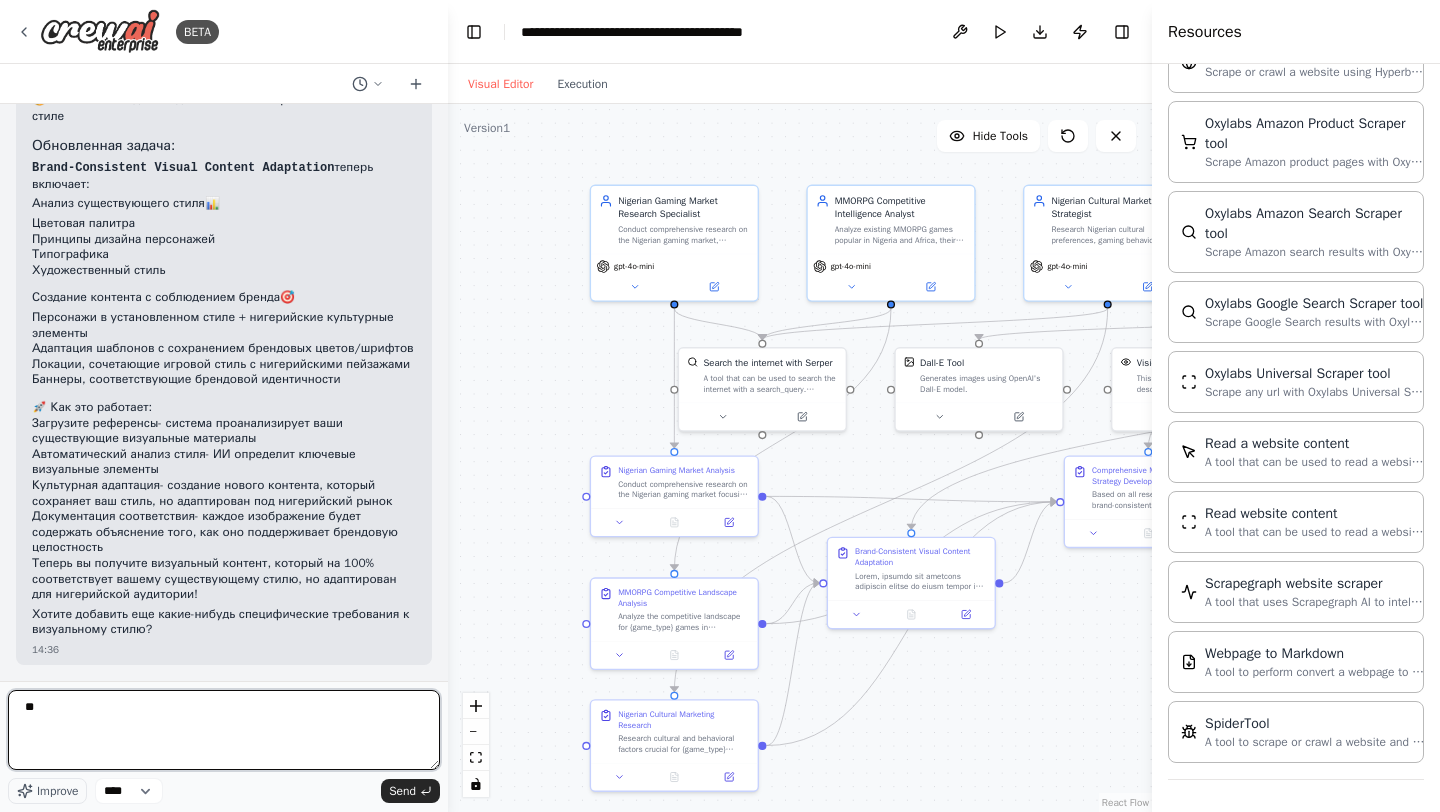 type on "*" 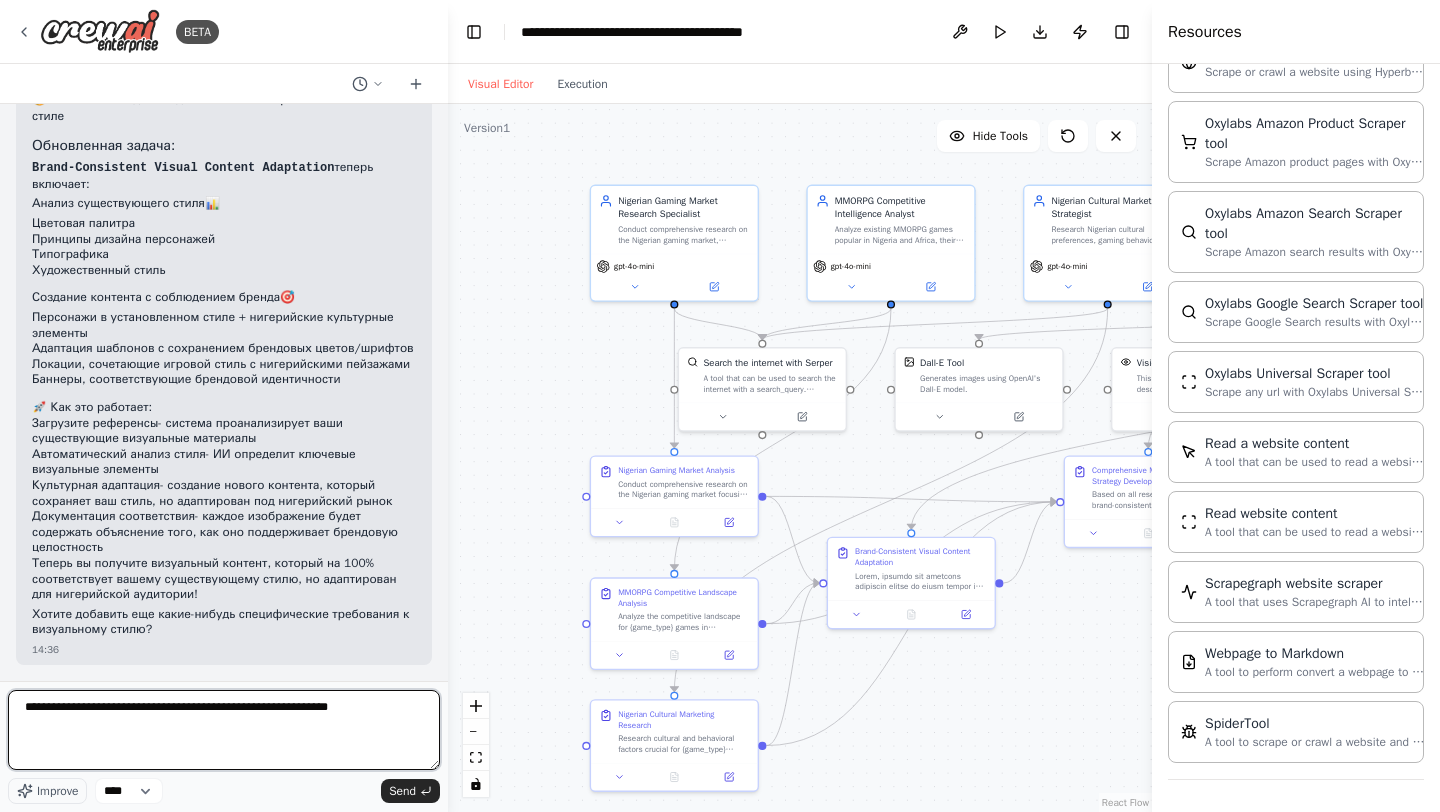type on "**********" 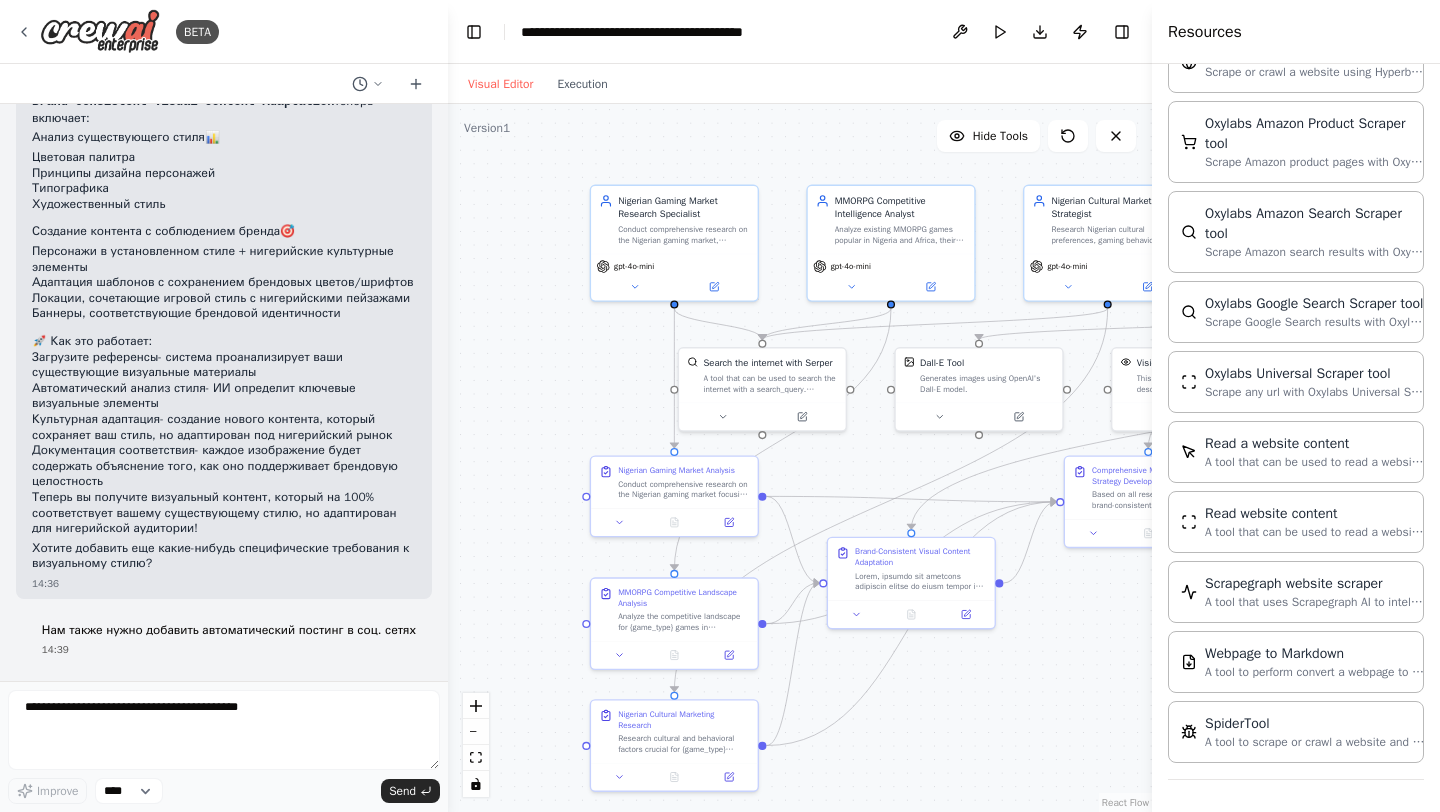 scroll, scrollTop: 5212, scrollLeft: 0, axis: vertical 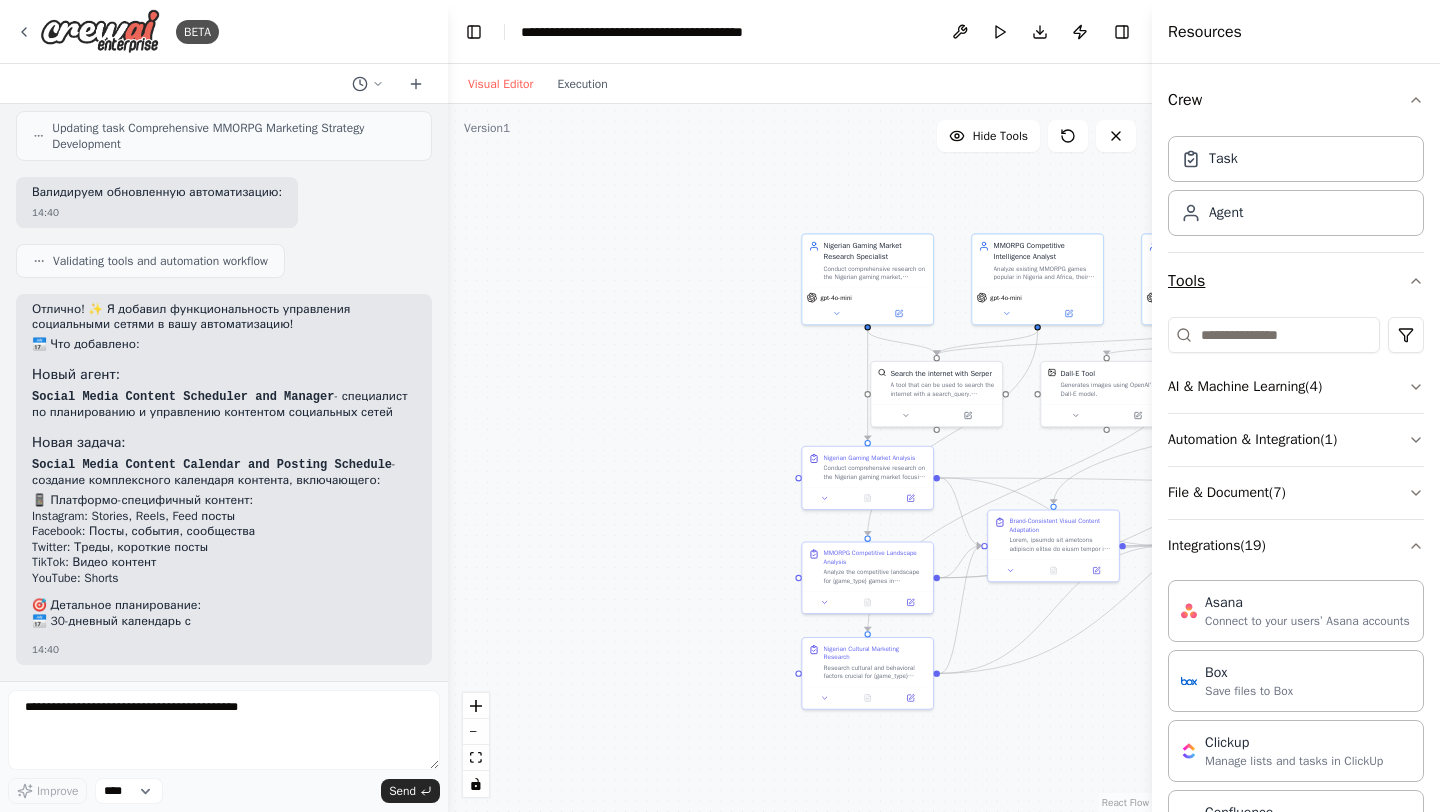 click on "Tools" at bounding box center (1296, 281) 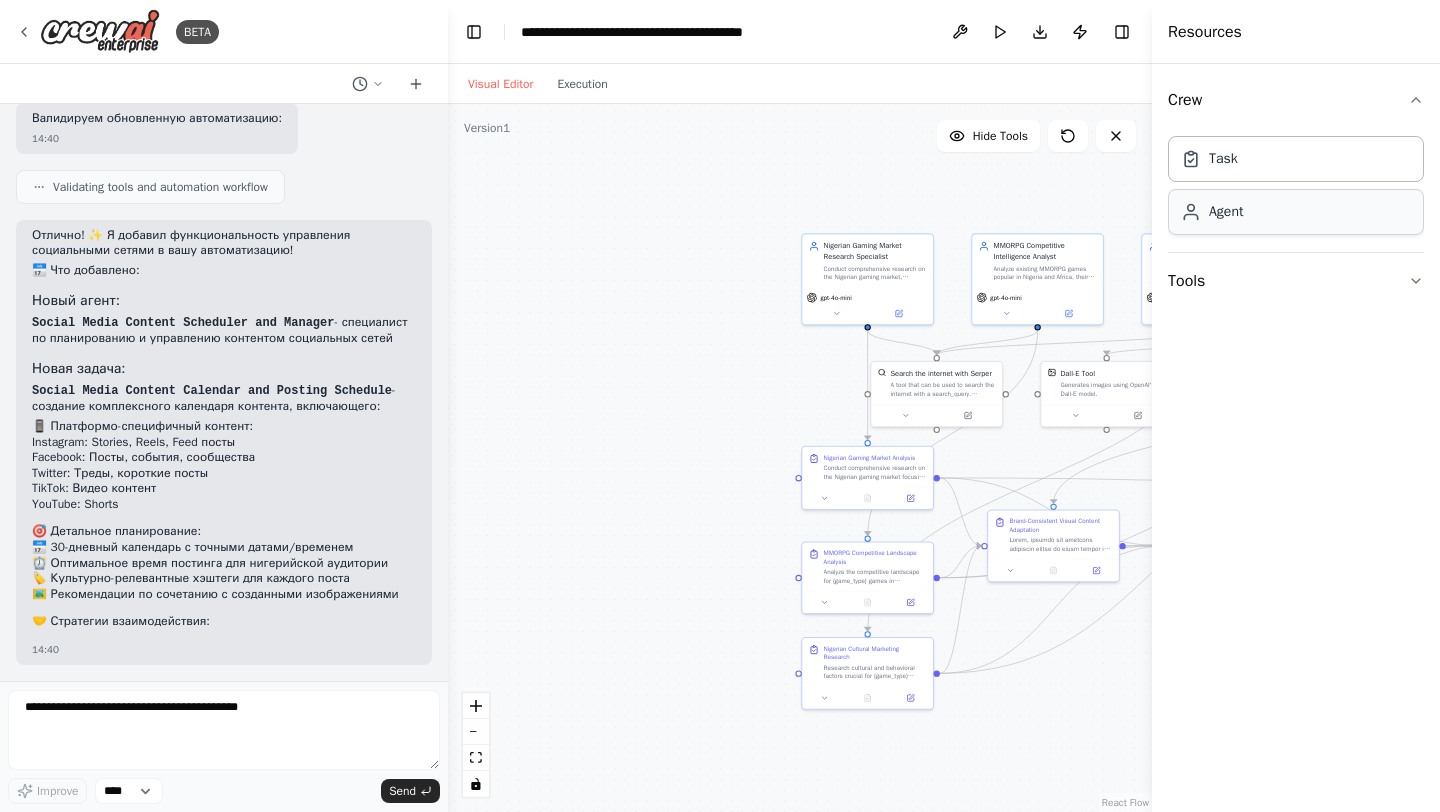 click on "Agent" at bounding box center [1296, 212] 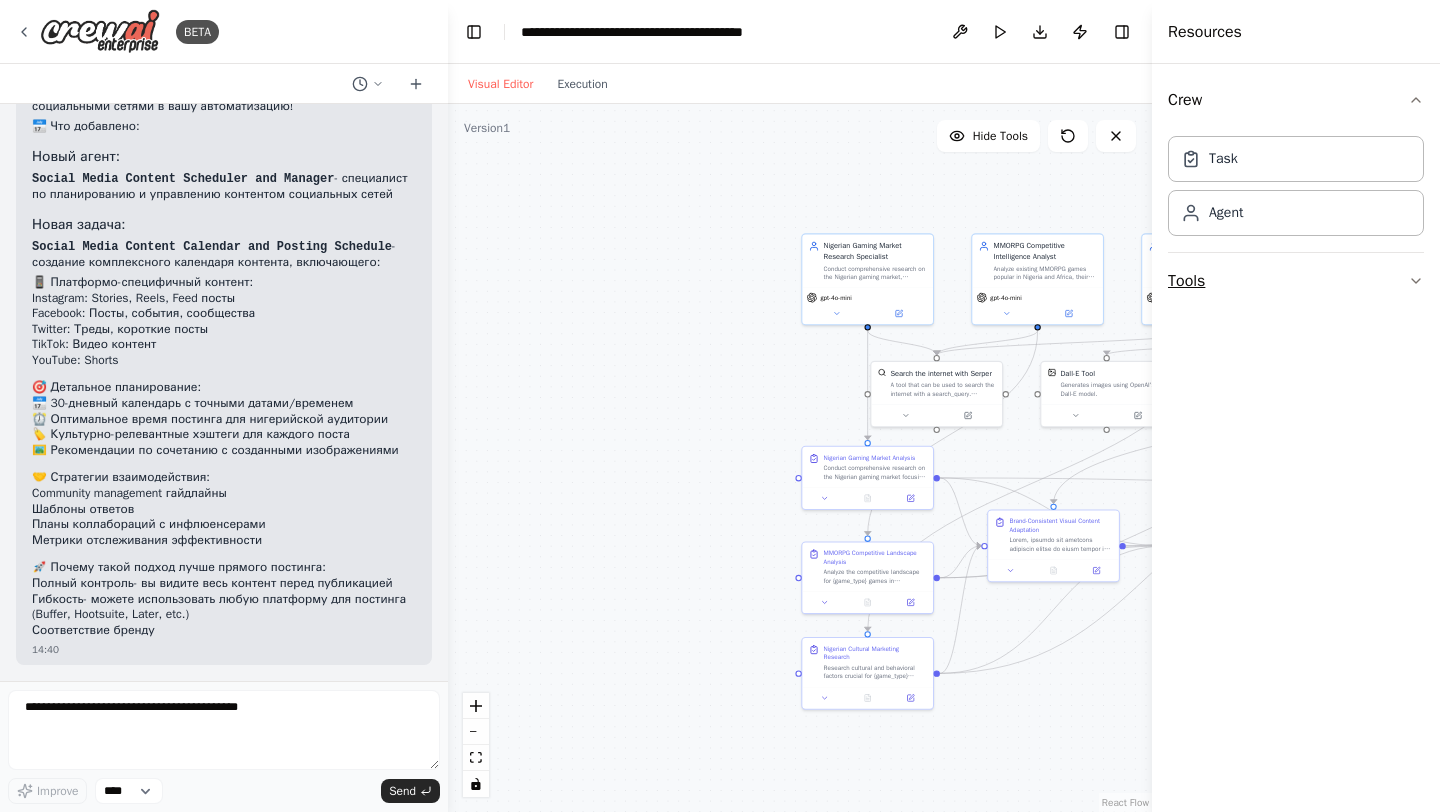 click on "Tools" at bounding box center [1296, 281] 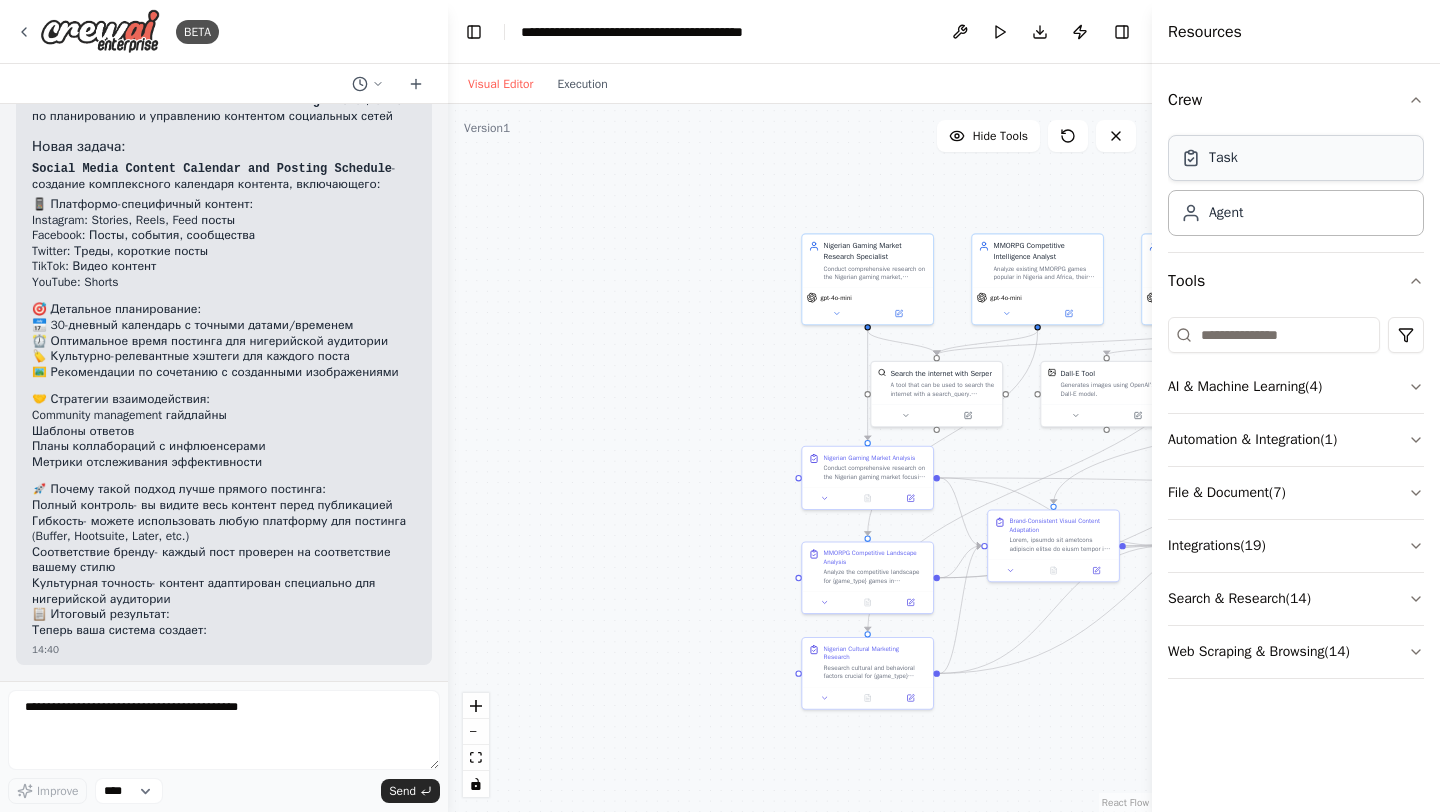 click on "Task" at bounding box center [1296, 158] 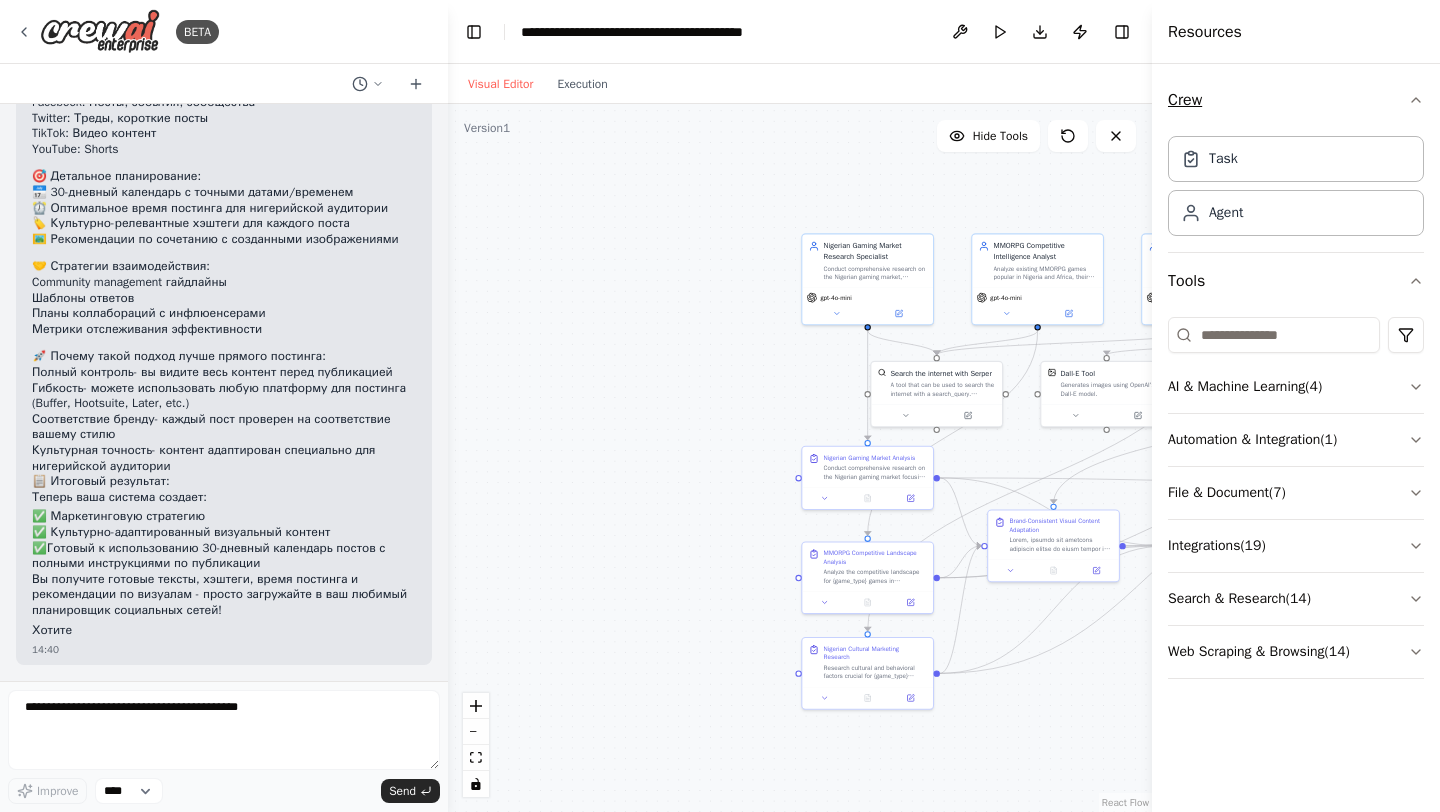 scroll, scrollTop: 7032, scrollLeft: 0, axis: vertical 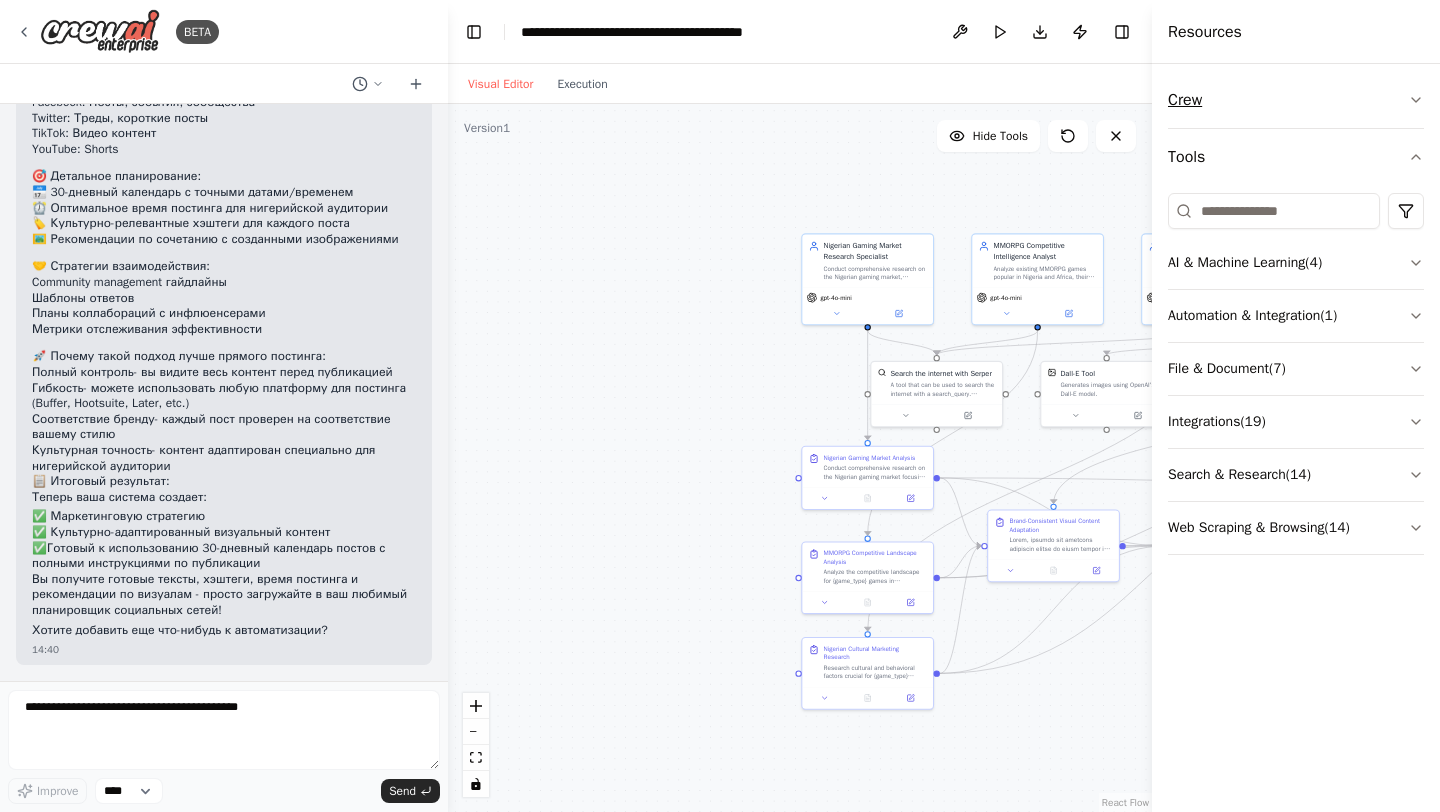 click on "Crew" at bounding box center (1296, 100) 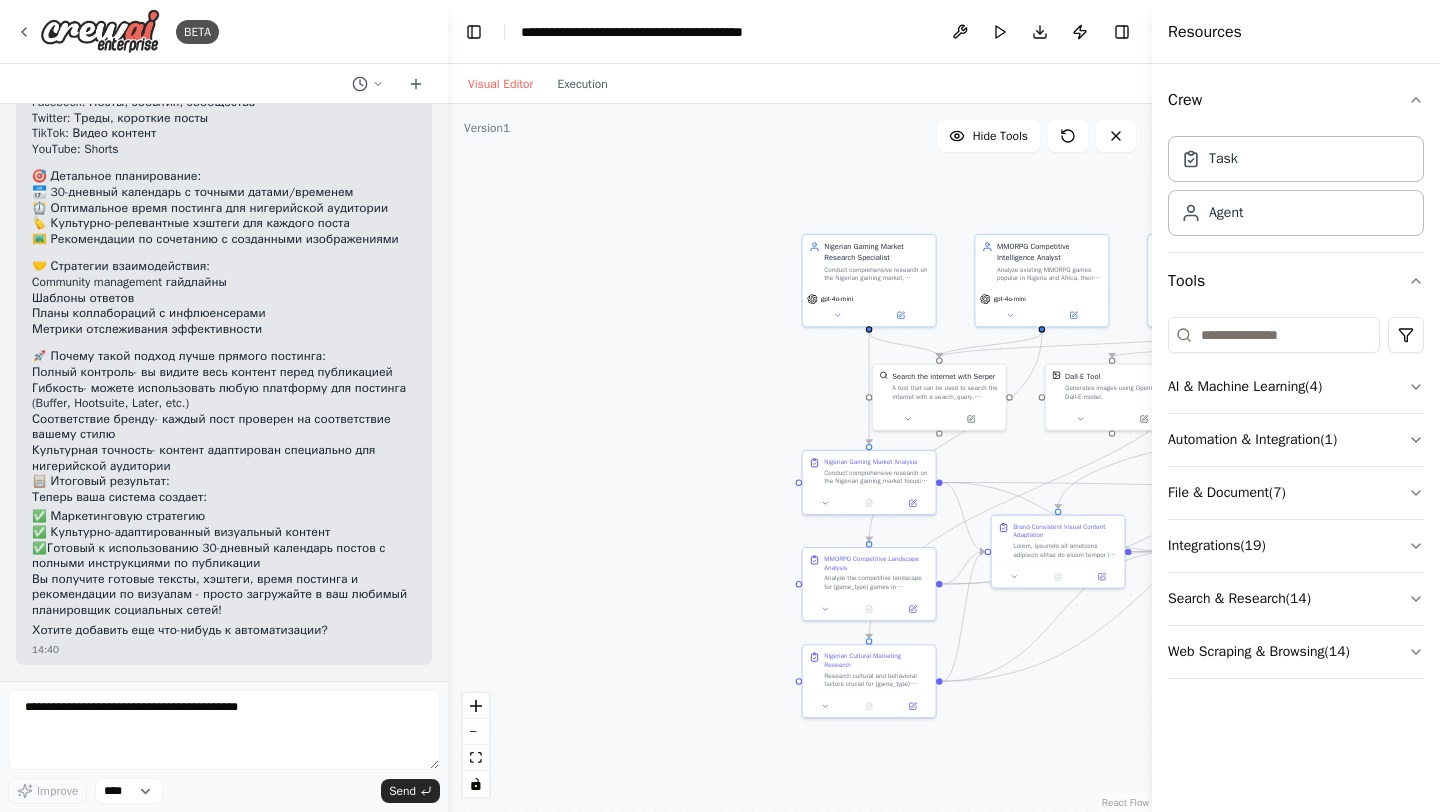 scroll, scrollTop: 7032, scrollLeft: 0, axis: vertical 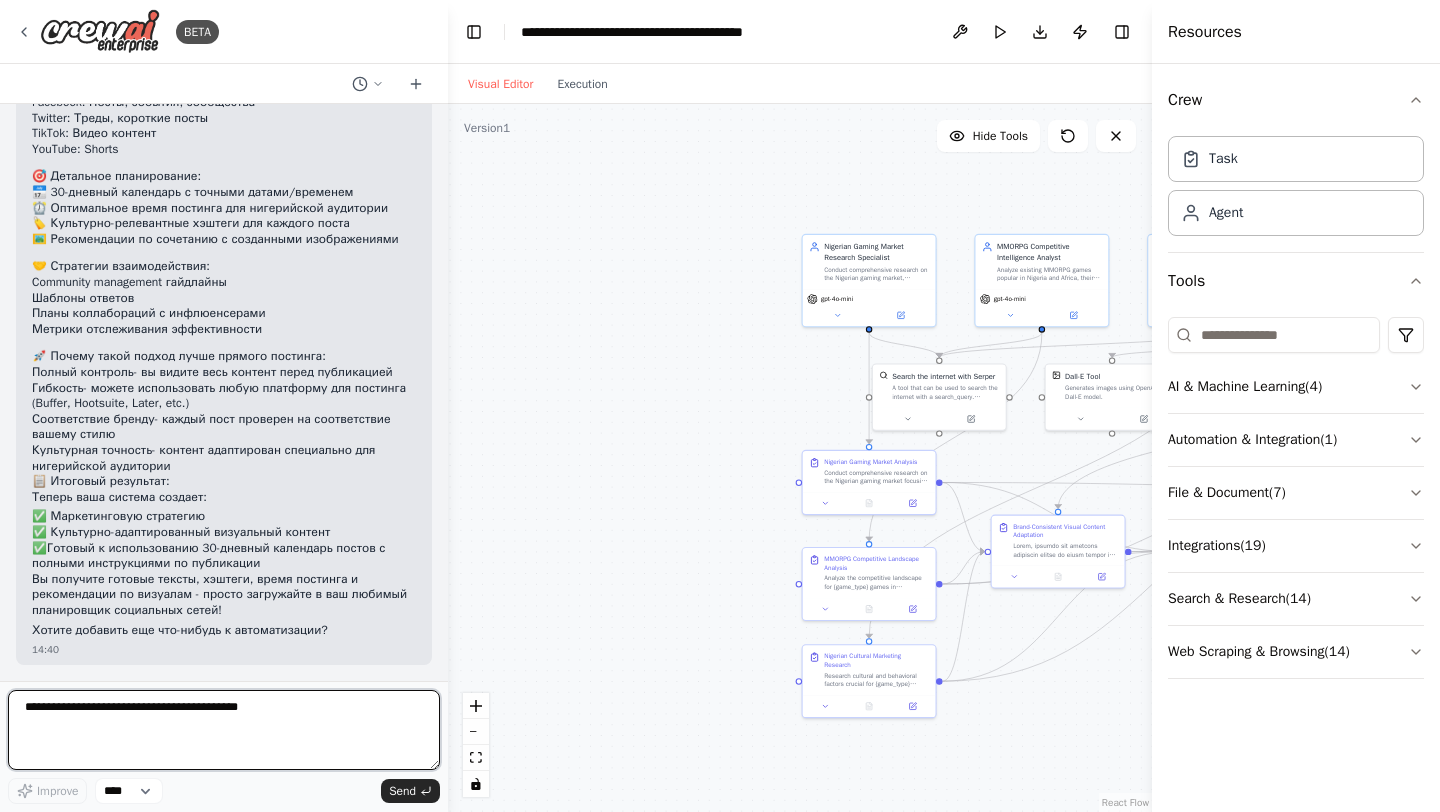 click at bounding box center [224, 730] 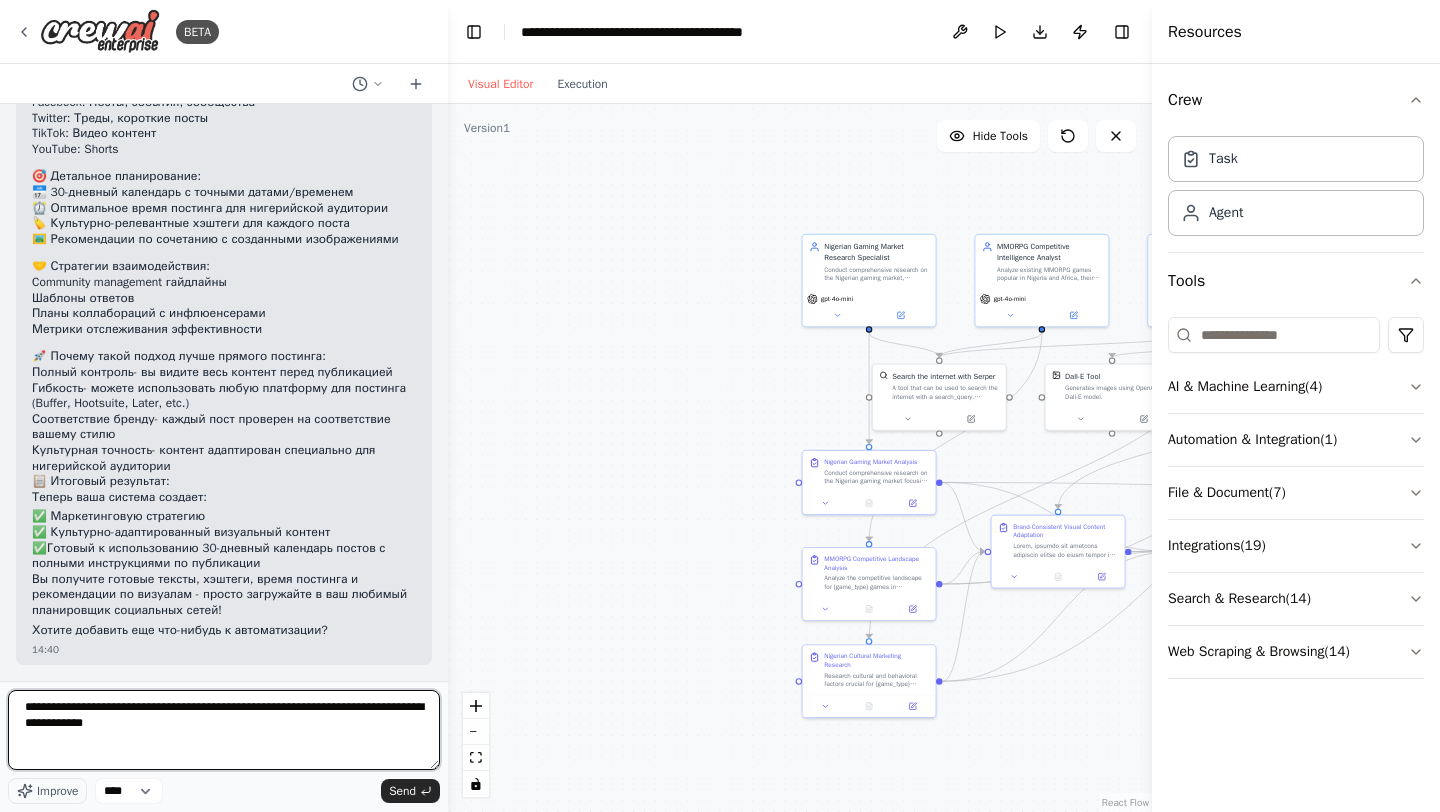 type on "**********" 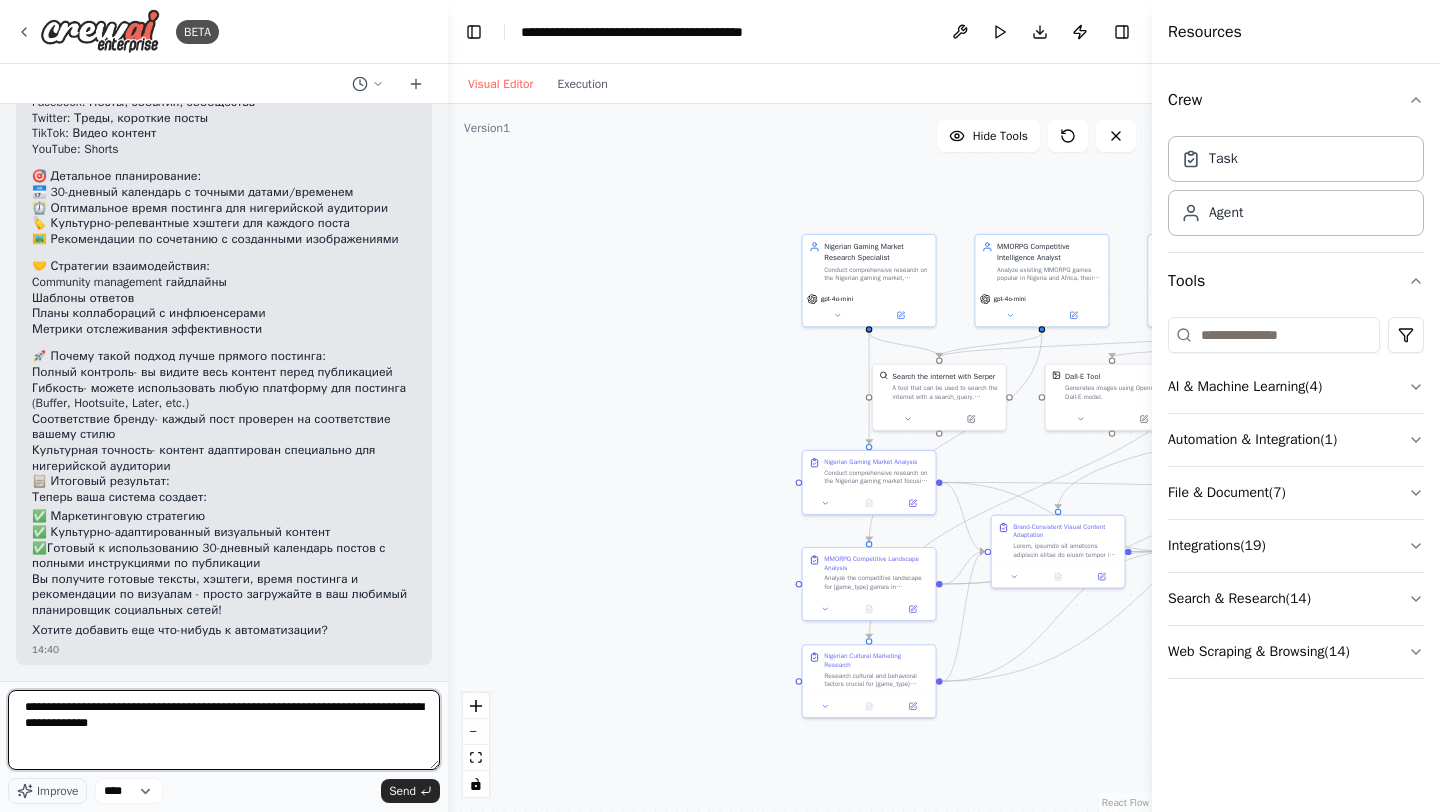 type 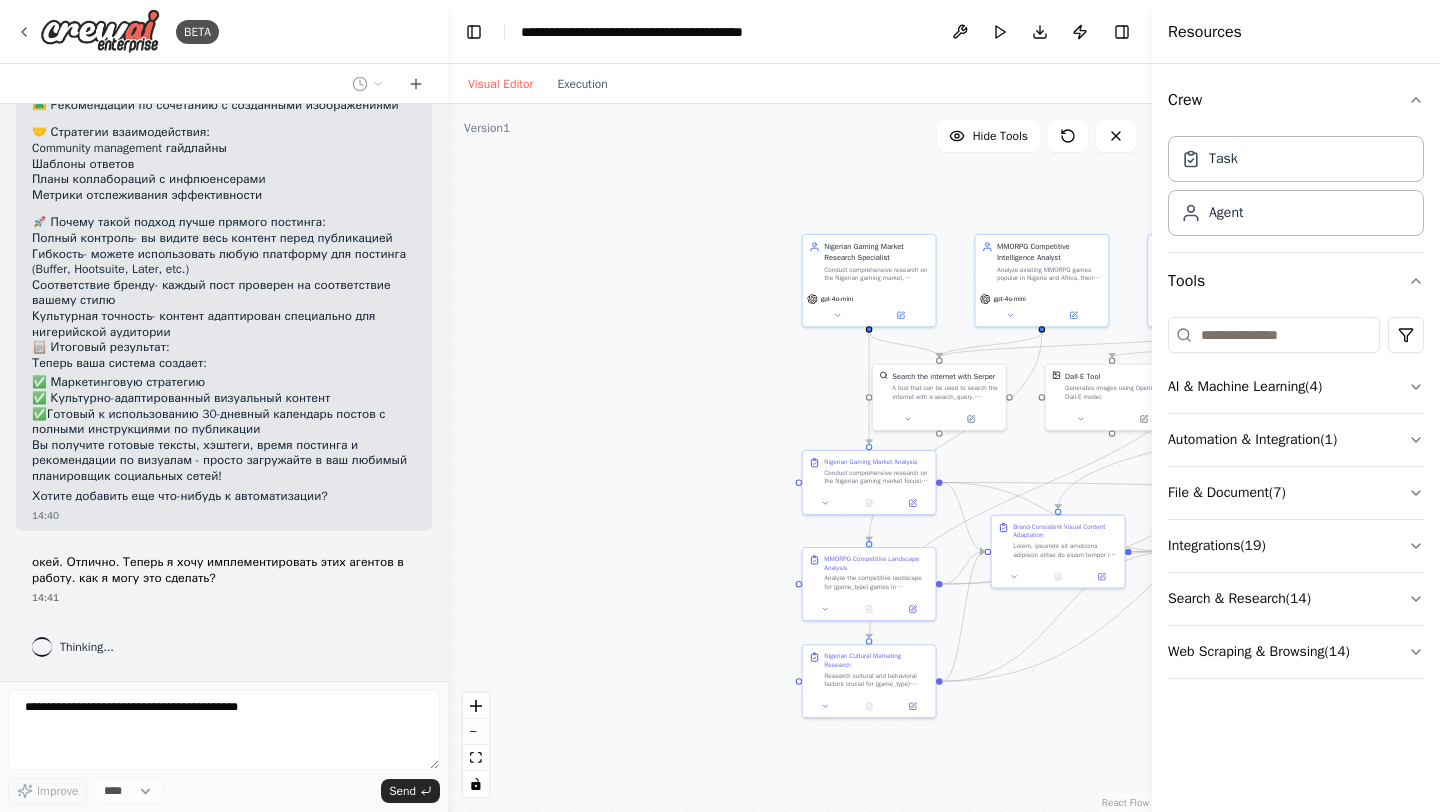 scroll, scrollTop: 7166, scrollLeft: 0, axis: vertical 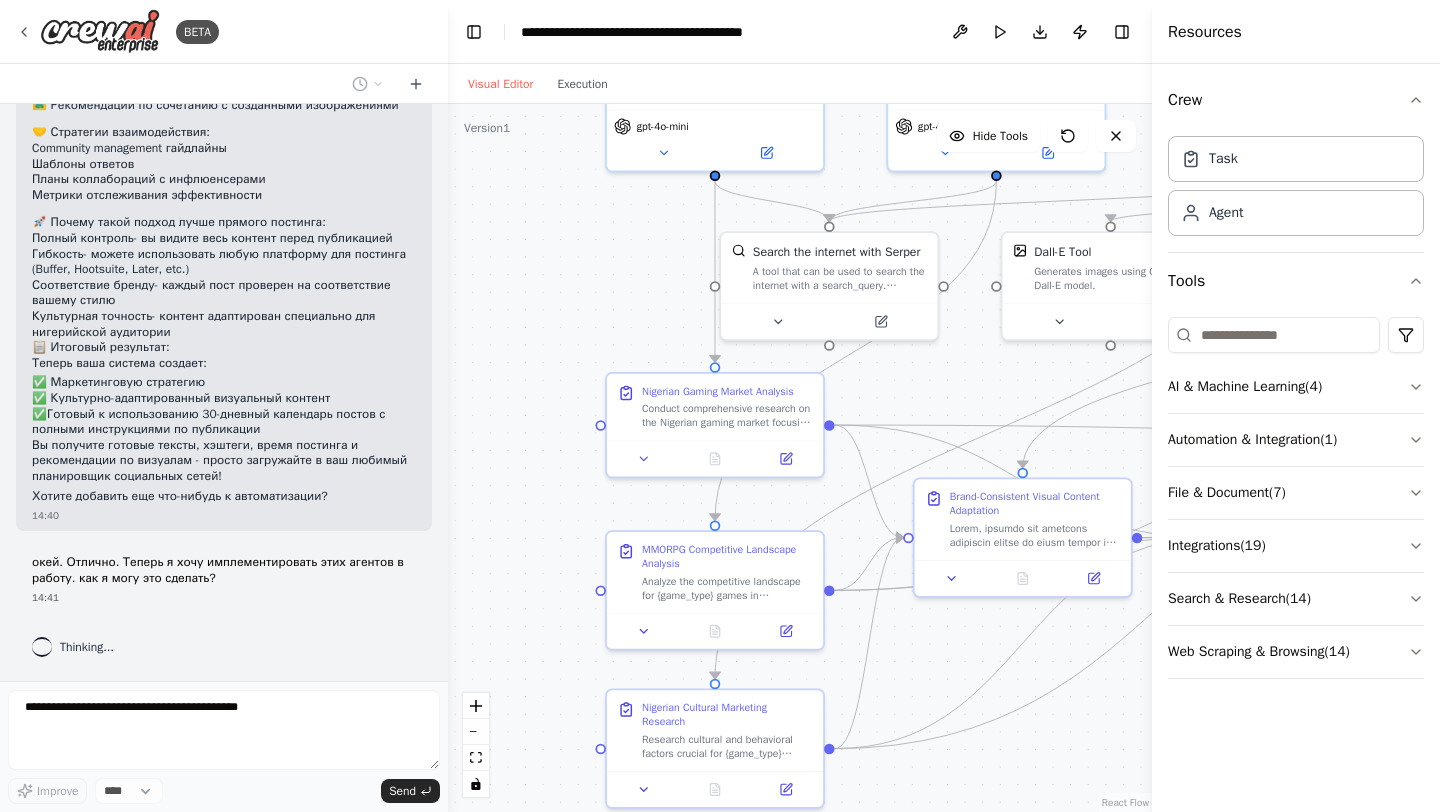 drag, startPoint x: 824, startPoint y: 300, endPoint x: 431, endPoint y: 303, distance: 393.01144 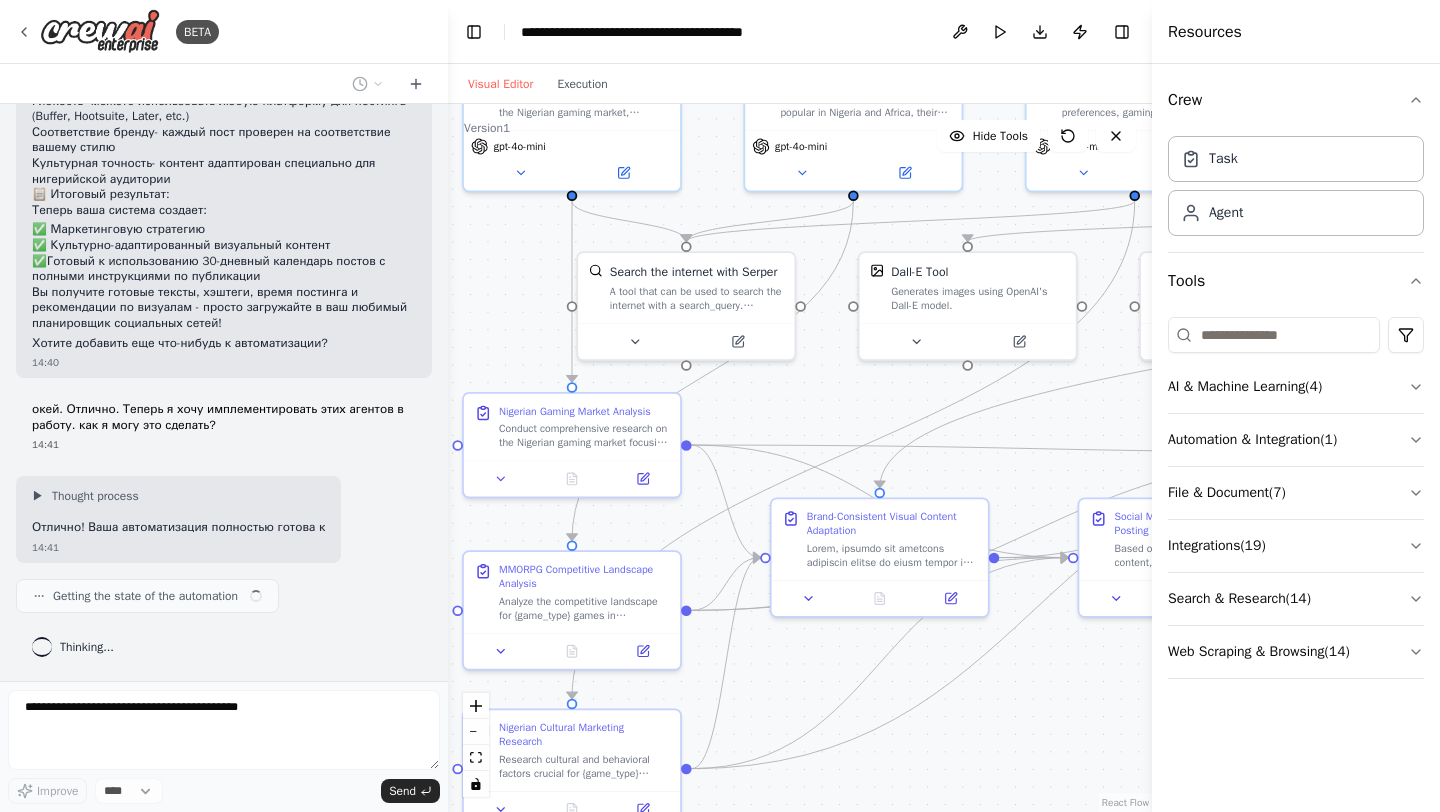 scroll, scrollTop: 7335, scrollLeft: 0, axis: vertical 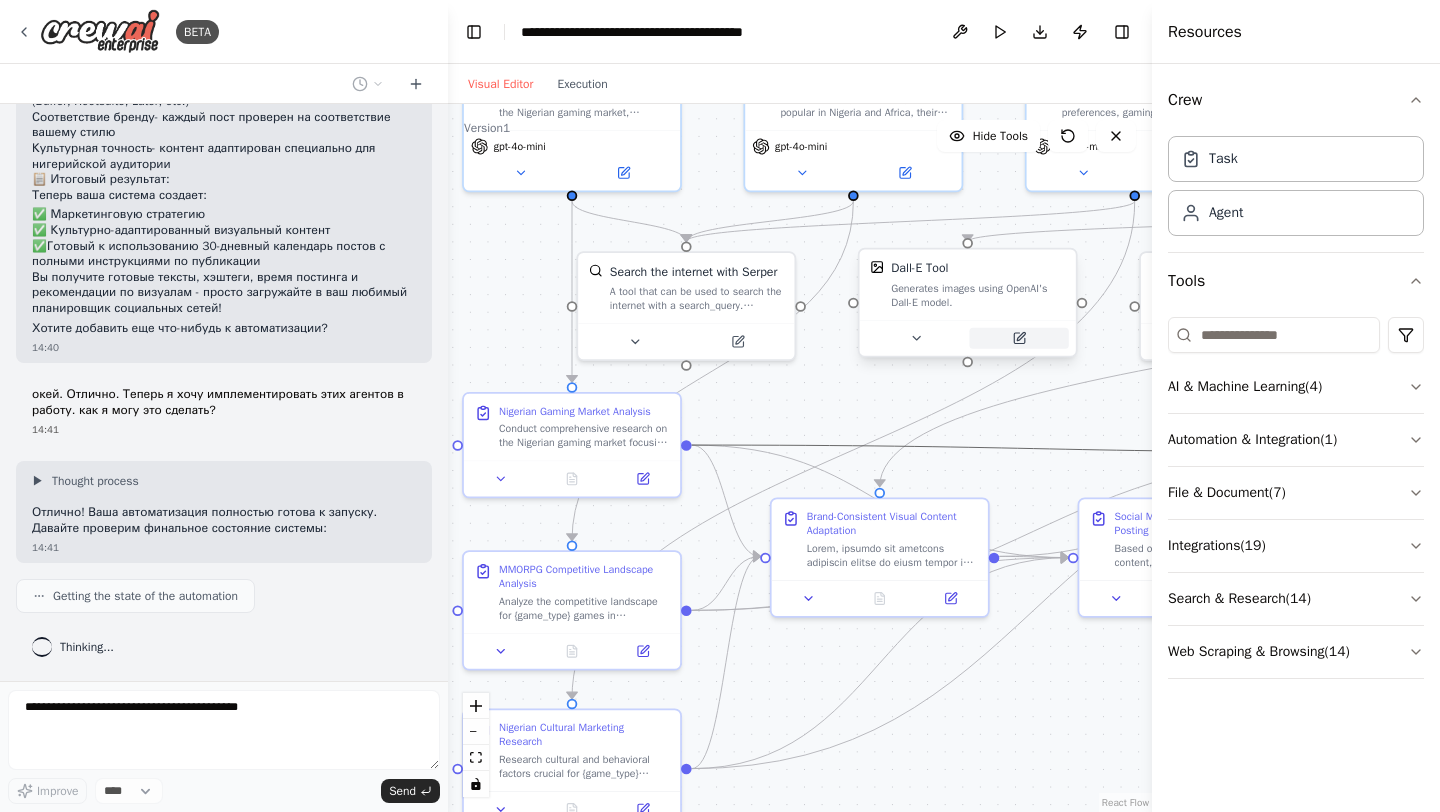 drag, startPoint x: 972, startPoint y: 443, endPoint x: 1011, endPoint y: 348, distance: 102.69372 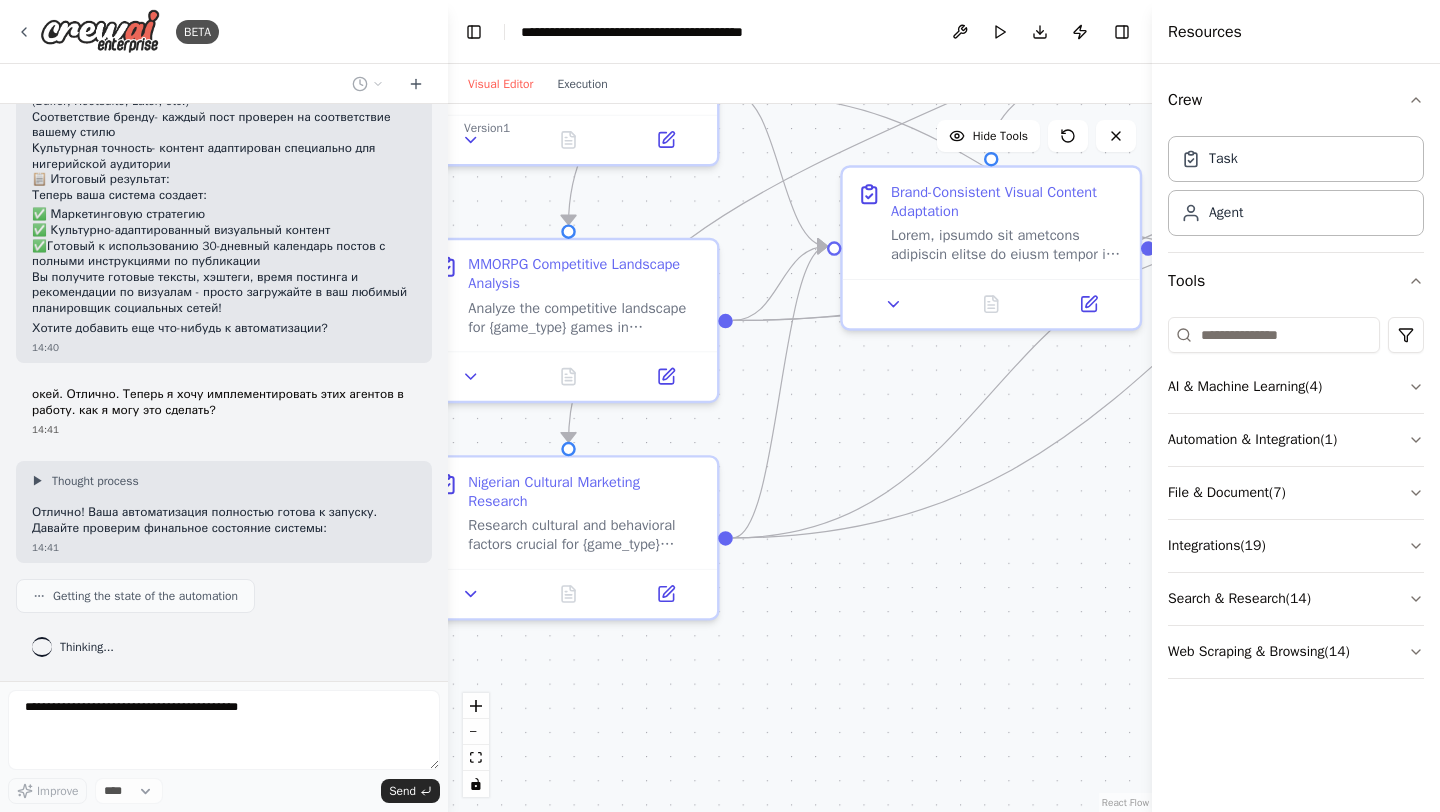 drag, startPoint x: 729, startPoint y: 676, endPoint x: 807, endPoint y: 404, distance: 282.9629 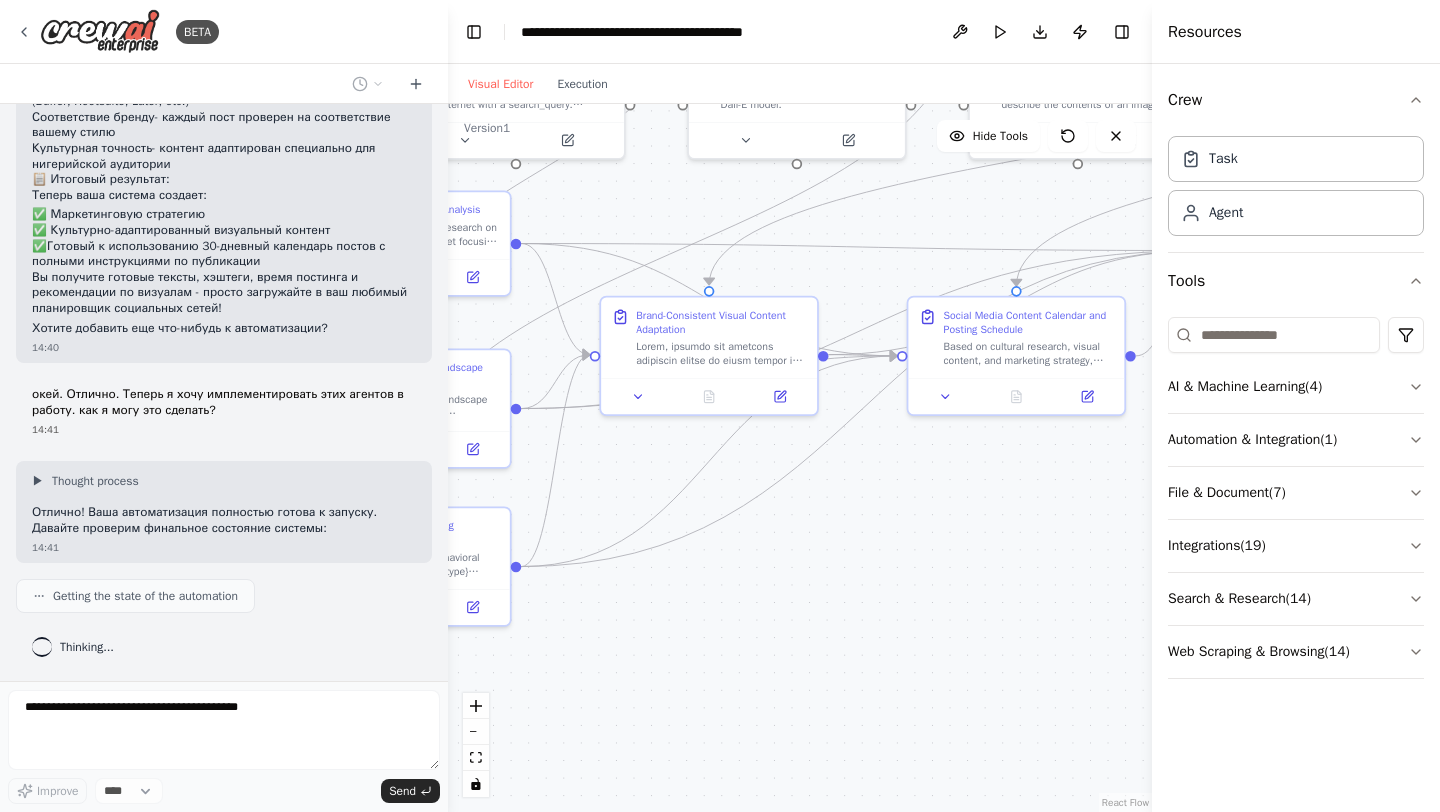 drag, startPoint x: 974, startPoint y: 416, endPoint x: 610, endPoint y: 511, distance: 376.19278 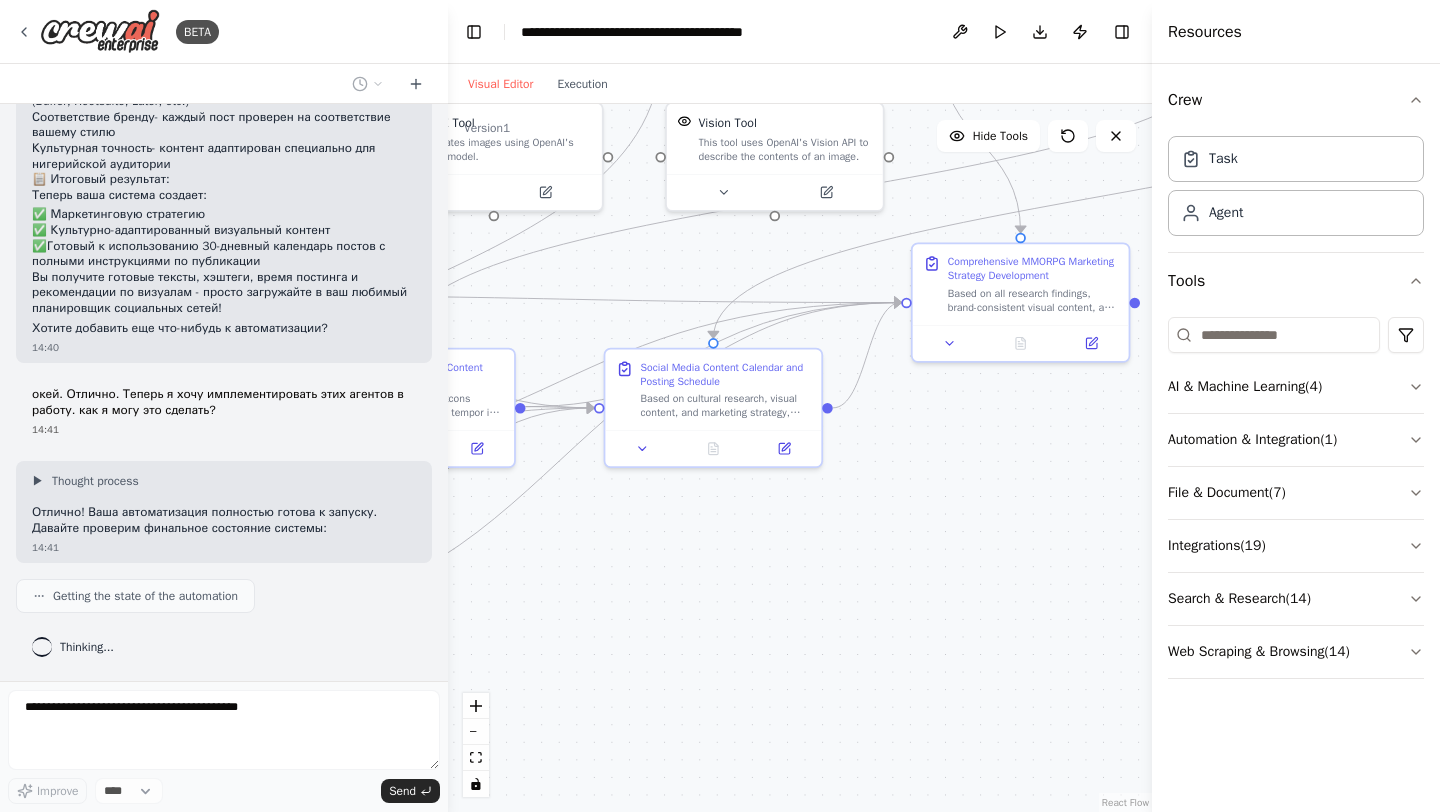 drag, startPoint x: 922, startPoint y: 526, endPoint x: 676, endPoint y: 545, distance: 246.73265 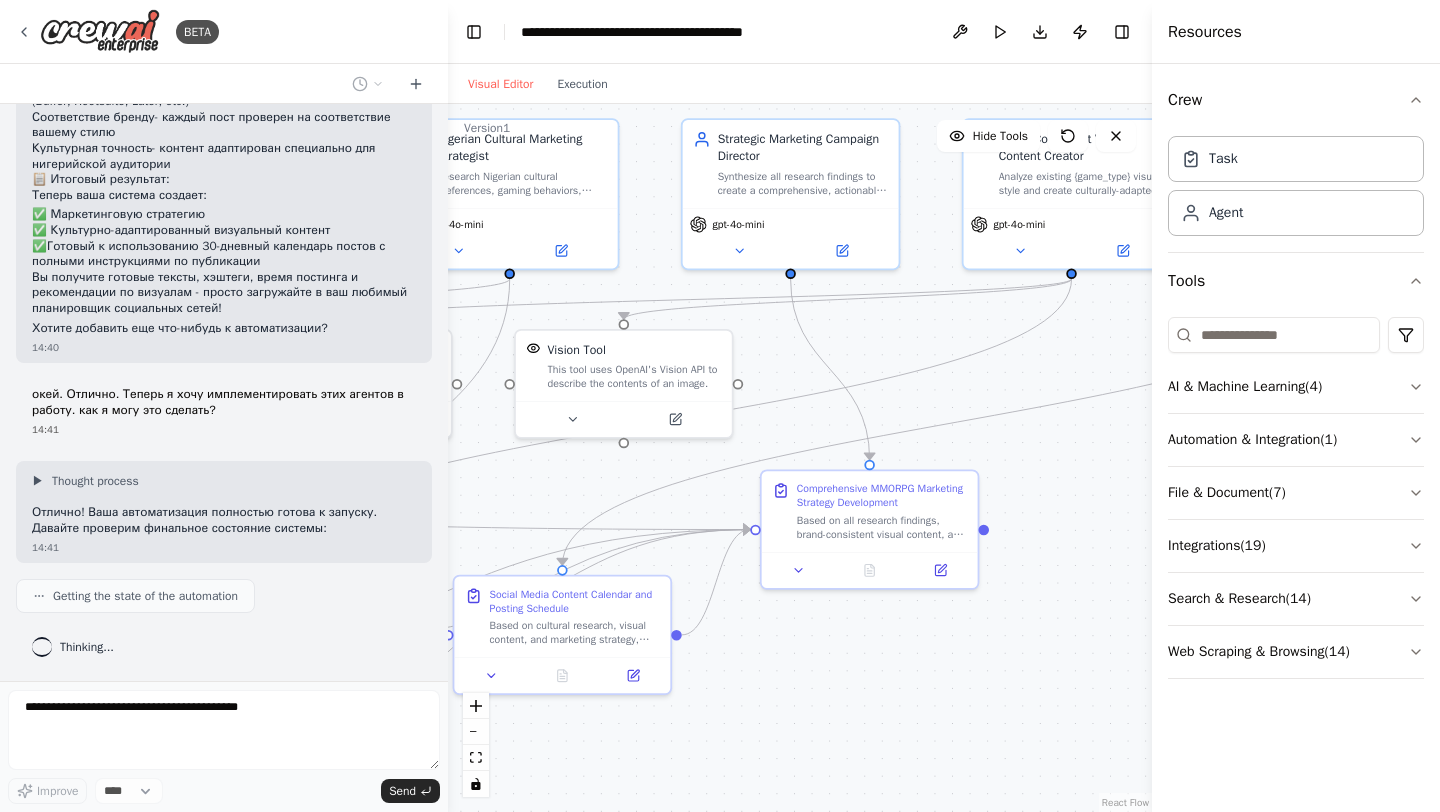 drag, startPoint x: 1061, startPoint y: 471, endPoint x: 990, endPoint y: 685, distance: 225.47061 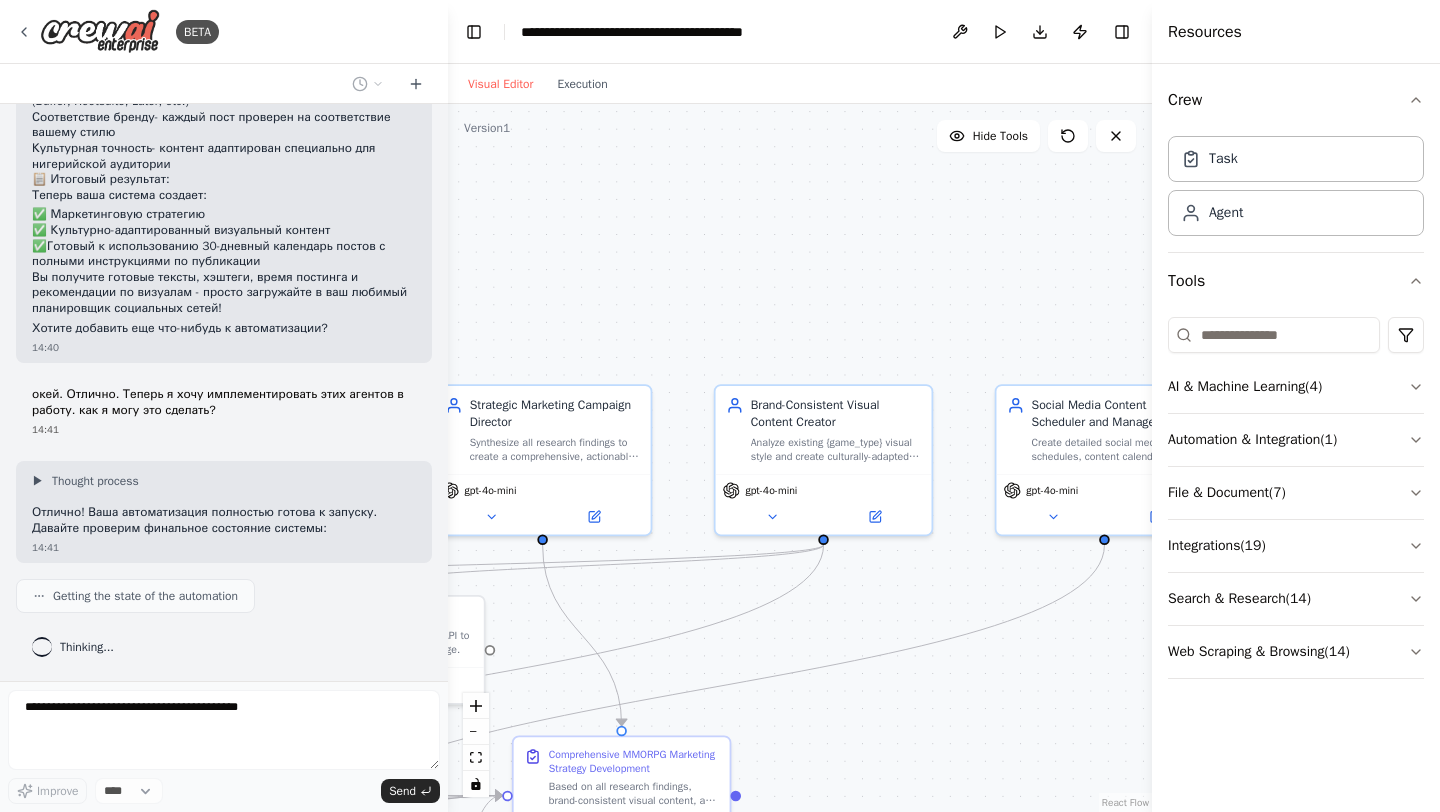 drag, startPoint x: 1025, startPoint y: 464, endPoint x: 778, endPoint y: 731, distance: 363.7279 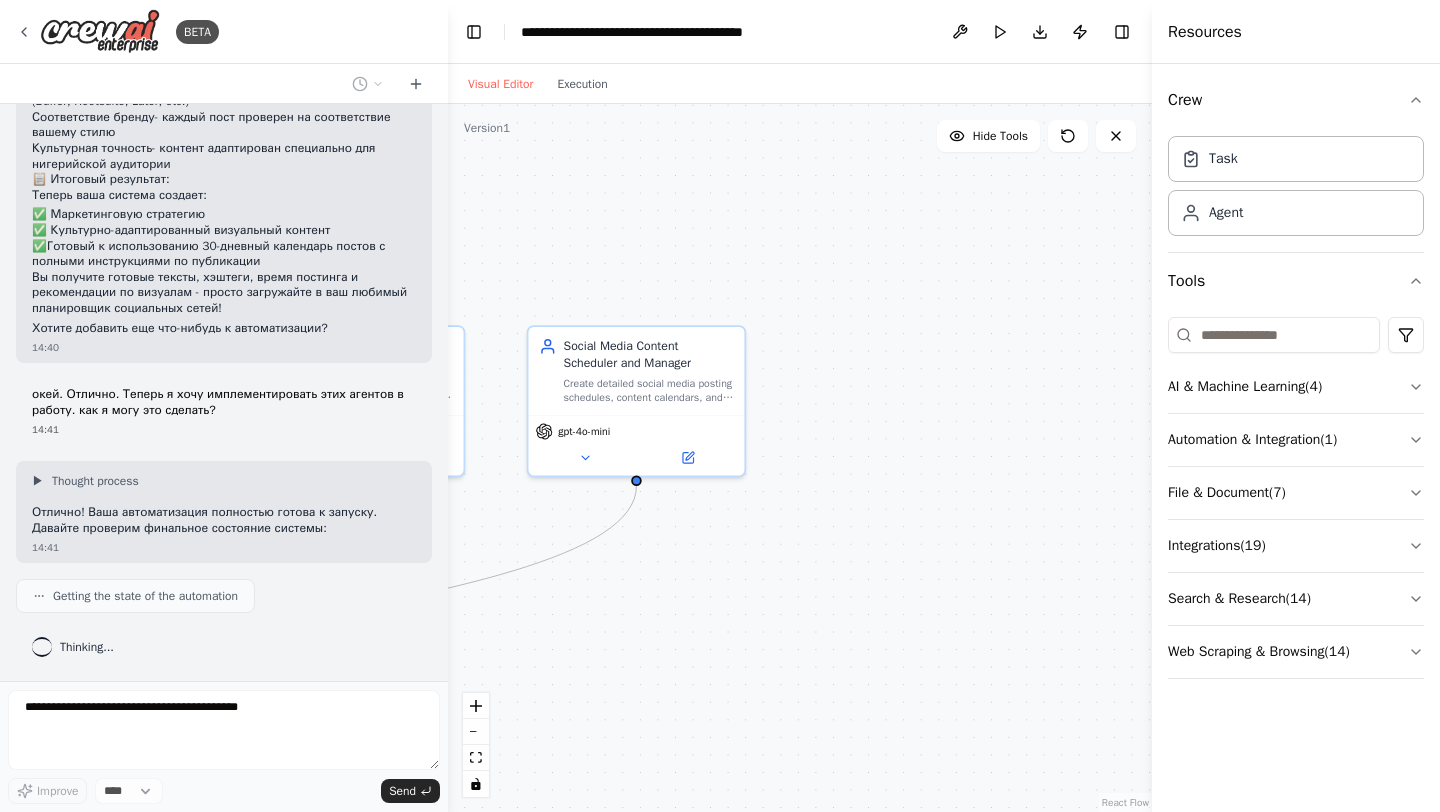 drag, startPoint x: 968, startPoint y: 728, endPoint x: 482, endPoint y: 669, distance: 489.56818 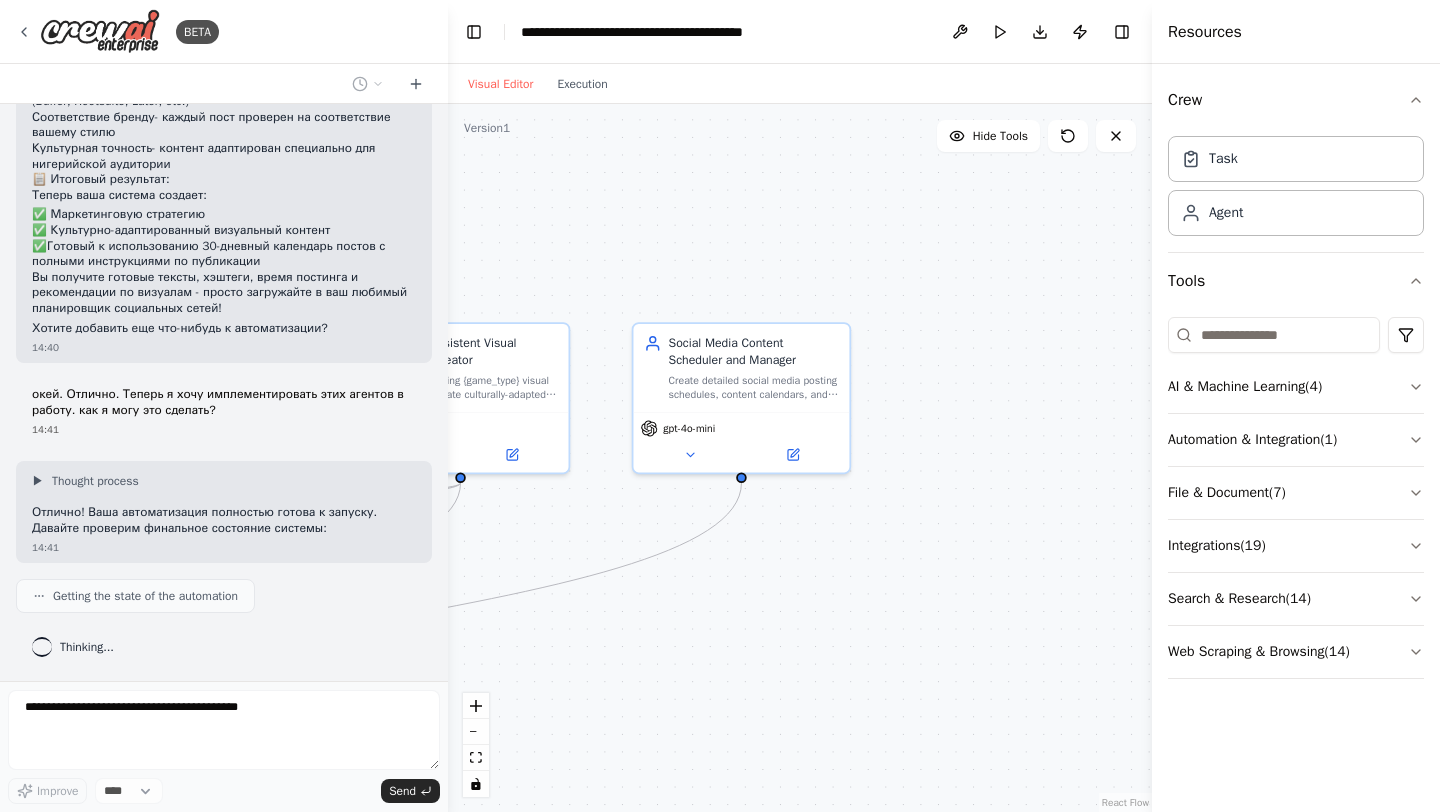 drag, startPoint x: 654, startPoint y: 557, endPoint x: 990, endPoint y: 552, distance: 336.0372 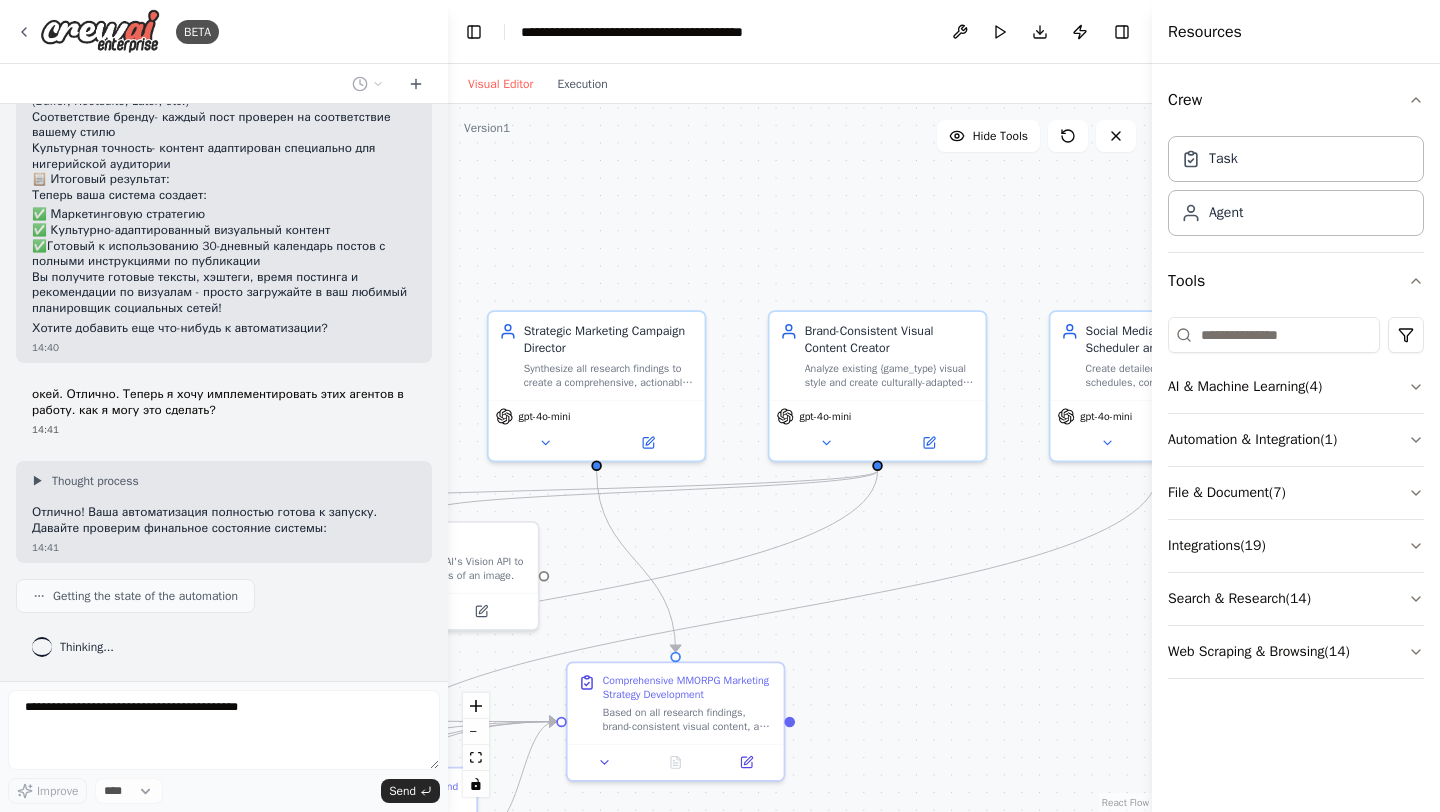 drag, startPoint x: 775, startPoint y: 575, endPoint x: 901, endPoint y: 567, distance: 126.253716 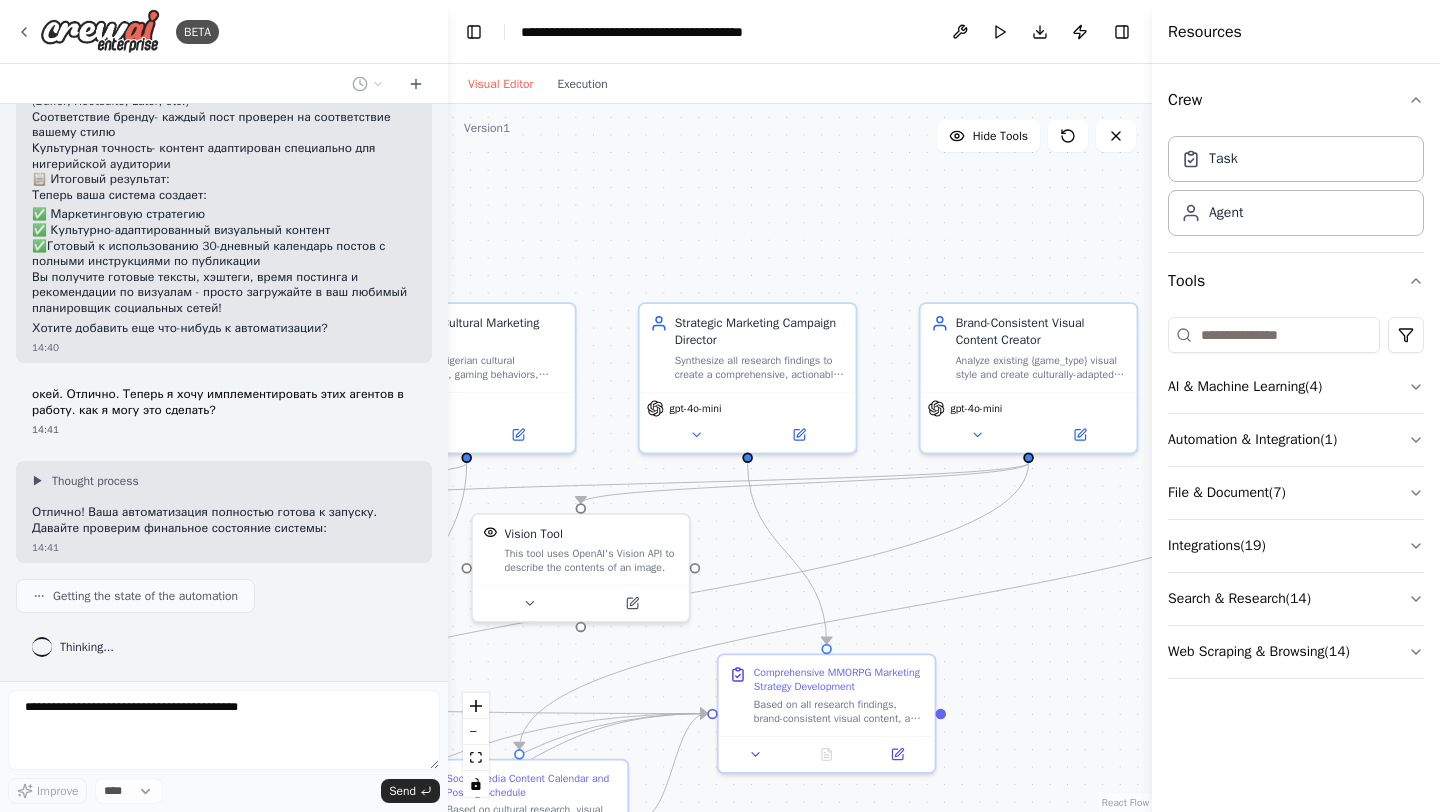 drag, startPoint x: 907, startPoint y: 566, endPoint x: 1132, endPoint y: 556, distance: 225.2221 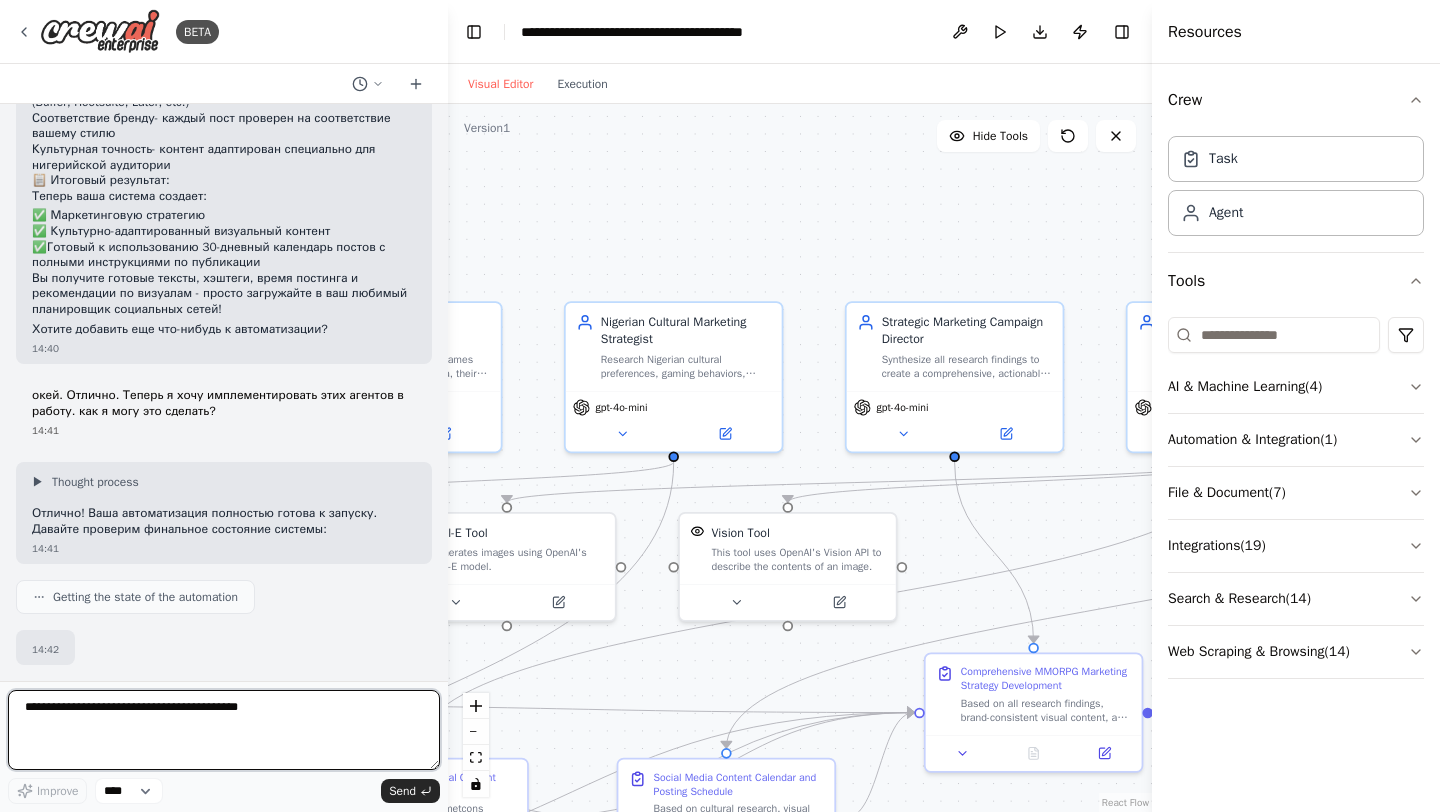 drag, startPoint x: 748, startPoint y: 658, endPoint x: 1085, endPoint y: 655, distance: 337.01337 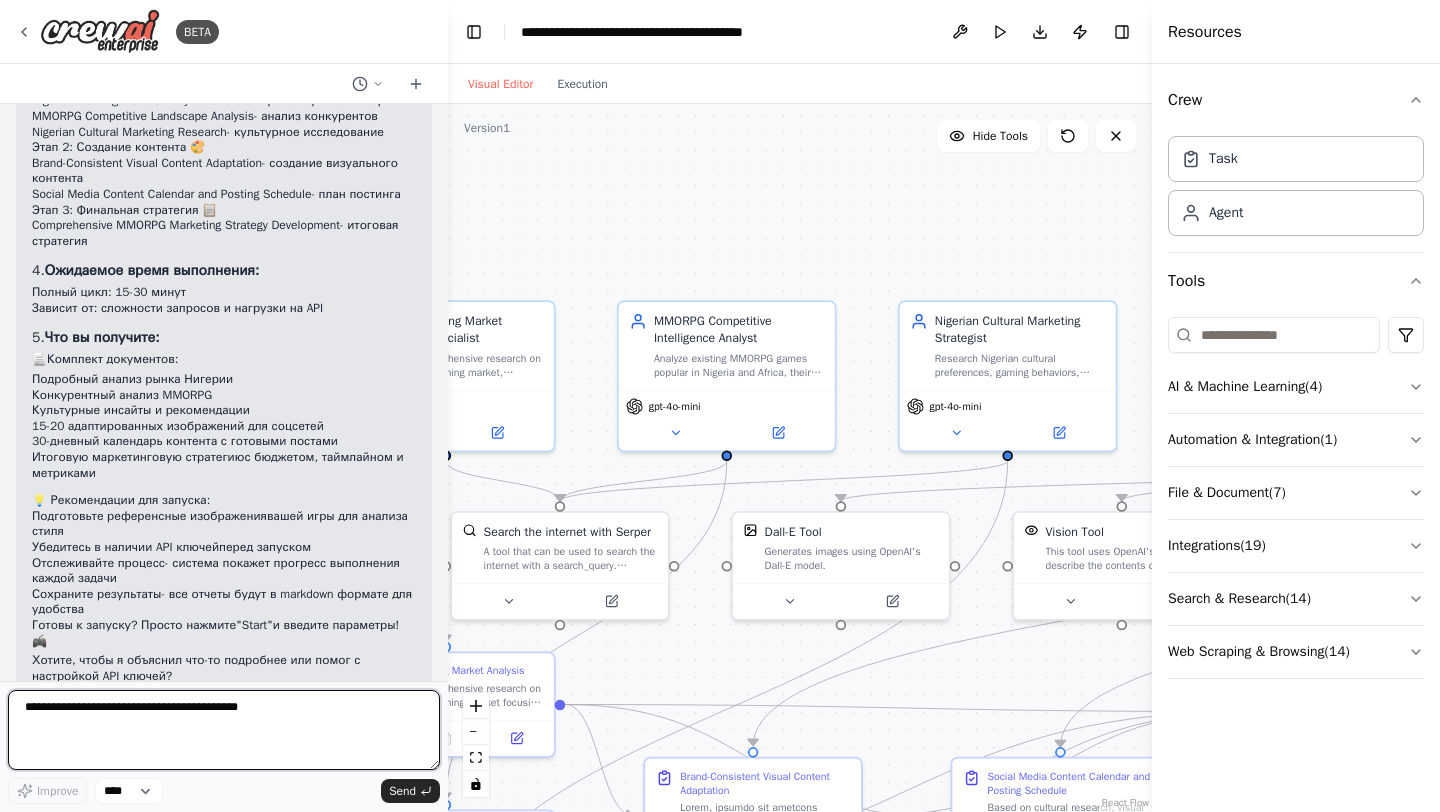 scroll, scrollTop: 8175, scrollLeft: 0, axis: vertical 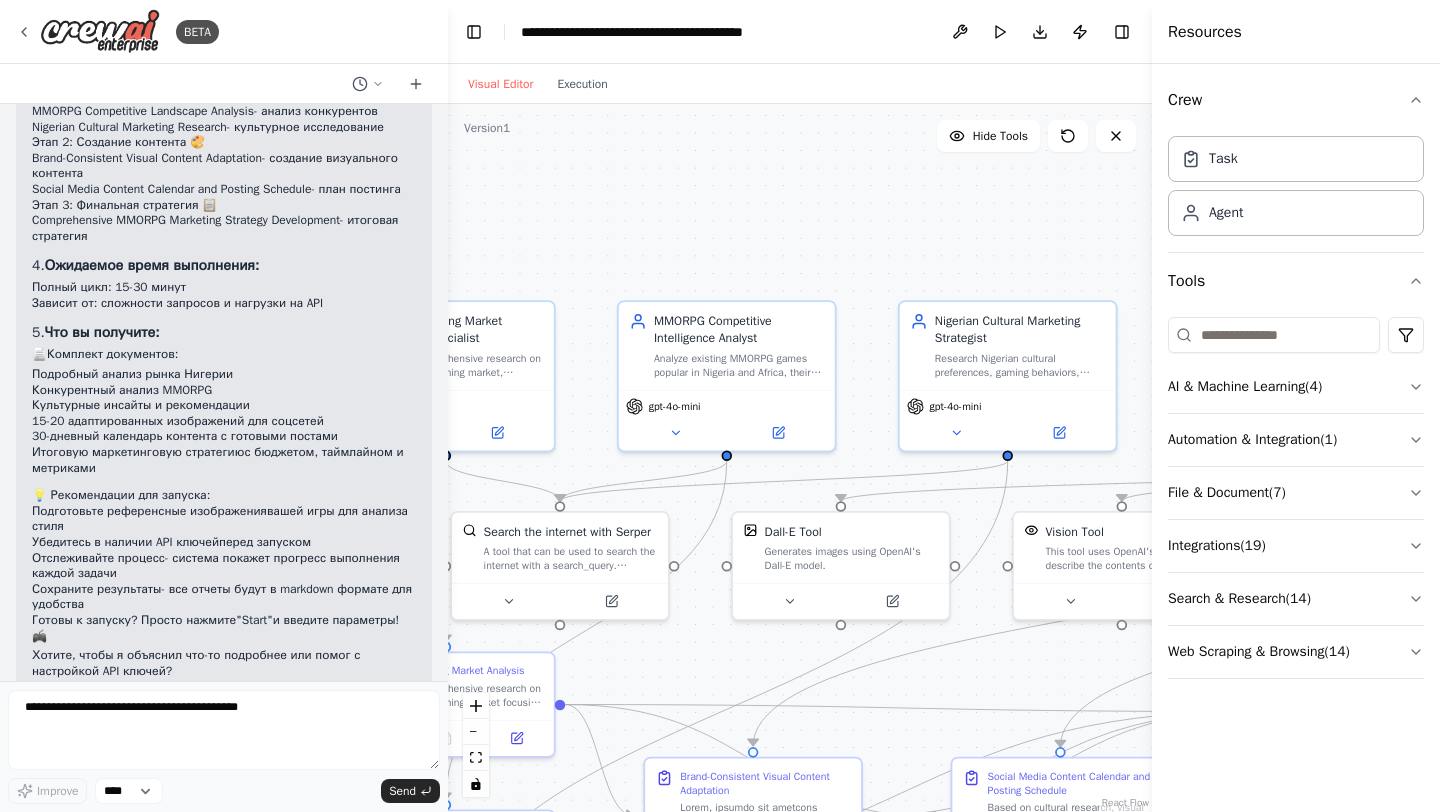 click on "Этап 2: Создание контента 🎨" at bounding box center [224, 143] 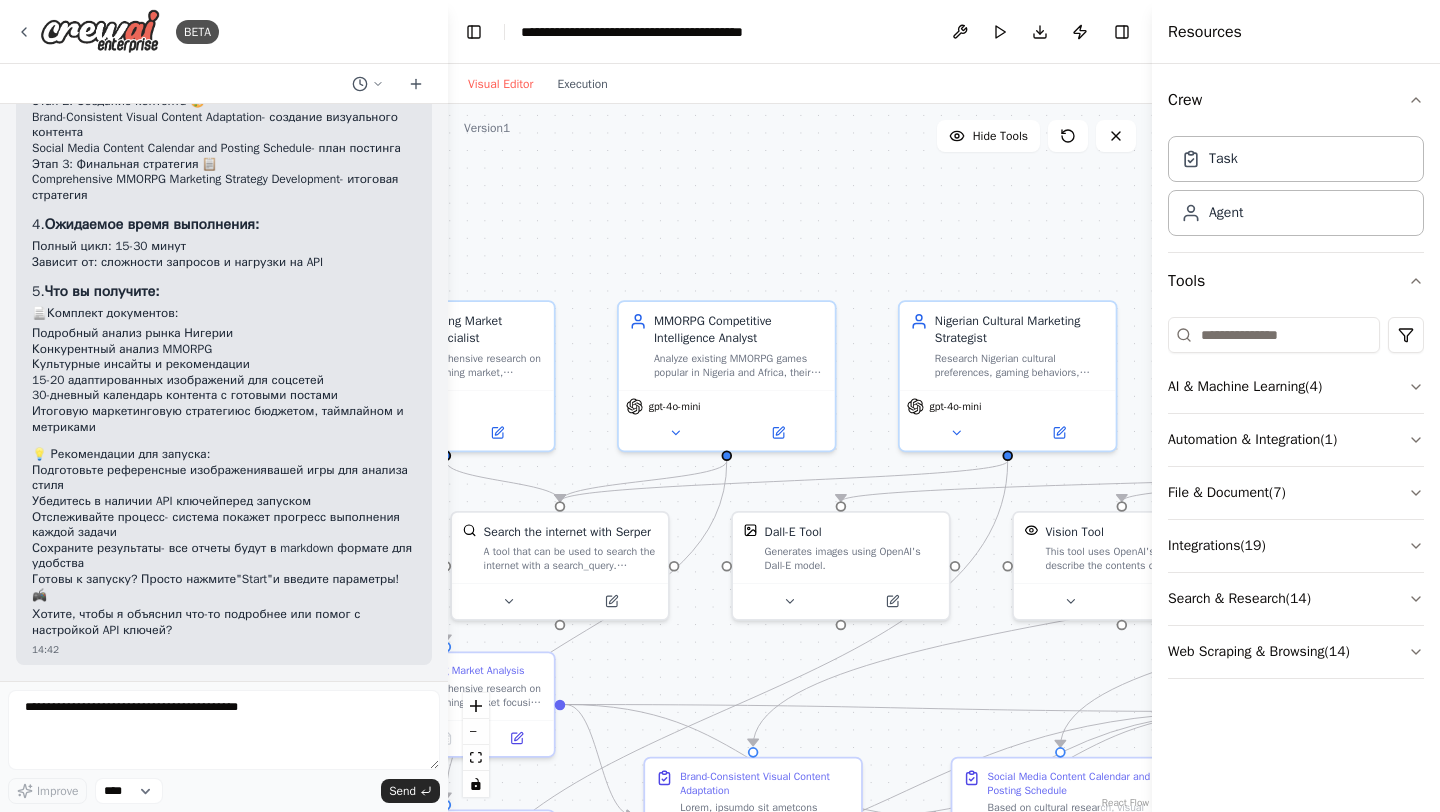 scroll, scrollTop: 8461, scrollLeft: 0, axis: vertical 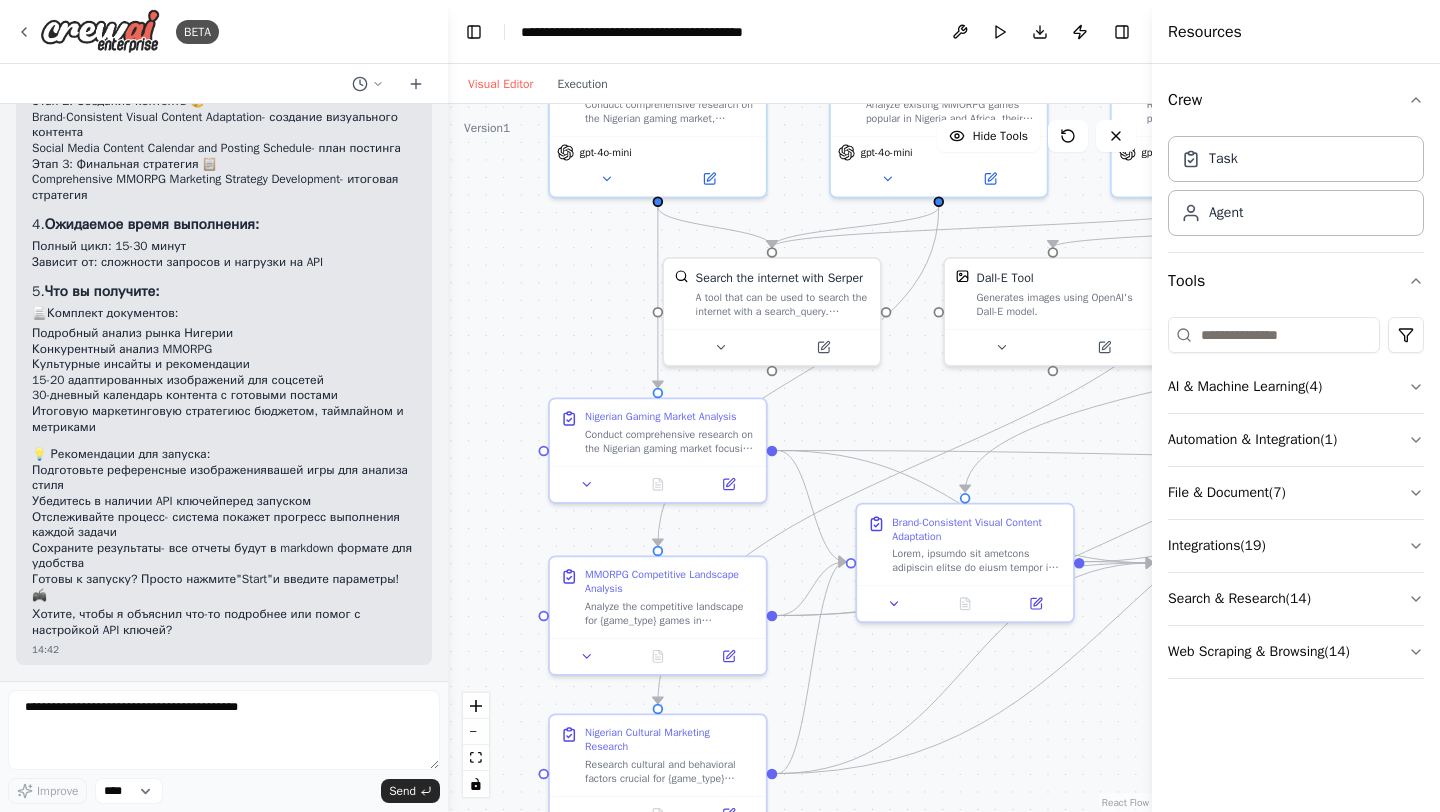 drag, startPoint x: 739, startPoint y: 232, endPoint x: 959, endPoint y: -20, distance: 334.52054 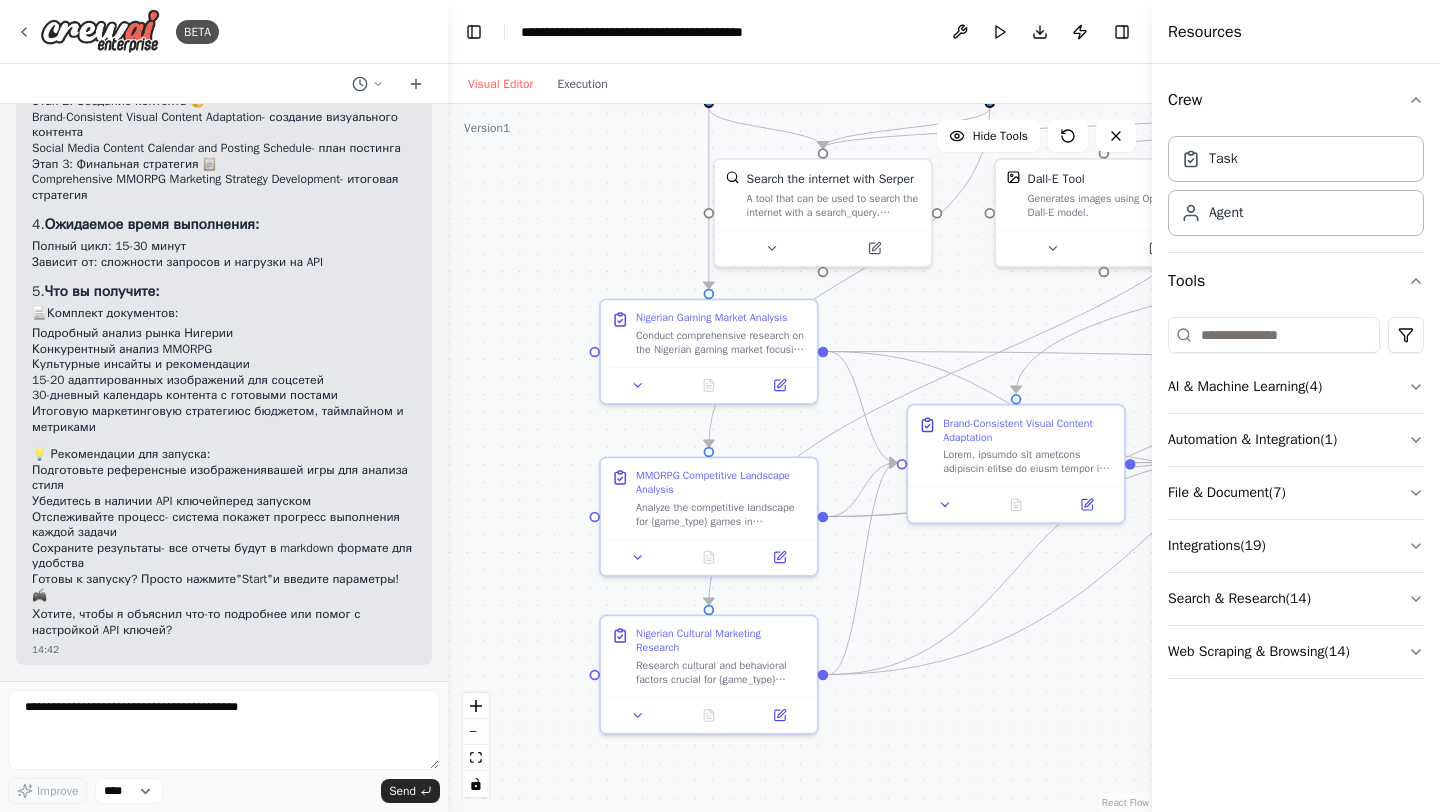 drag, startPoint x: 629, startPoint y: 213, endPoint x: 676, endPoint y: 103, distance: 119.62023 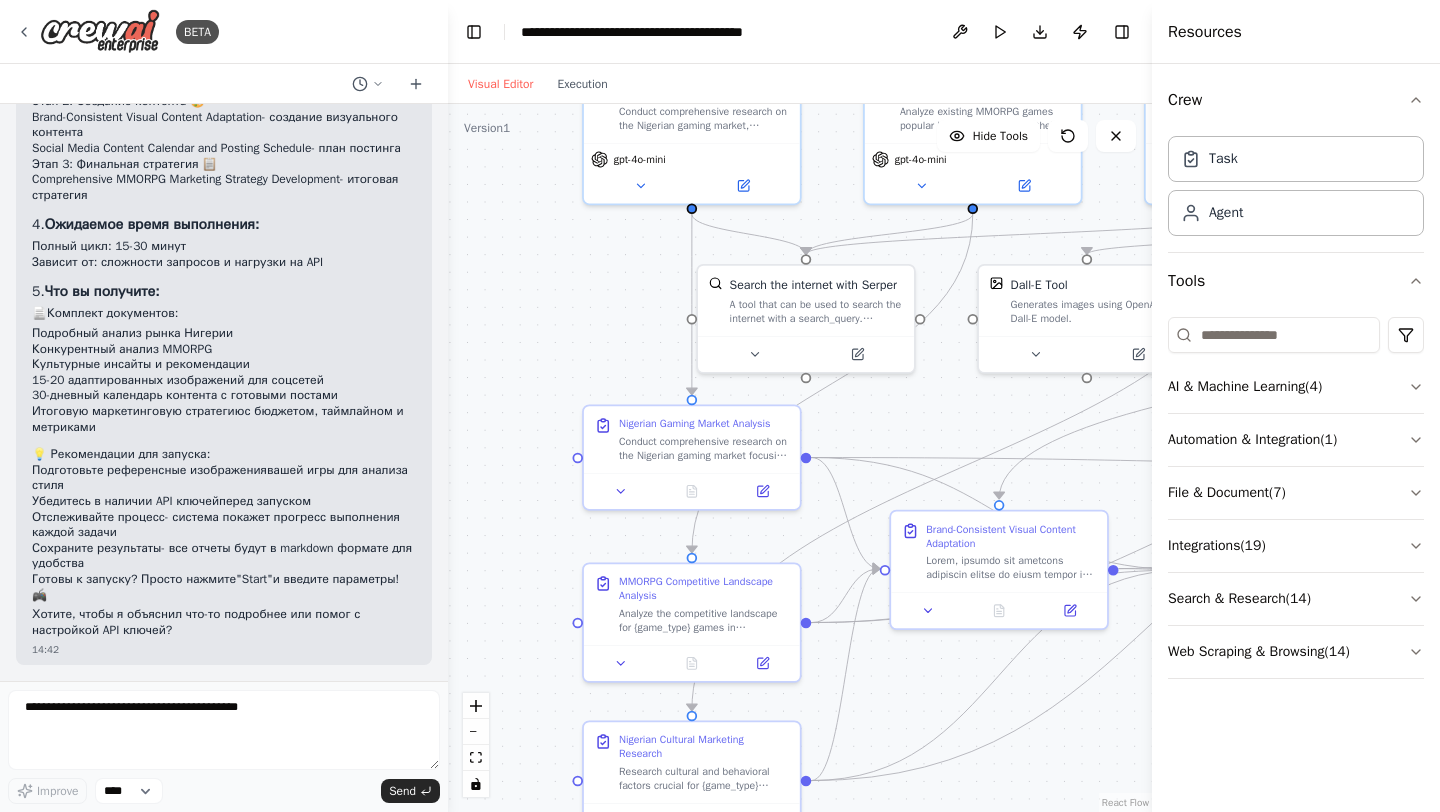 drag, startPoint x: 691, startPoint y: 195, endPoint x: 648, endPoint y: 368, distance: 178.26385 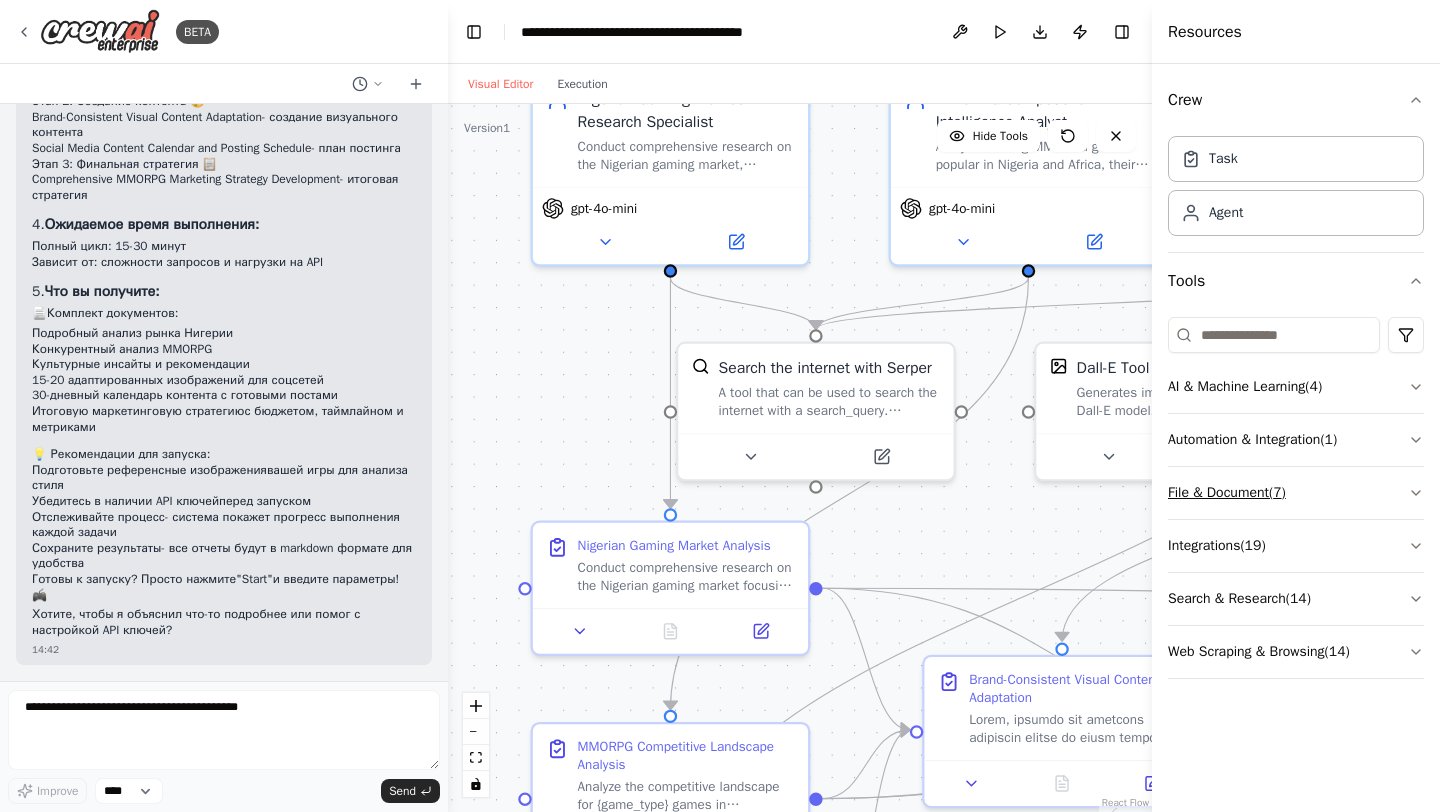 click on "File & Document  ( 7 )" at bounding box center [1296, 493] 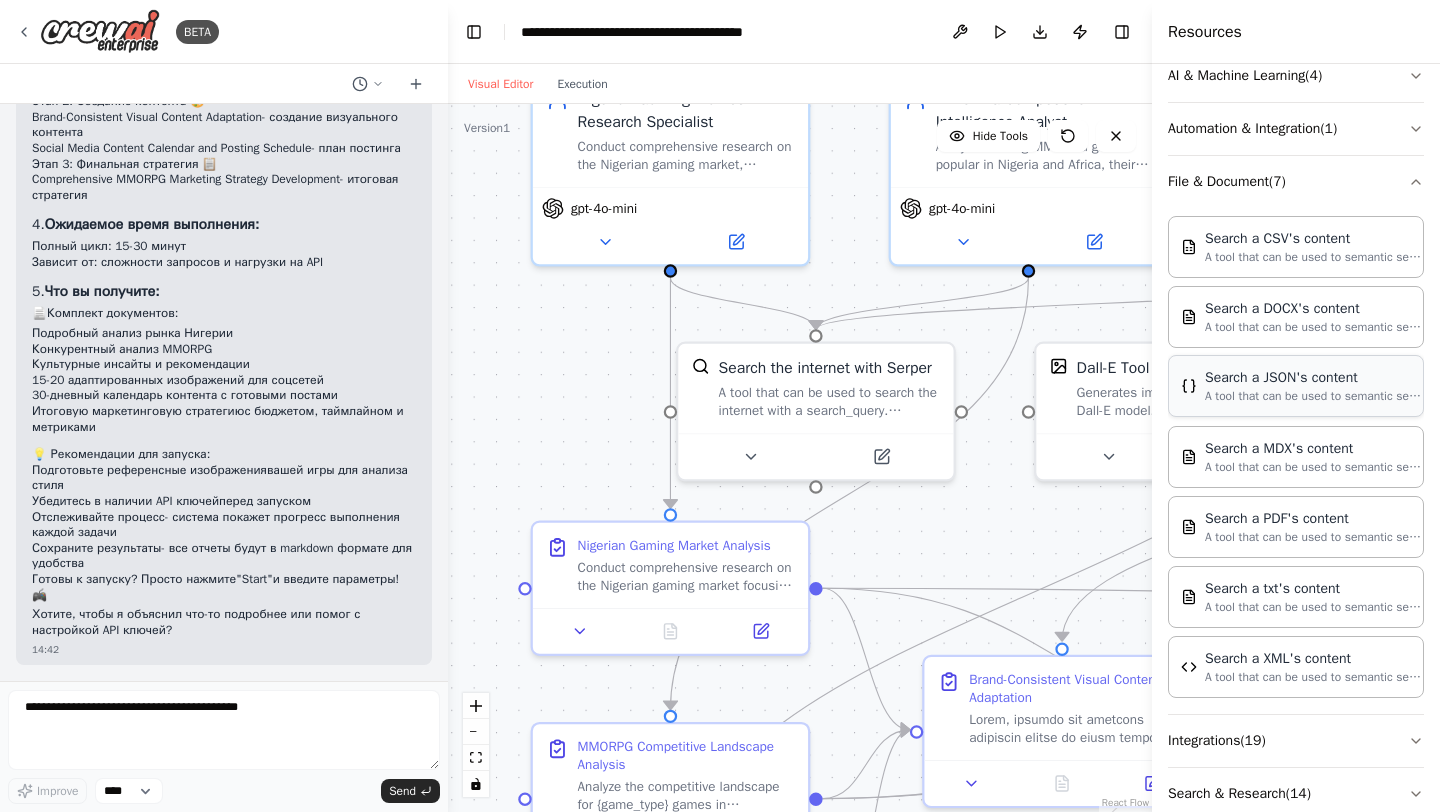 scroll, scrollTop: 405, scrollLeft: 0, axis: vertical 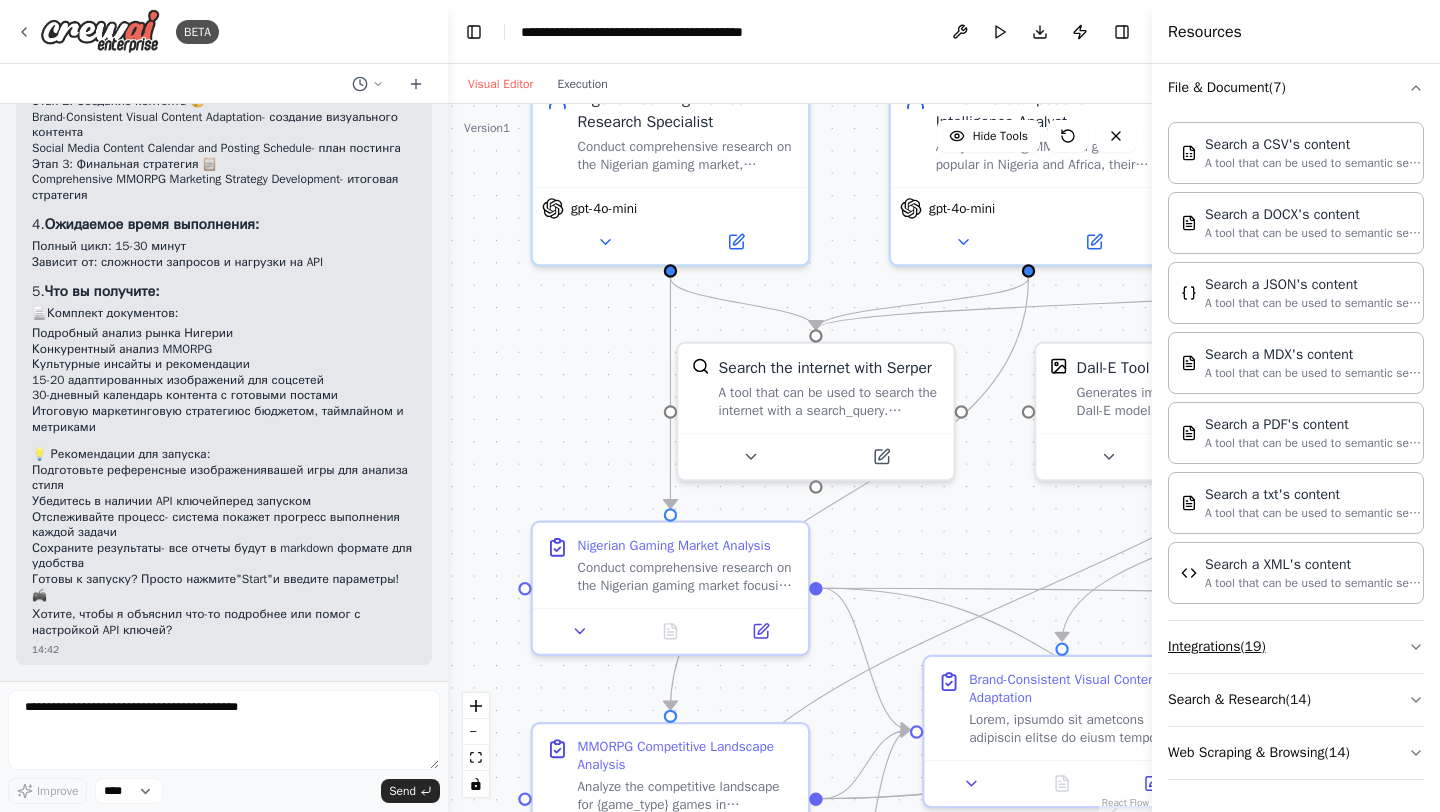 click on "Integrations  ( 19 )" at bounding box center [1296, 647] 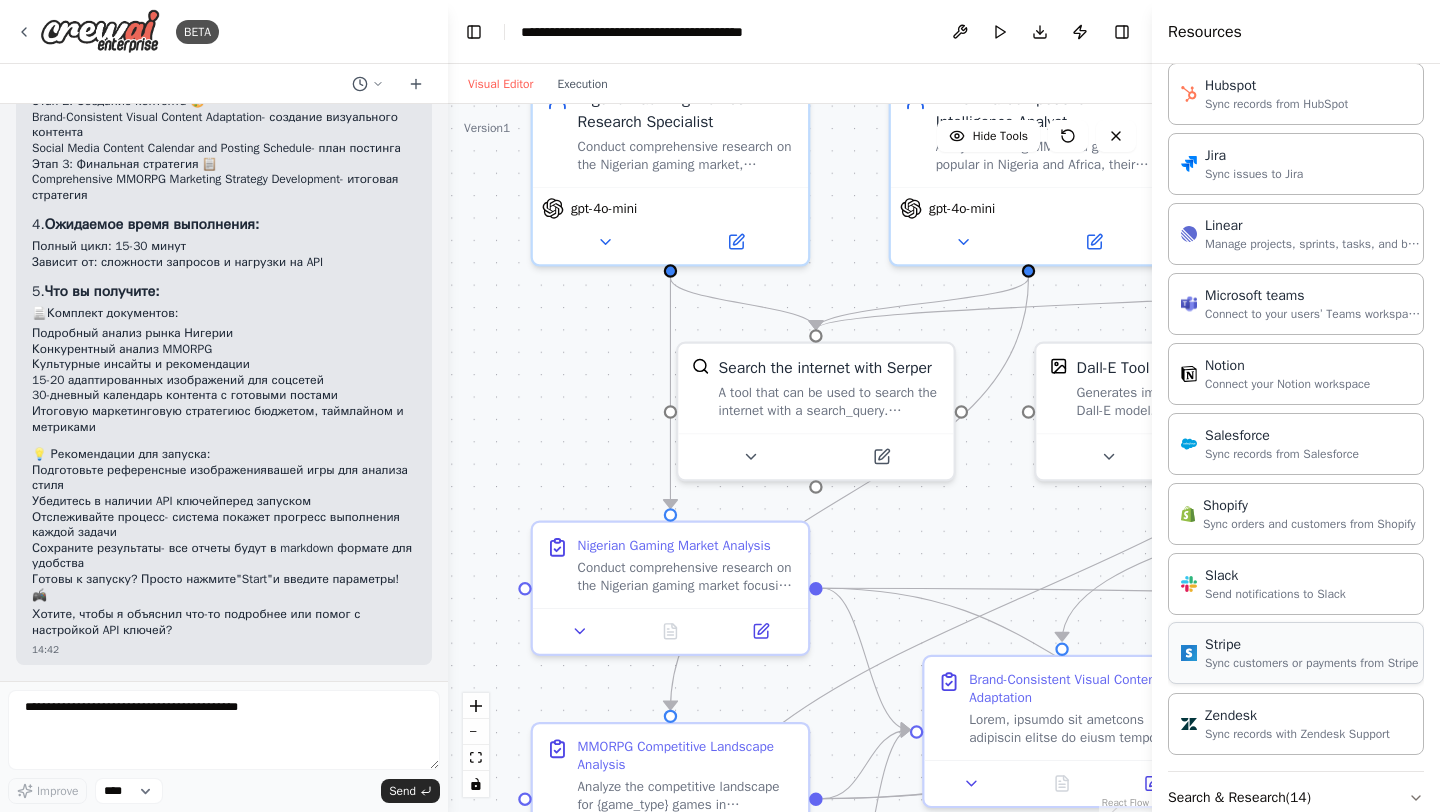 scroll, scrollTop: 1751, scrollLeft: 0, axis: vertical 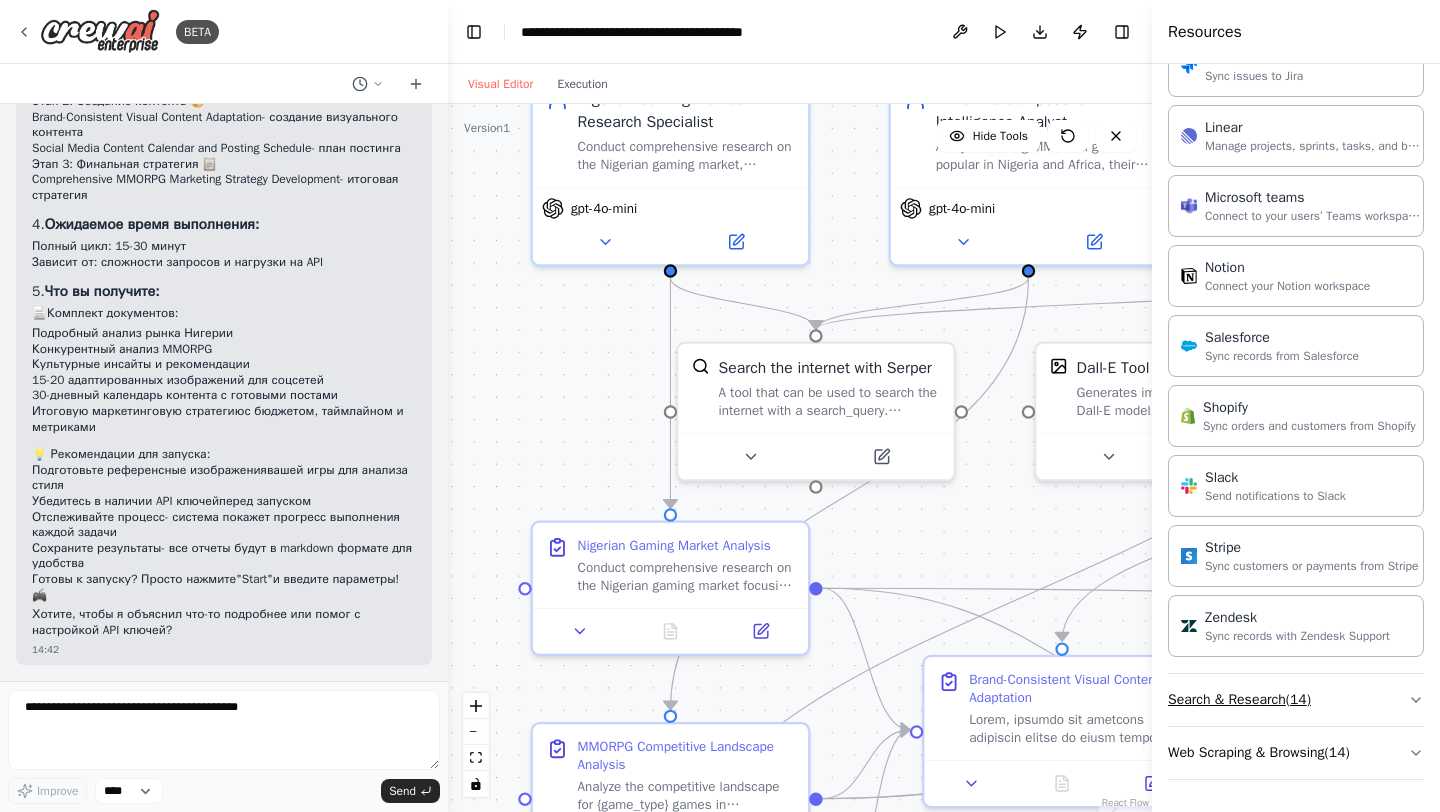 click on "Search & Research  ( 14 )" at bounding box center [1296, 700] 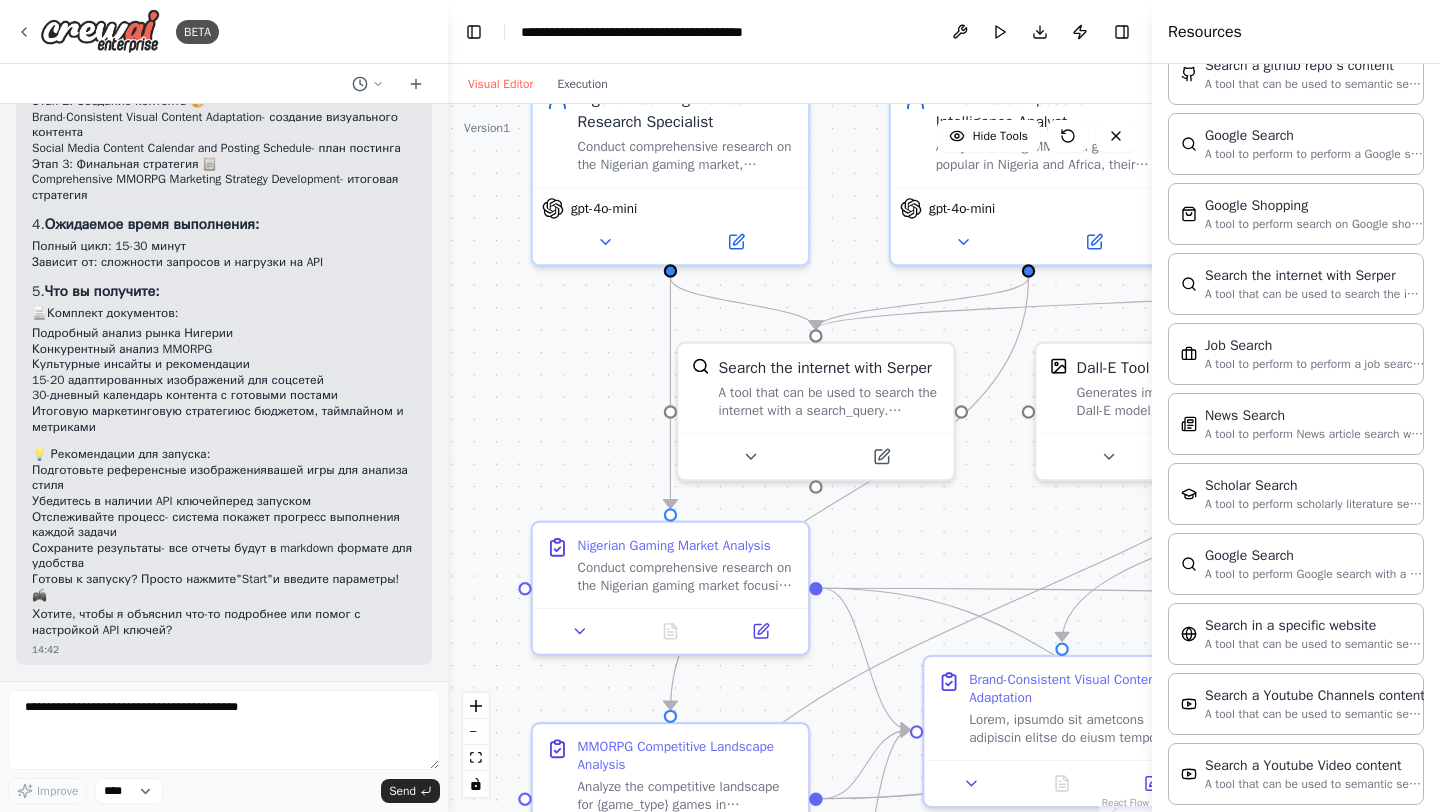 scroll, scrollTop: 2767, scrollLeft: 0, axis: vertical 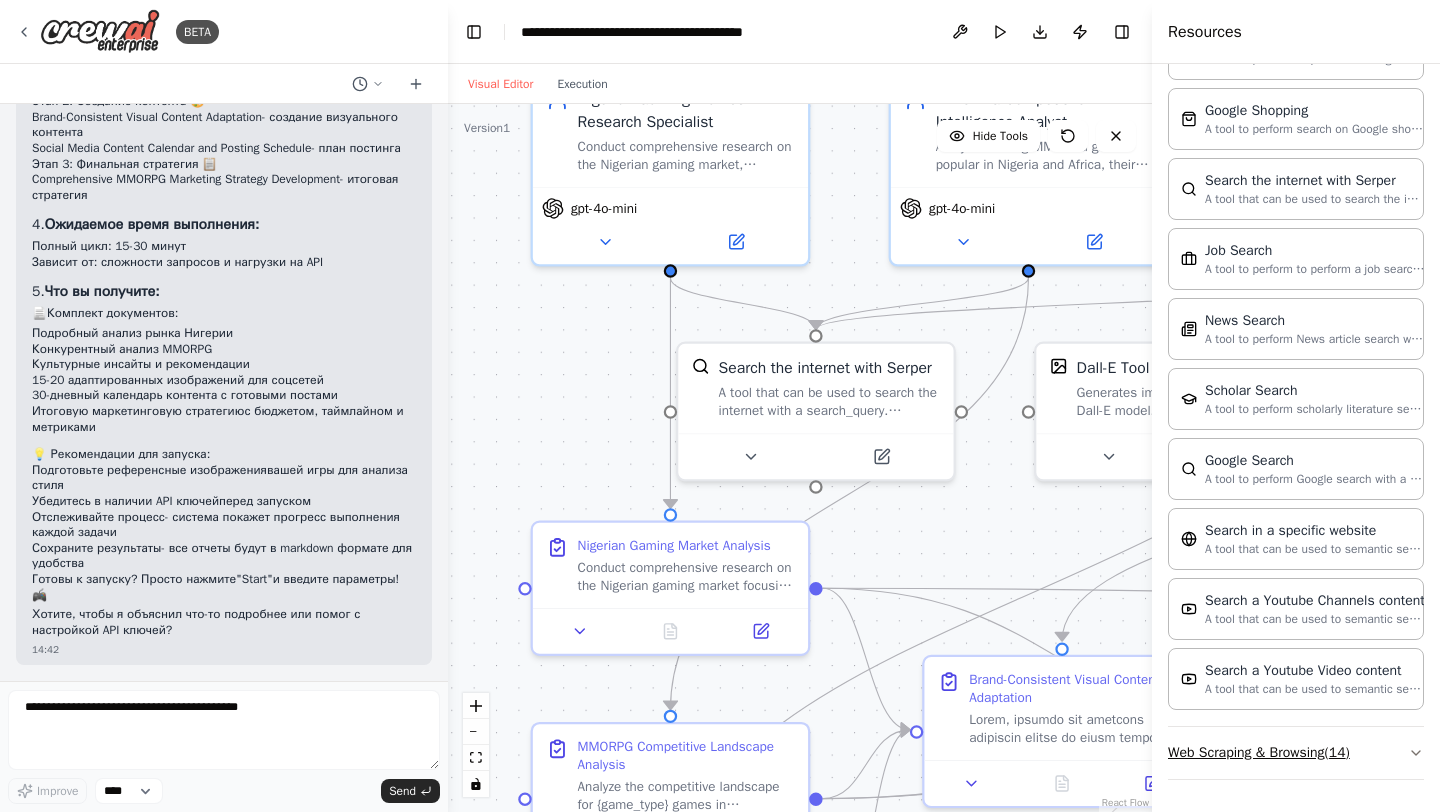 click on "Web Scraping & Browsing  ( 14 )" at bounding box center [1296, 753] 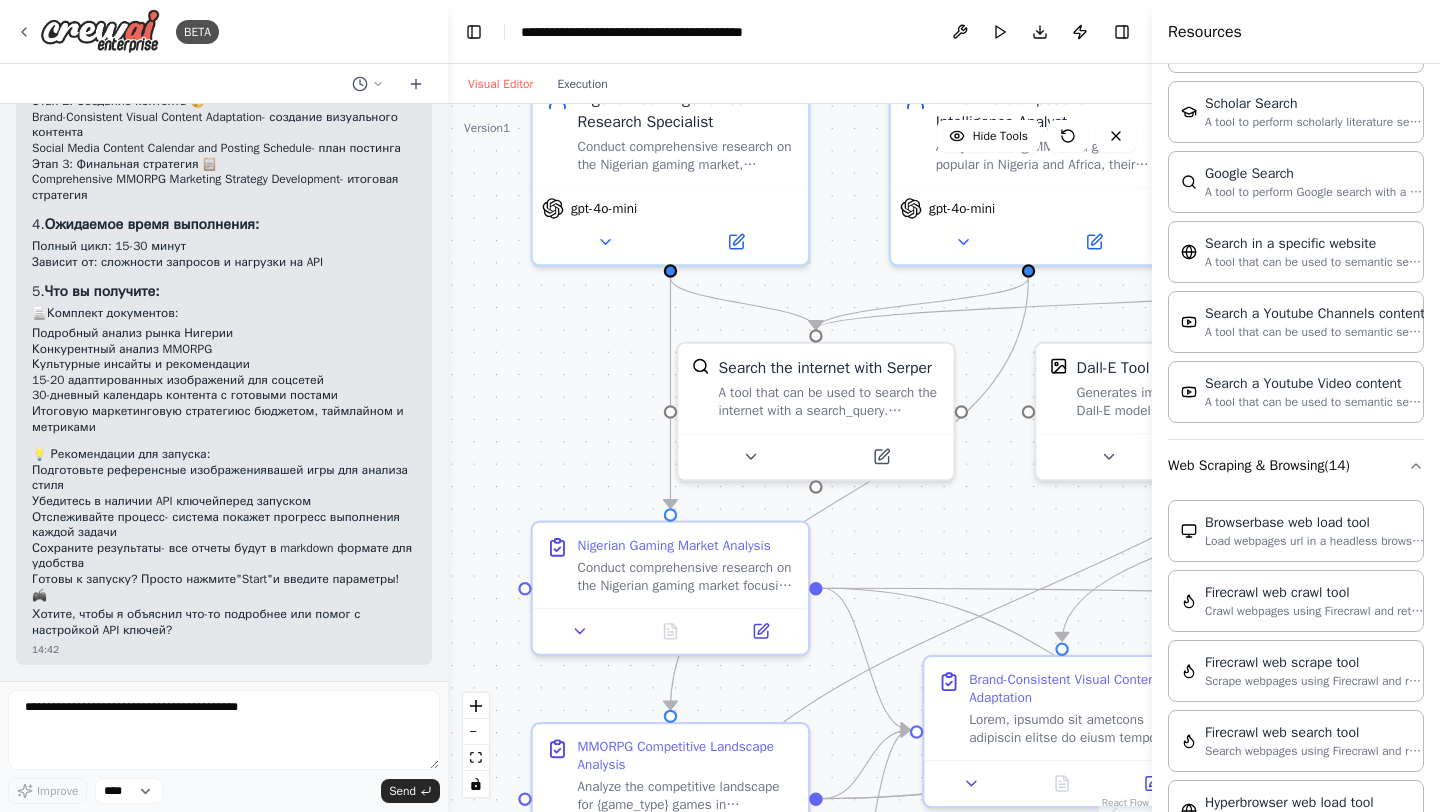 scroll, scrollTop: 3029, scrollLeft: 0, axis: vertical 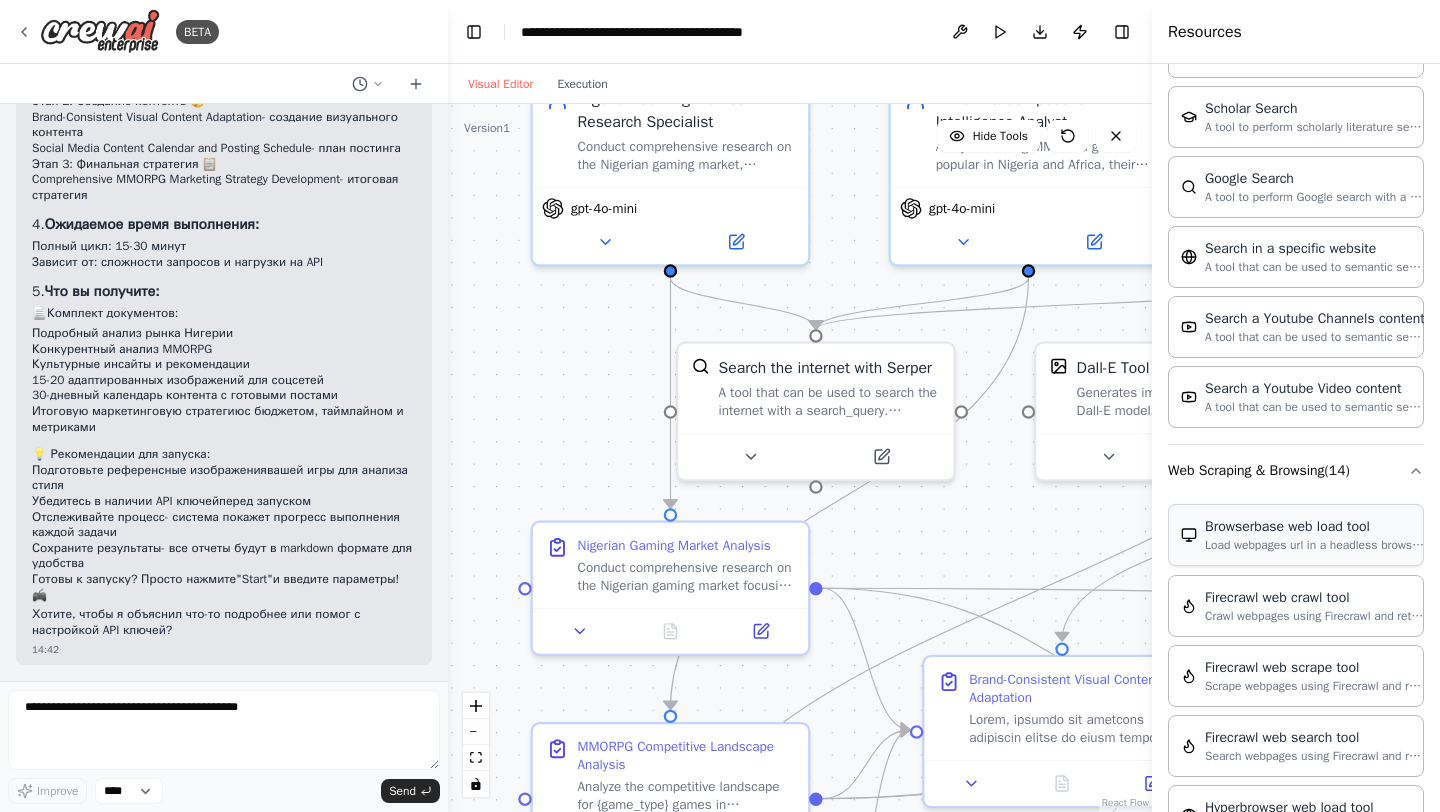 click on "Load webpages url in a headless browser using Browserbase and return the contents" at bounding box center (1315, 545) 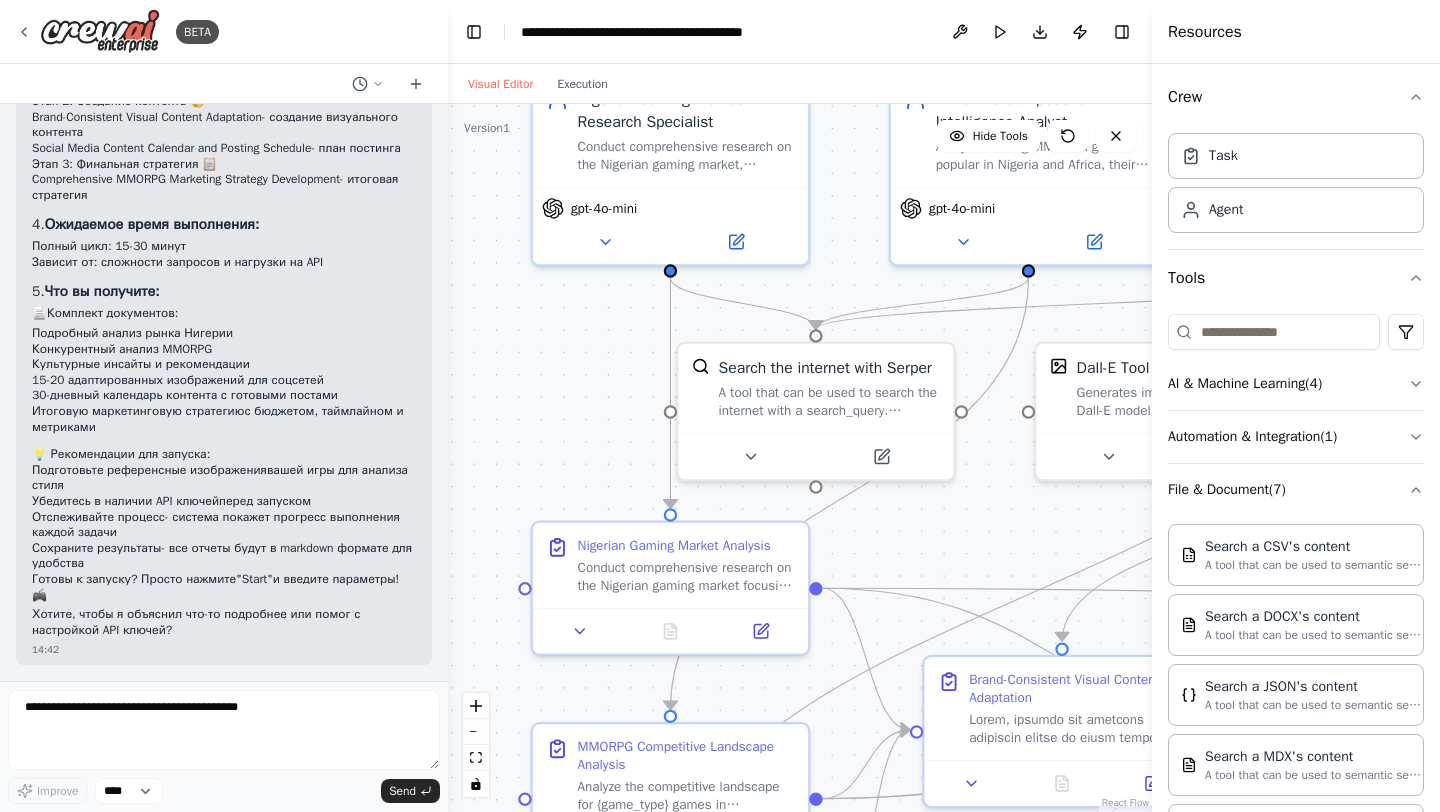 scroll, scrollTop: 0, scrollLeft: 0, axis: both 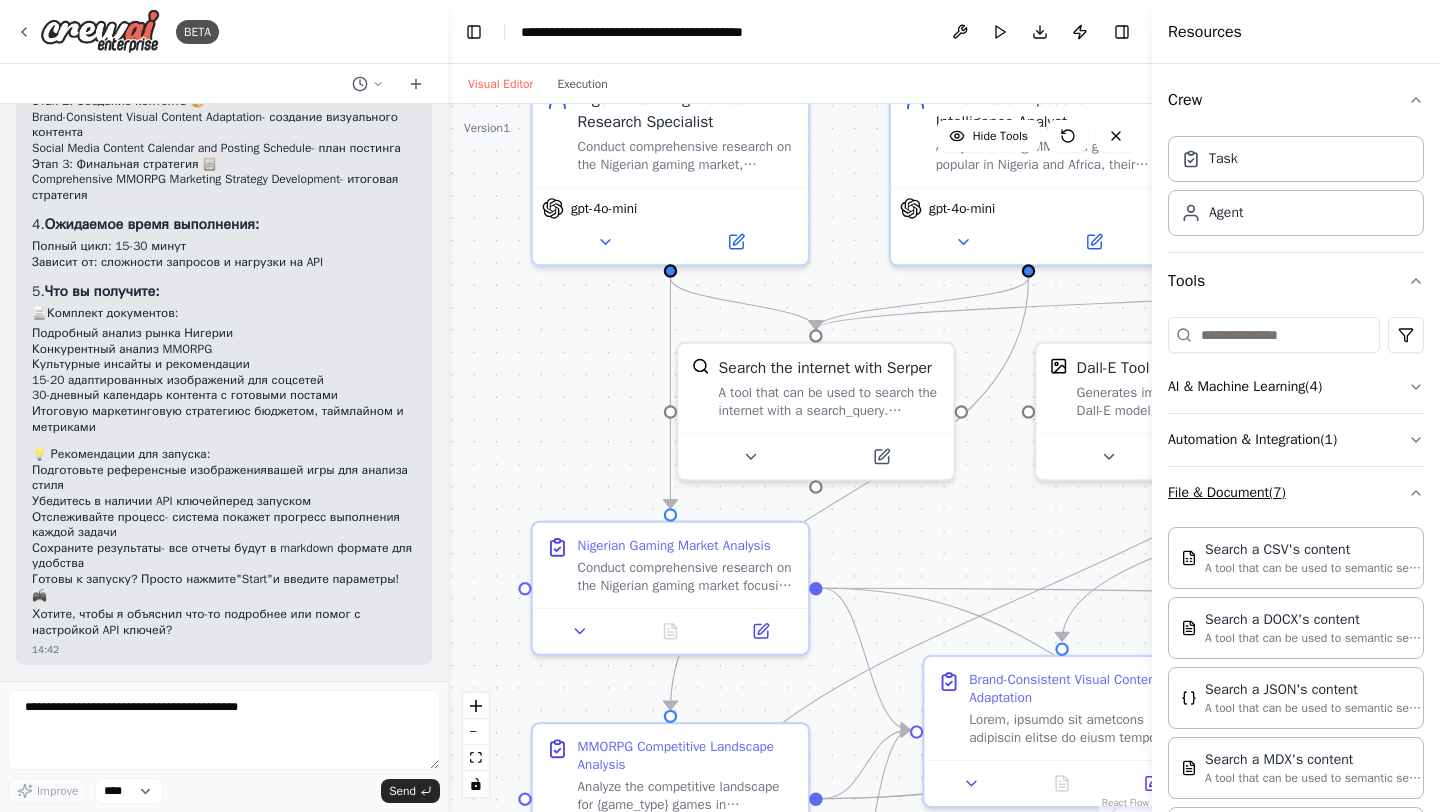 click on "File & Document  ( 7 )" at bounding box center (1296, 493) 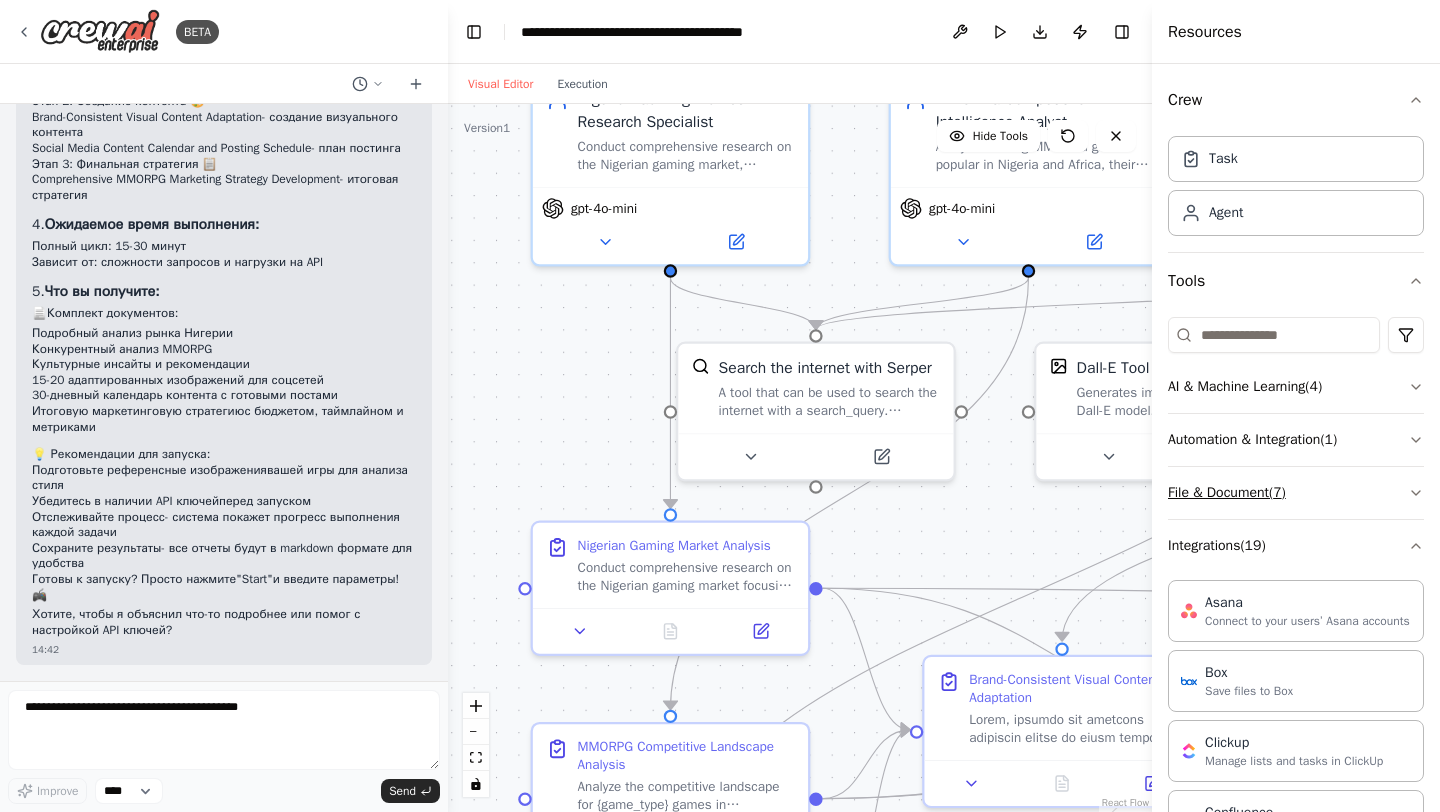 click on "File & Document  ( 7 )" at bounding box center [1296, 493] 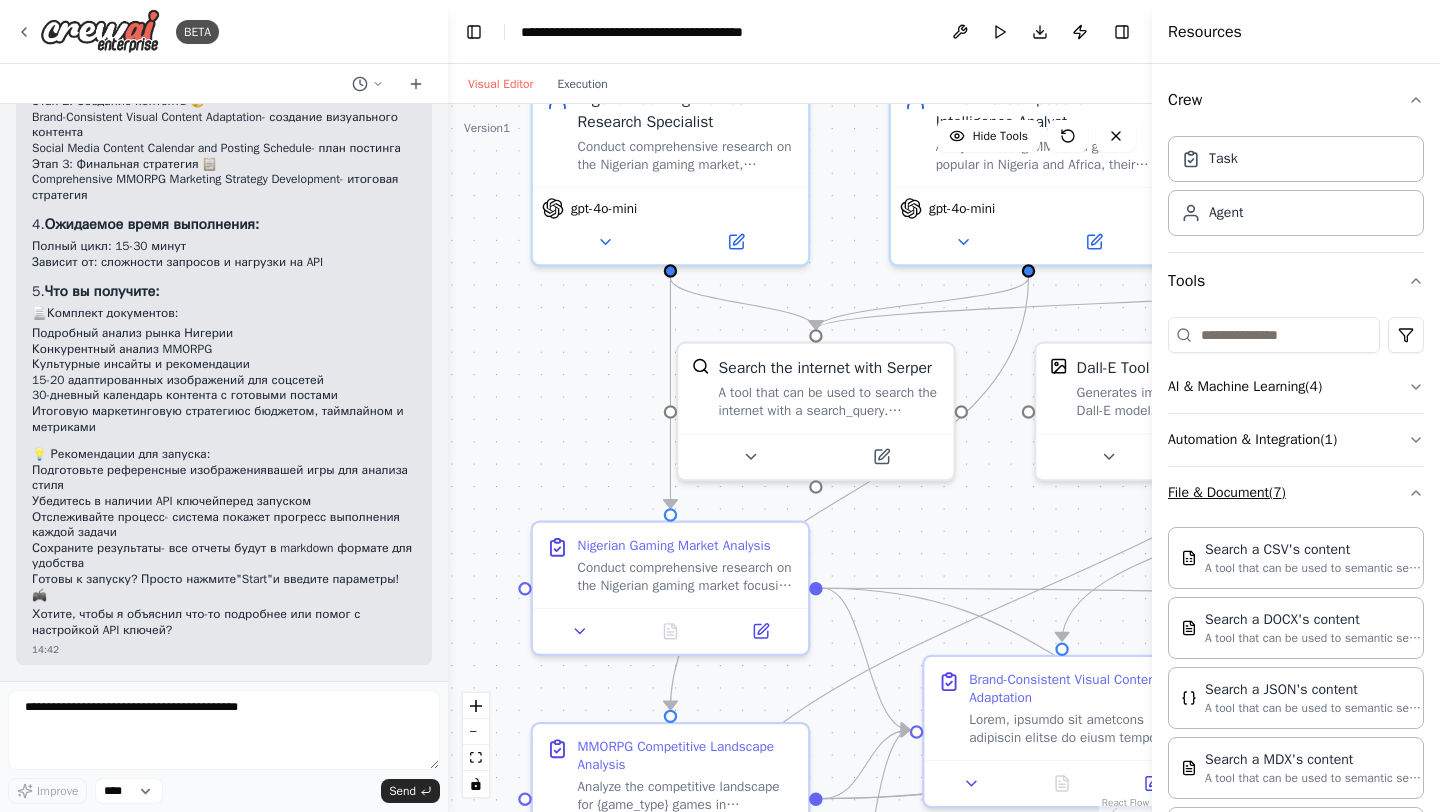 click on "File & Document  ( 7 )" at bounding box center (1296, 493) 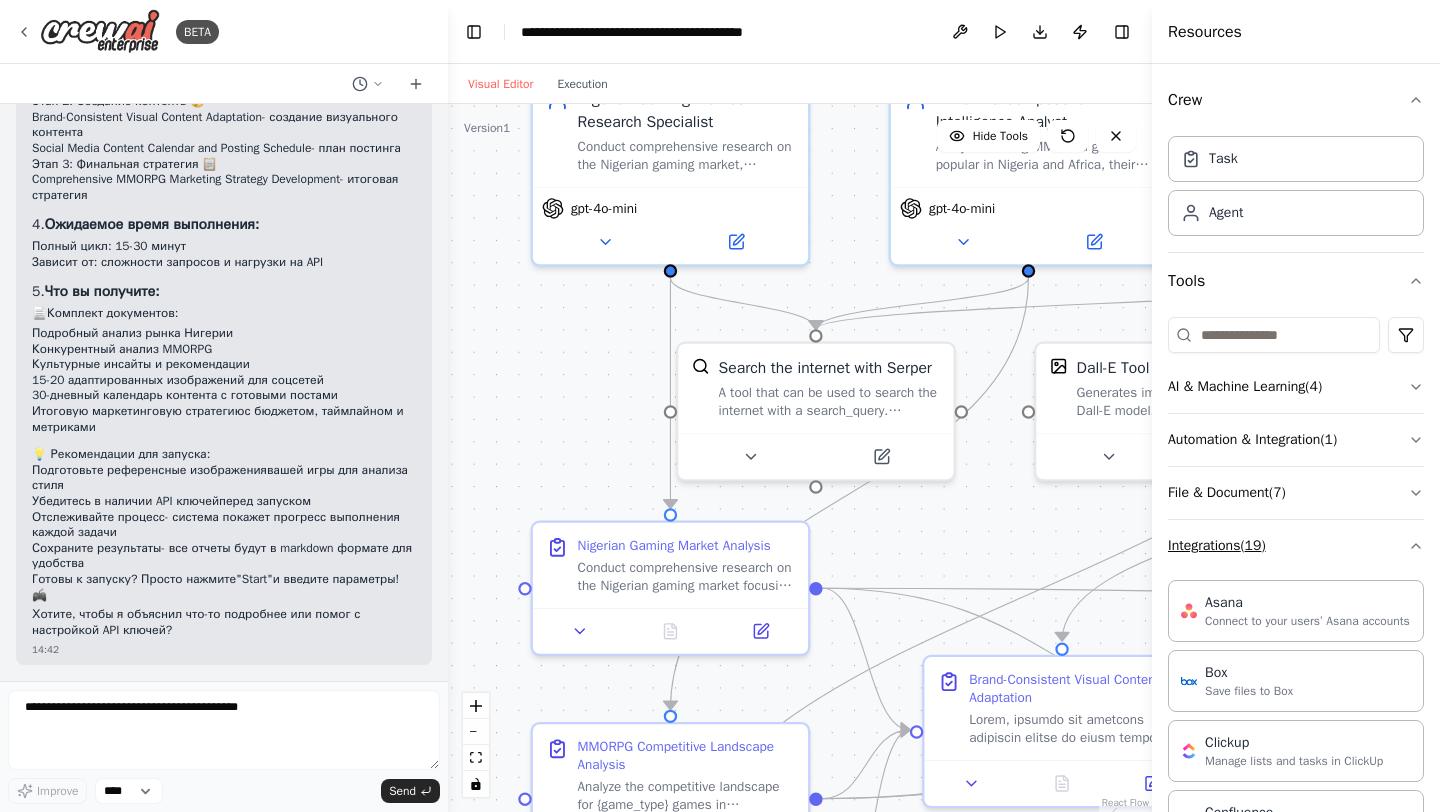 click on "Integrations  ( 19 )" at bounding box center [1296, 546] 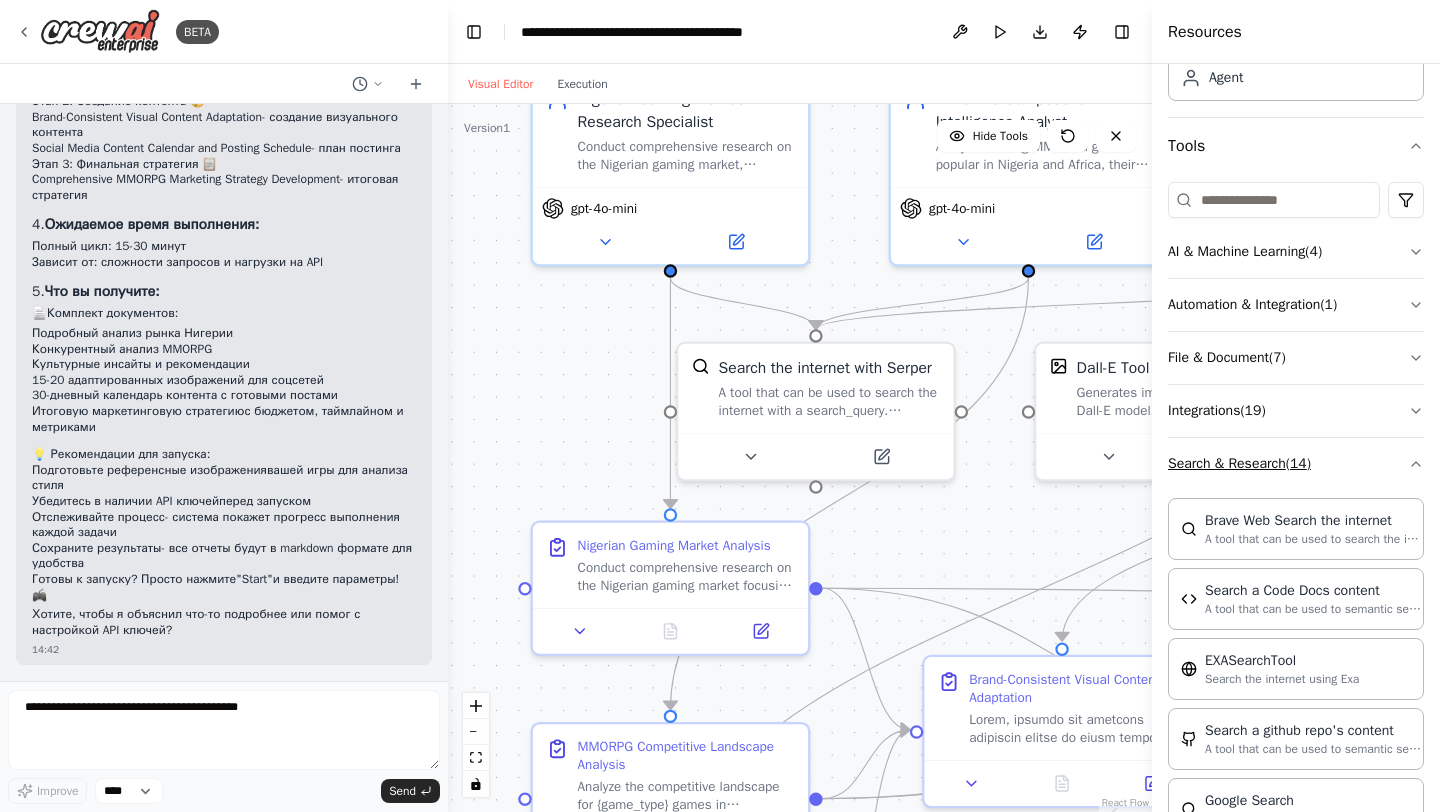 scroll, scrollTop: 308, scrollLeft: 0, axis: vertical 